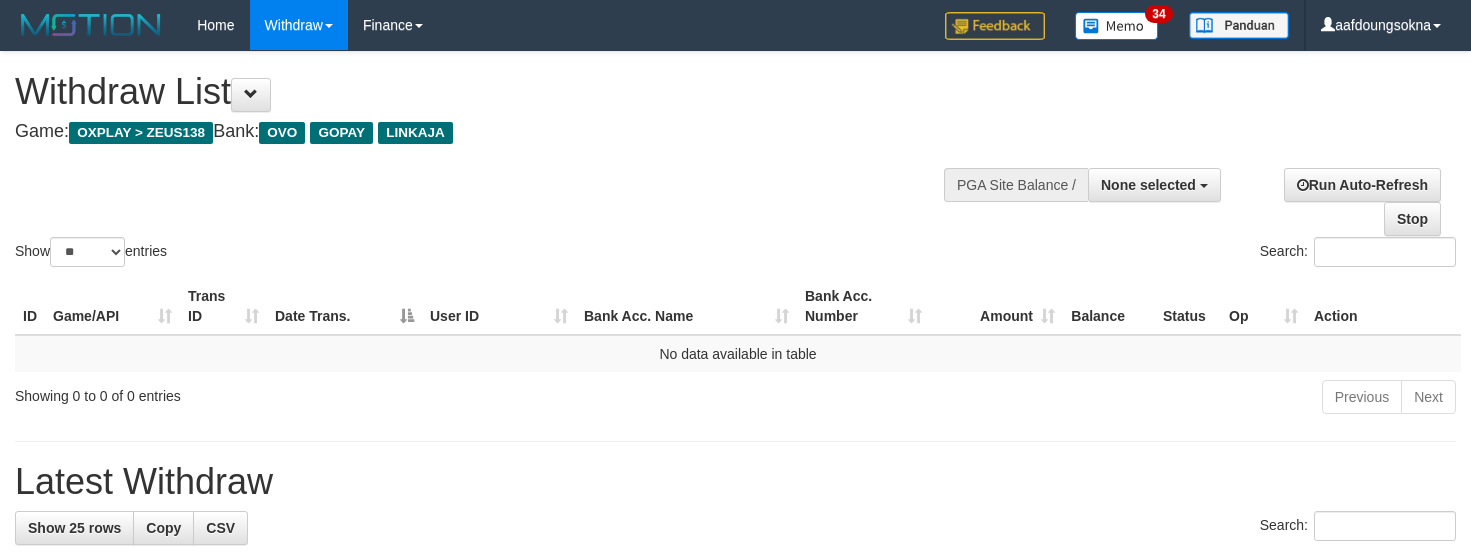 select 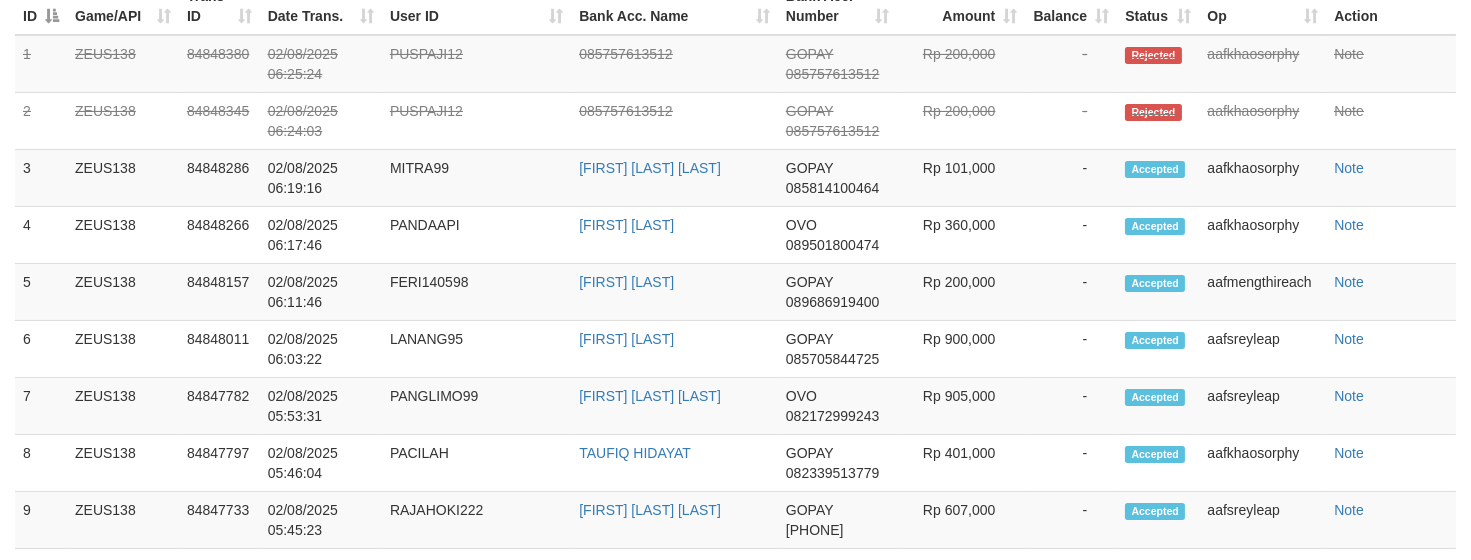 scroll, scrollTop: 518, scrollLeft: 0, axis: vertical 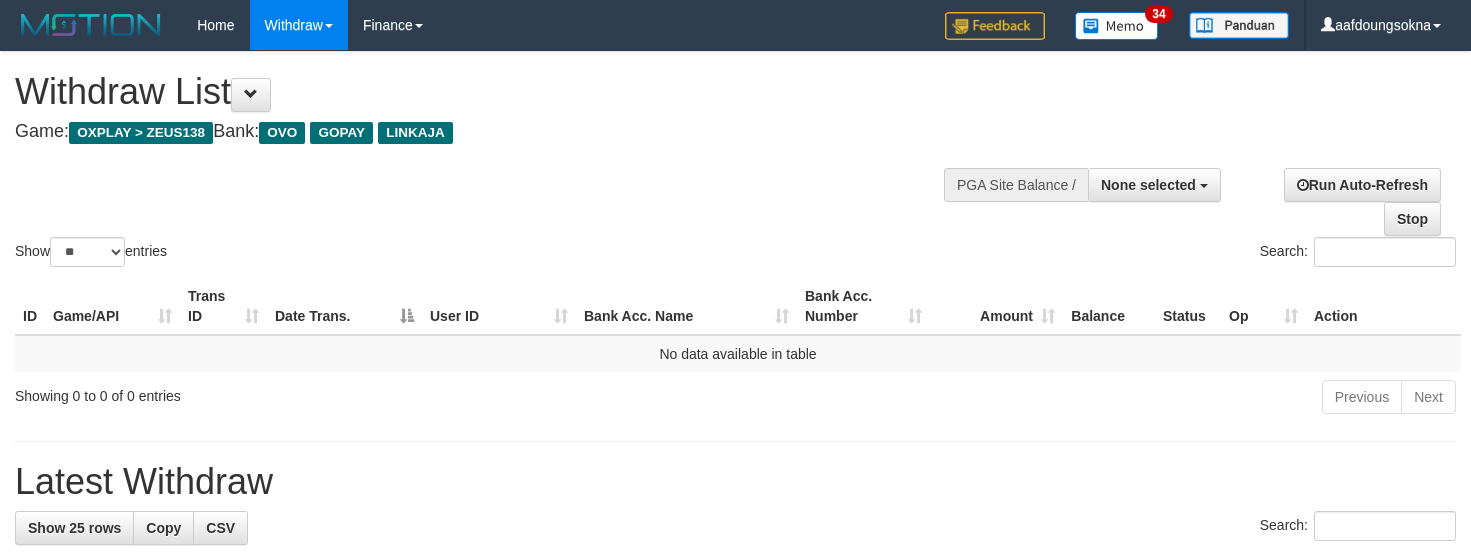 select 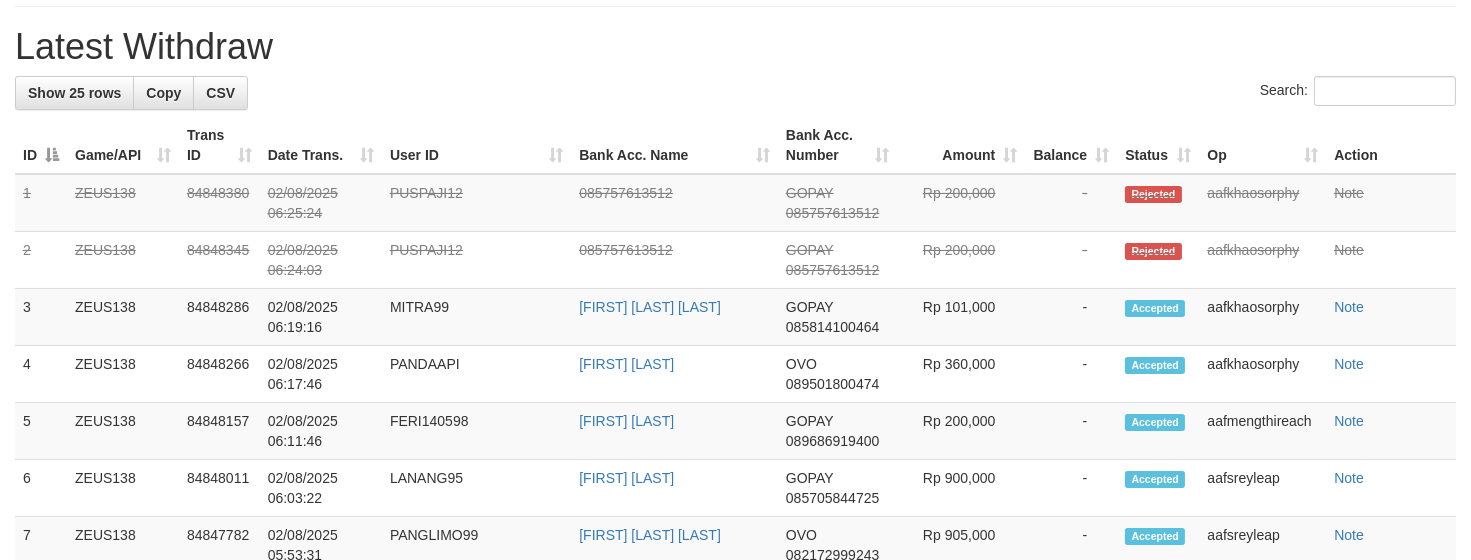 scroll, scrollTop: 0, scrollLeft: 0, axis: both 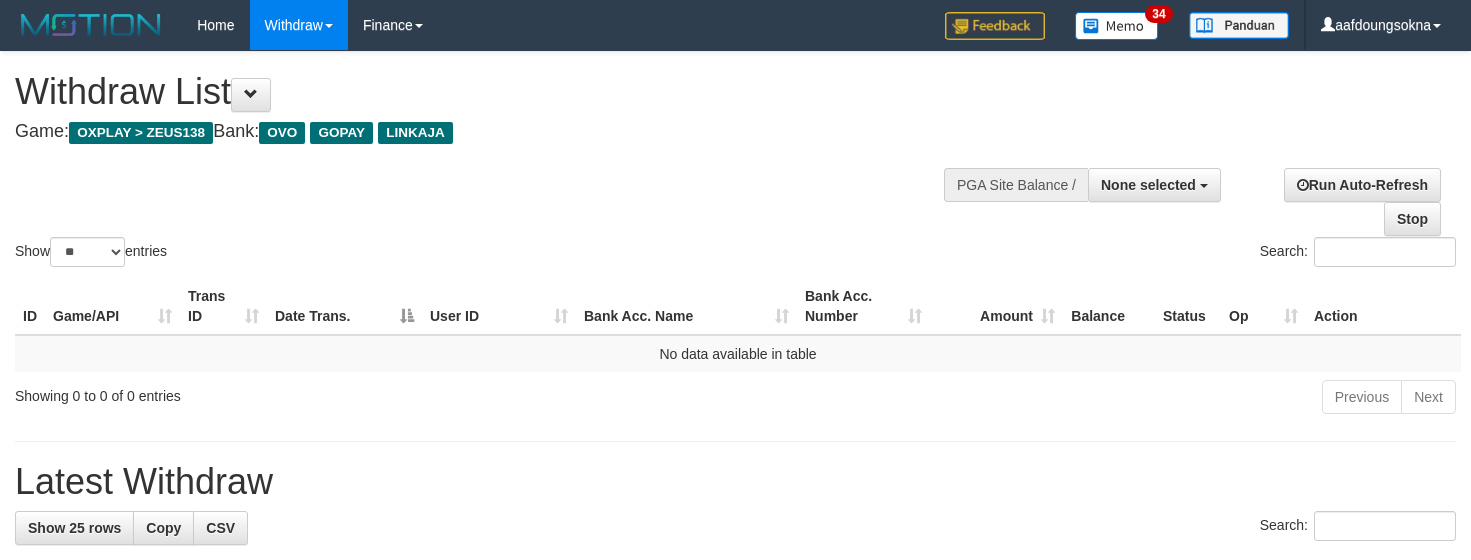 select 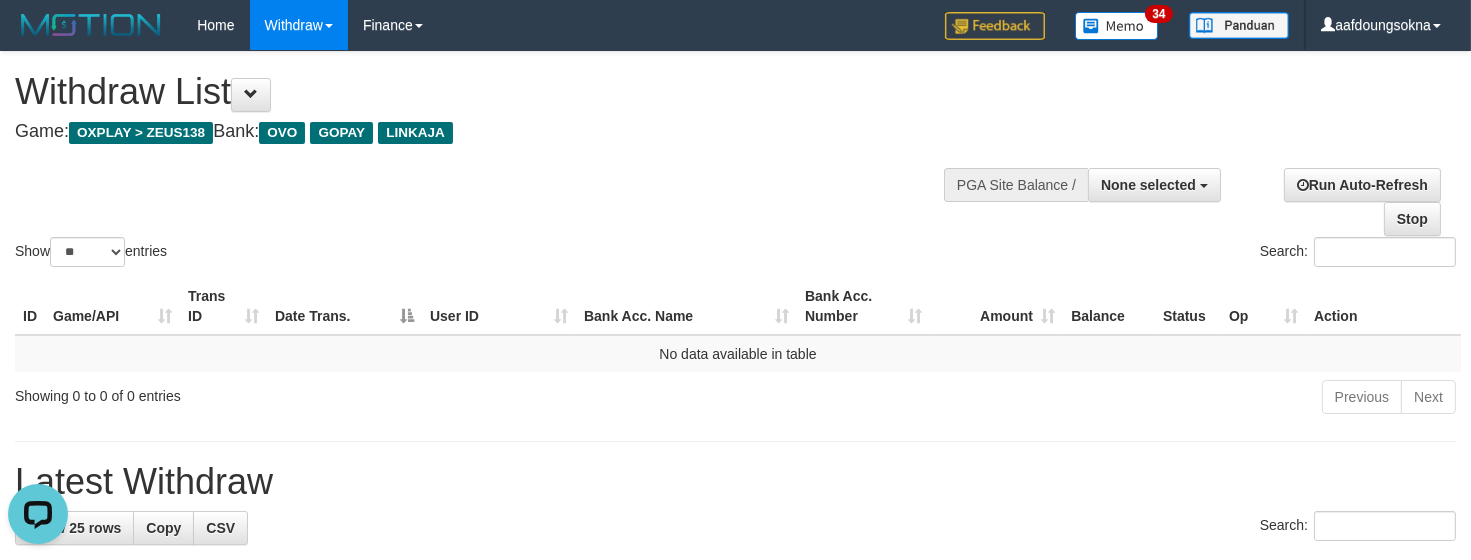 scroll, scrollTop: 0, scrollLeft: 0, axis: both 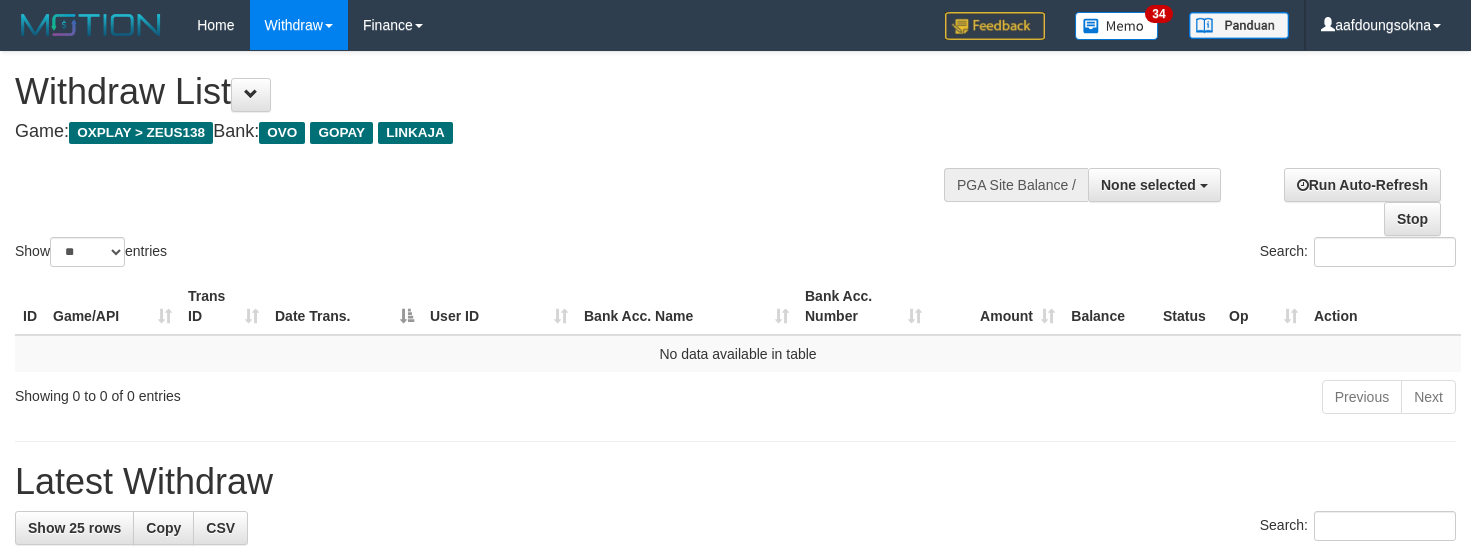 select 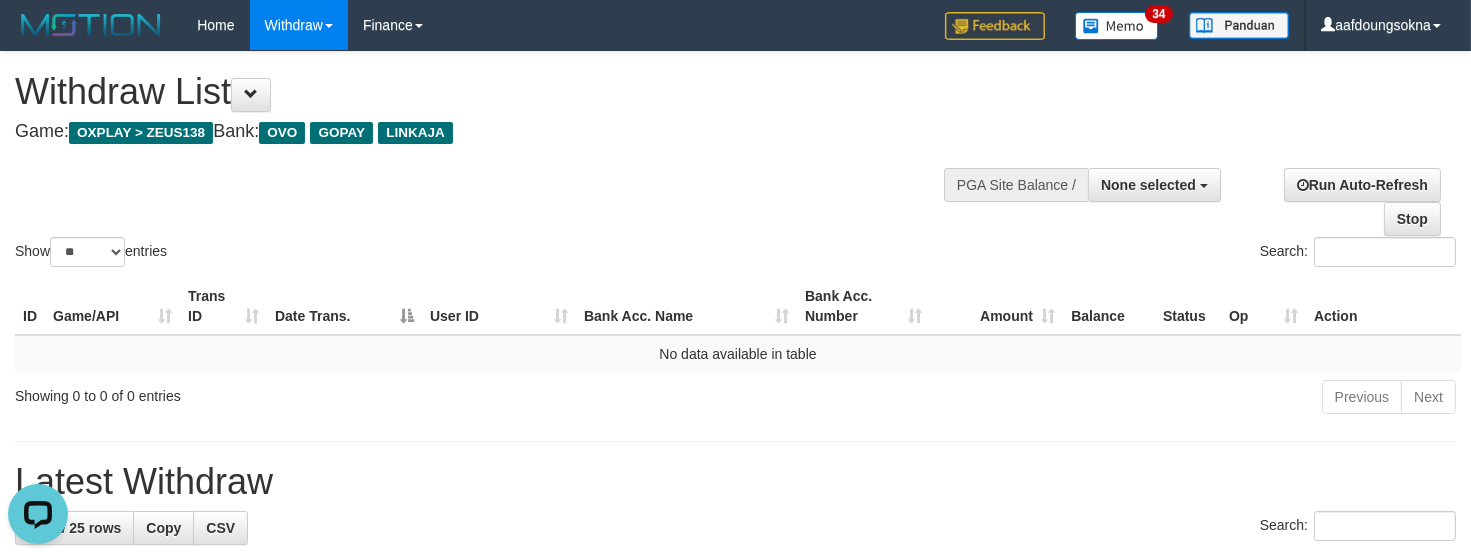scroll, scrollTop: 0, scrollLeft: 0, axis: both 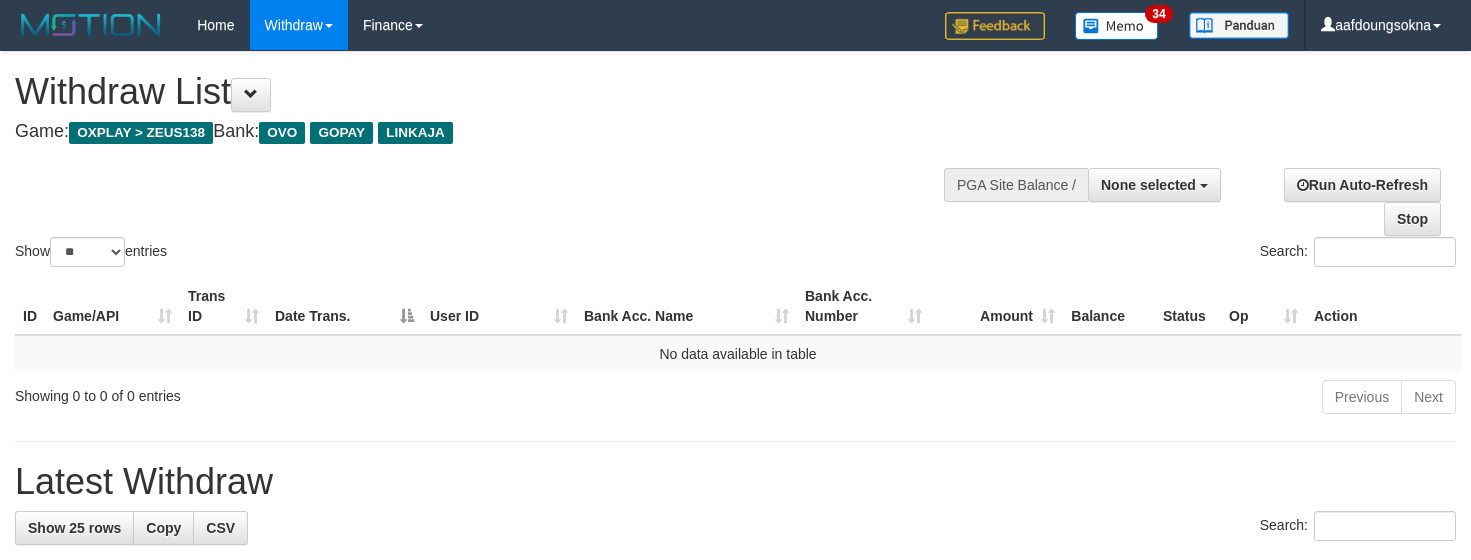 select 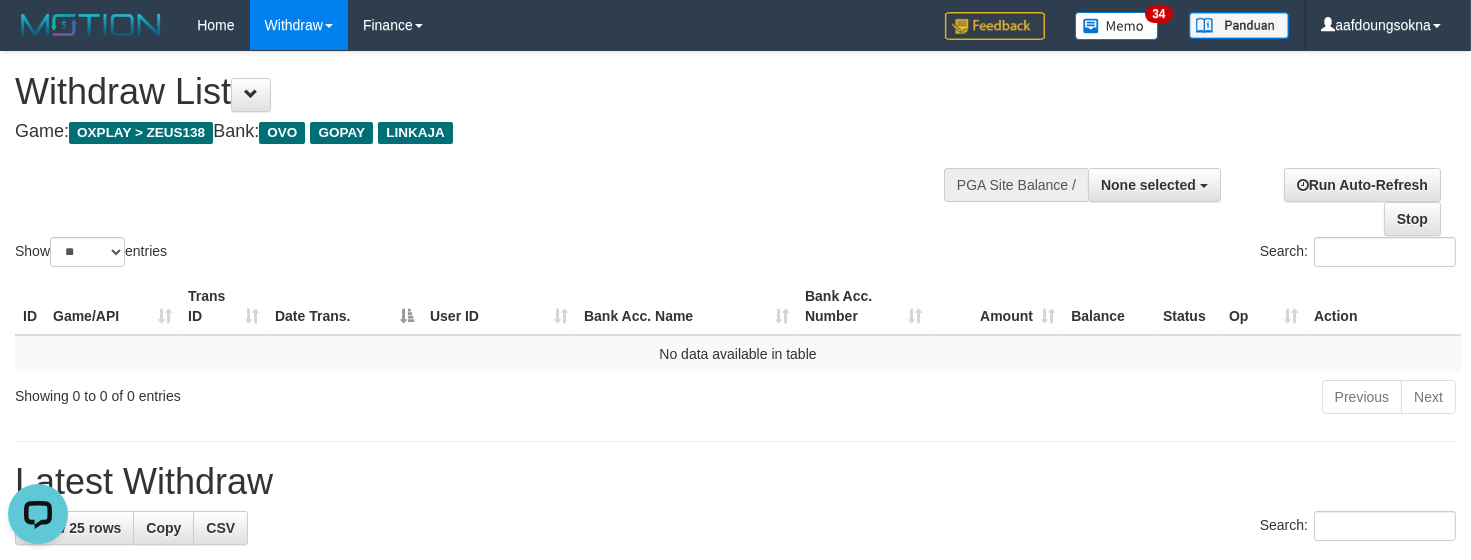 scroll, scrollTop: 0, scrollLeft: 0, axis: both 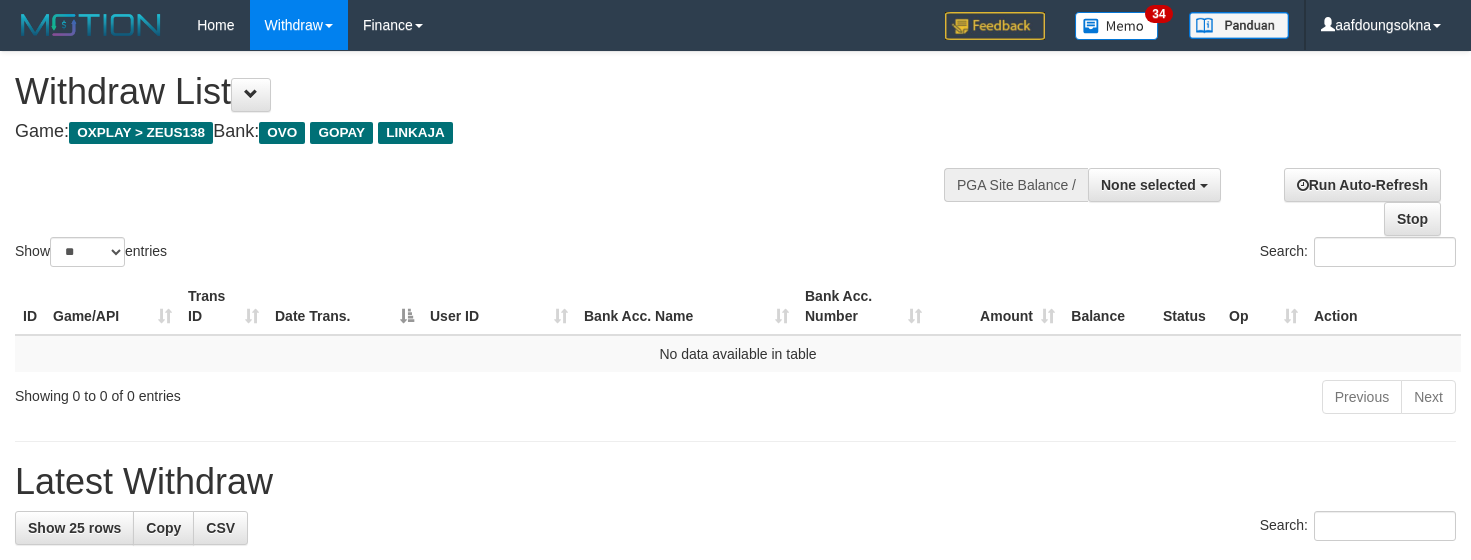 select 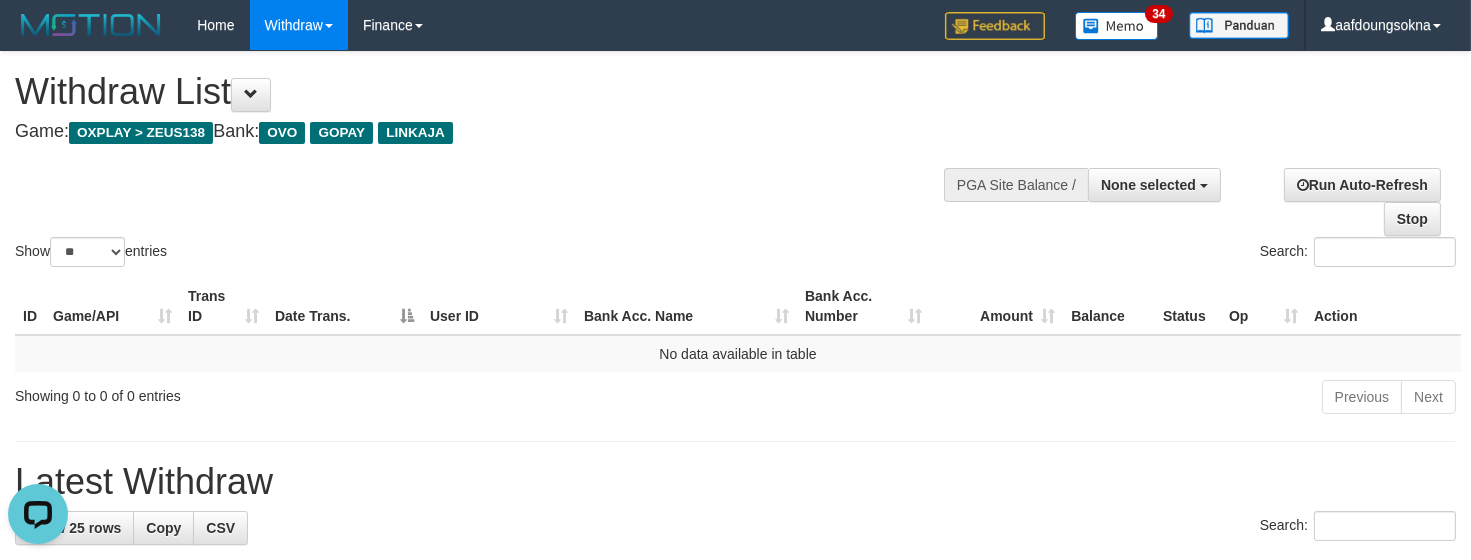 scroll, scrollTop: 0, scrollLeft: 0, axis: both 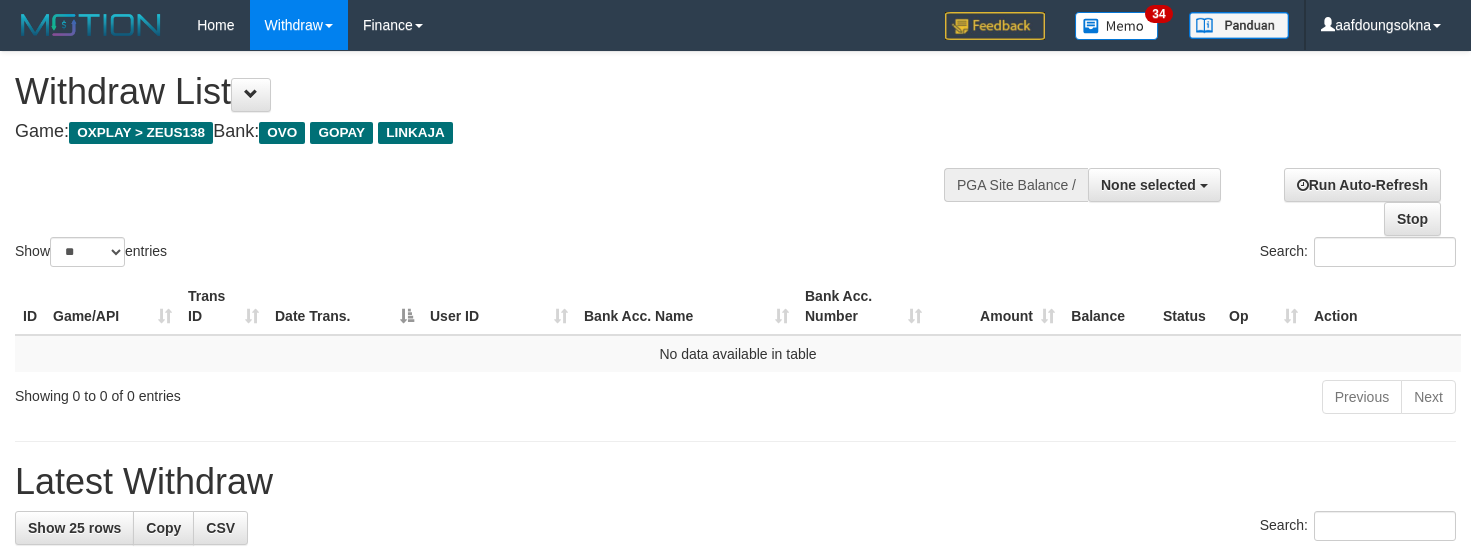 select 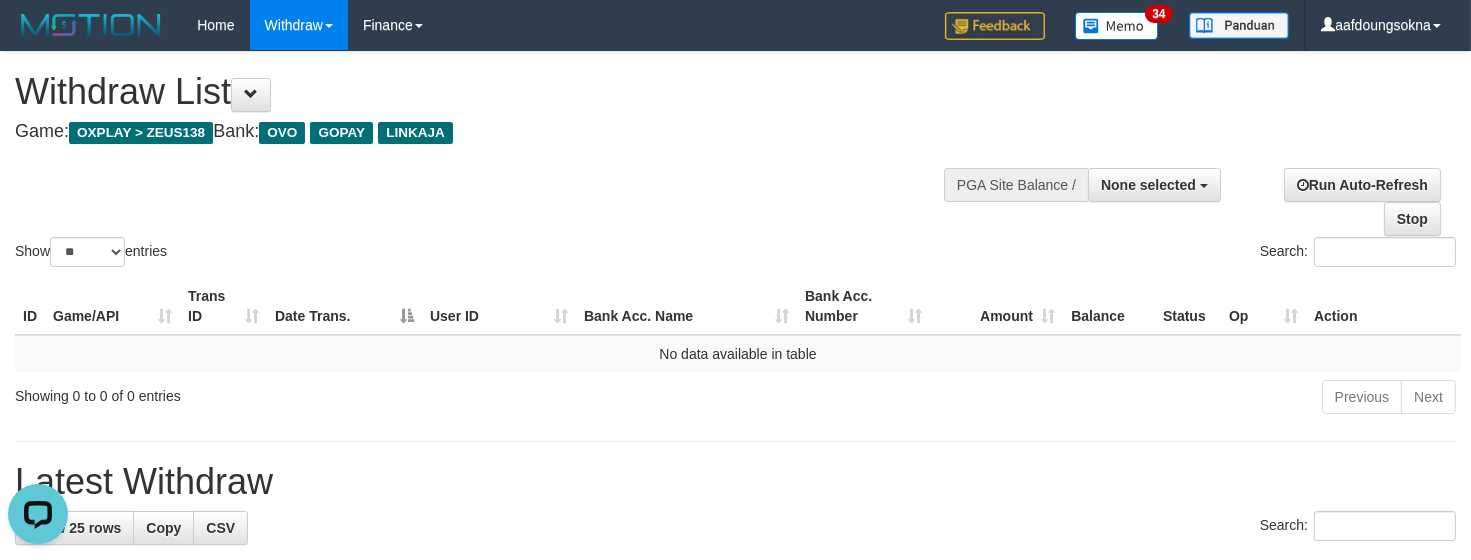 scroll, scrollTop: 0, scrollLeft: 0, axis: both 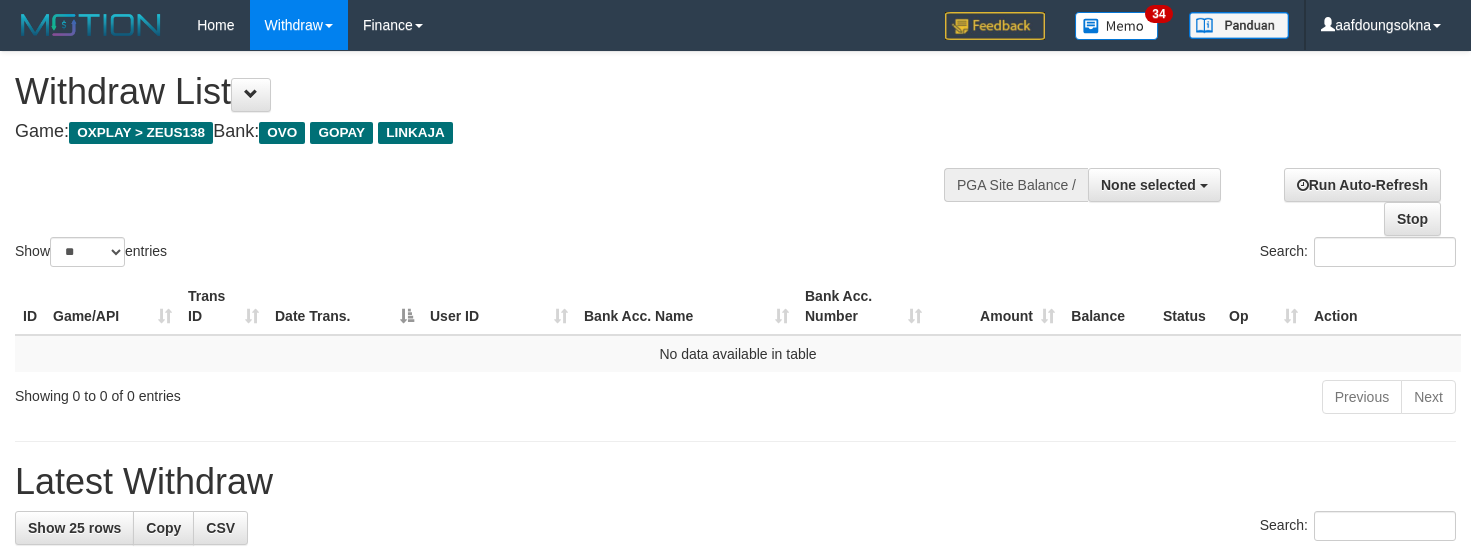 select 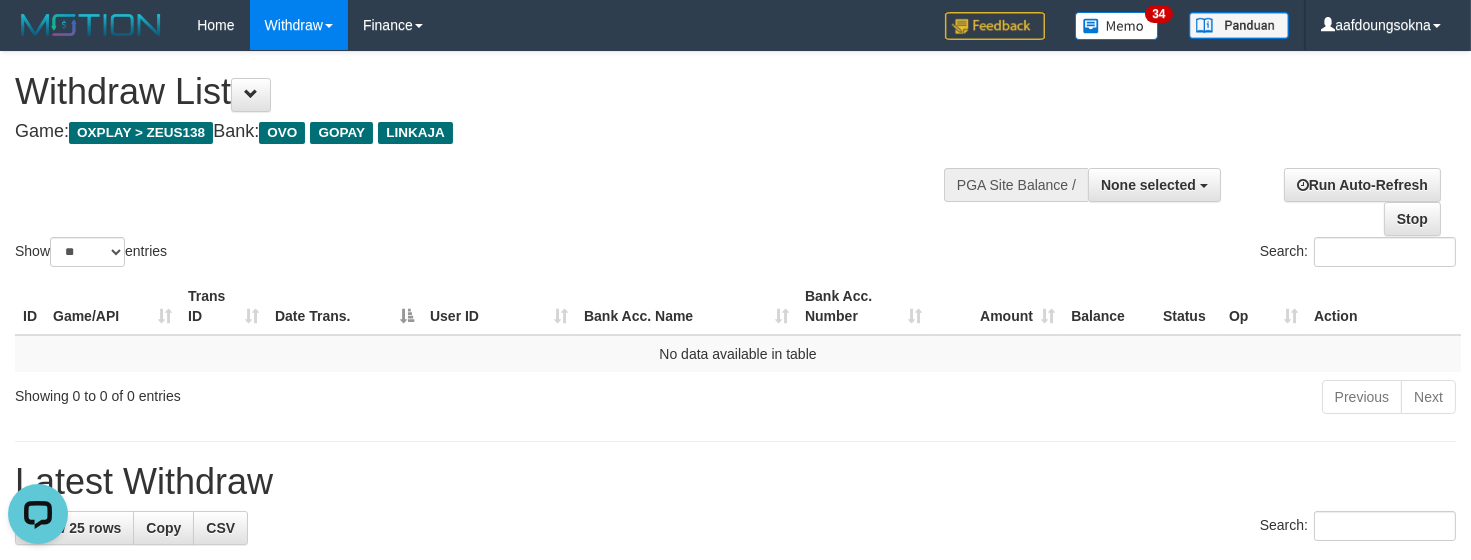 scroll, scrollTop: 0, scrollLeft: 0, axis: both 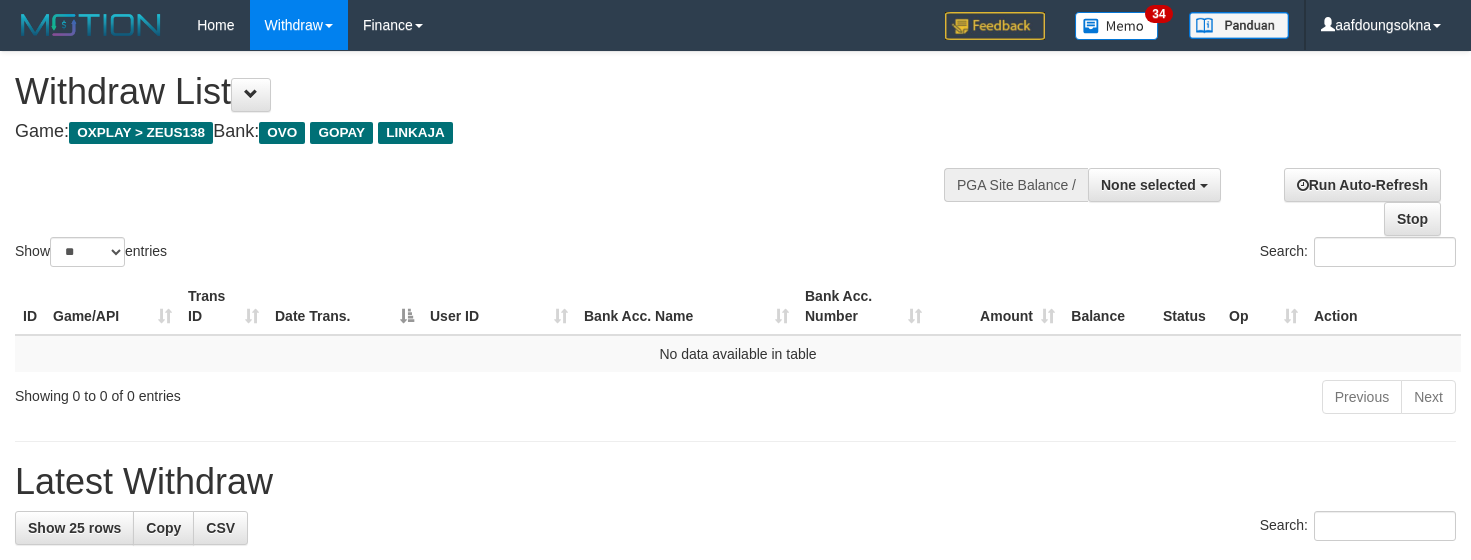 select 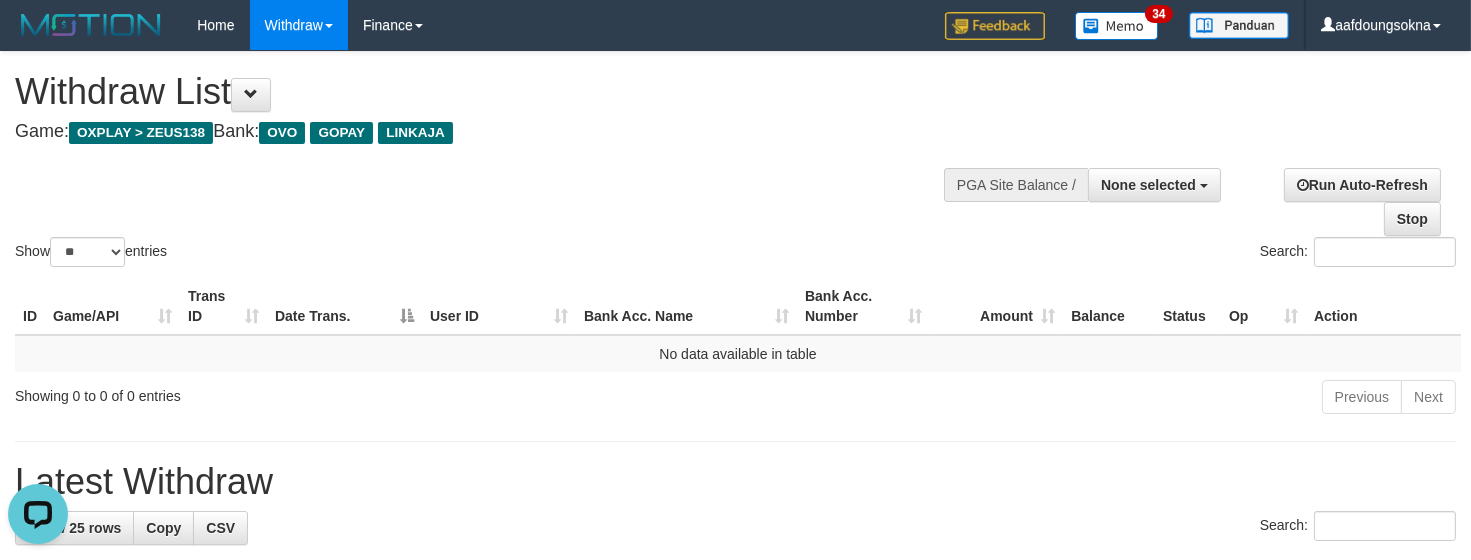 scroll, scrollTop: 0, scrollLeft: 0, axis: both 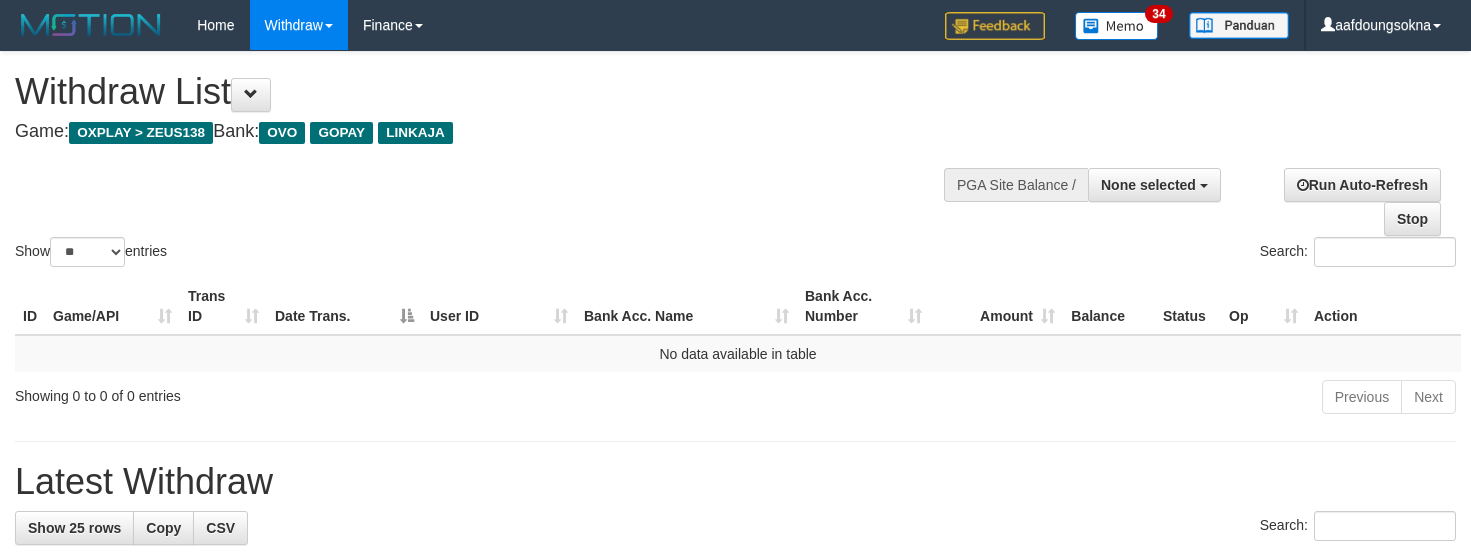 select 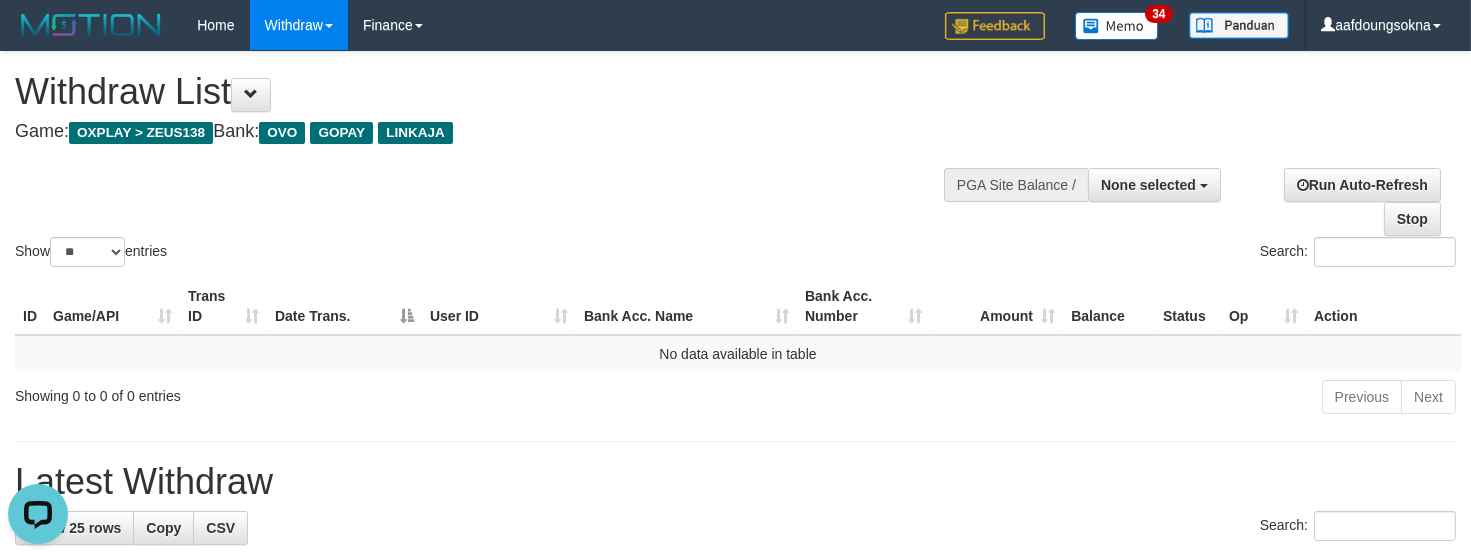 scroll, scrollTop: 0, scrollLeft: 0, axis: both 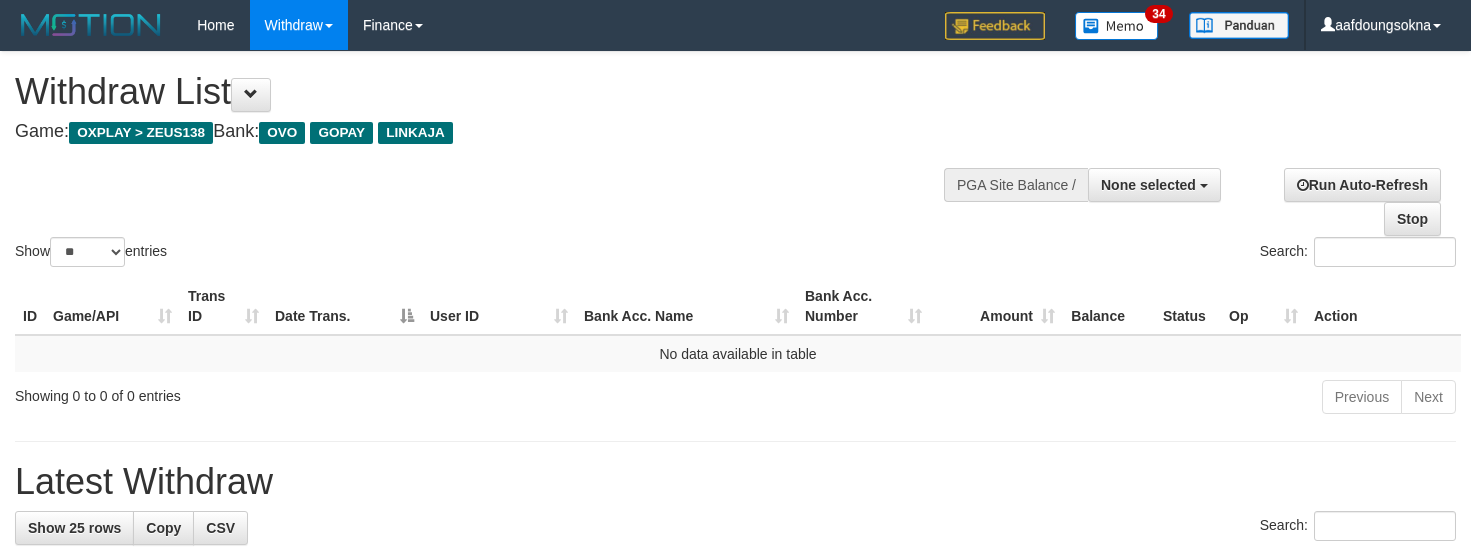 select 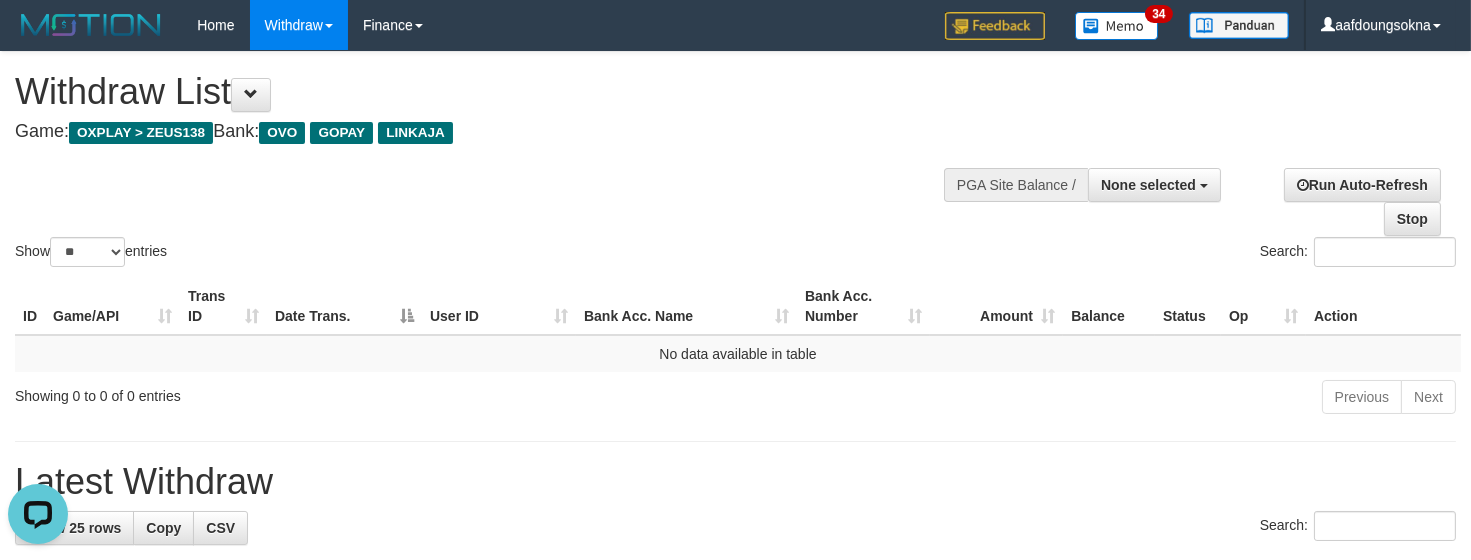 scroll, scrollTop: 0, scrollLeft: 0, axis: both 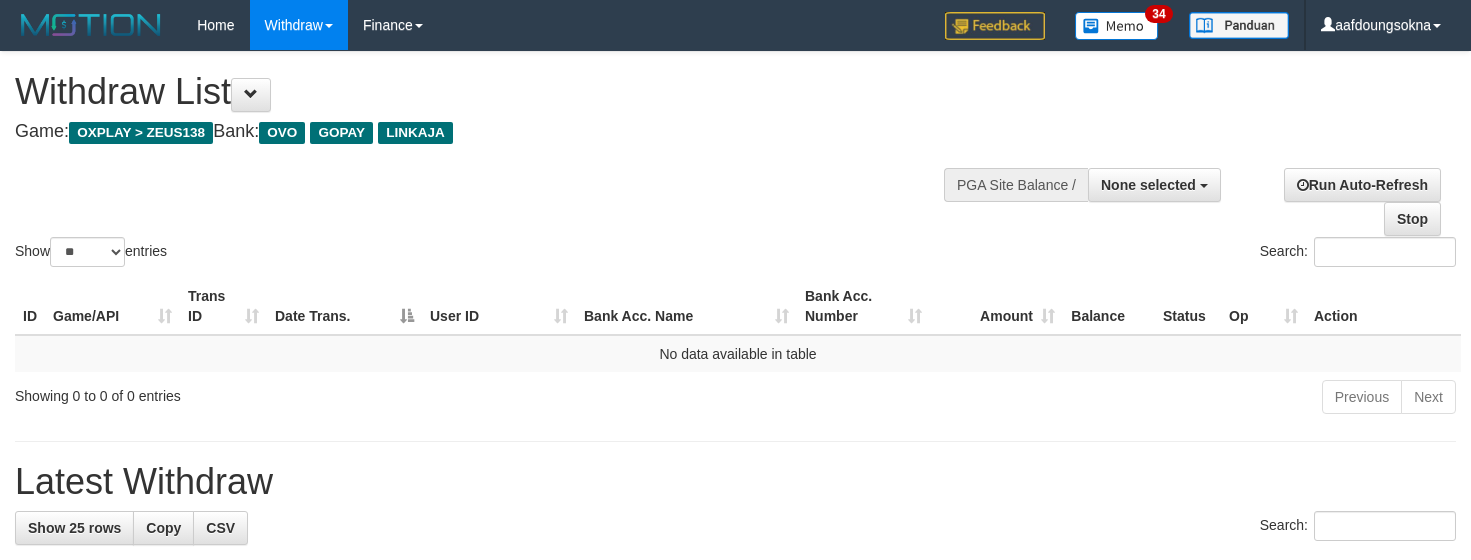 select 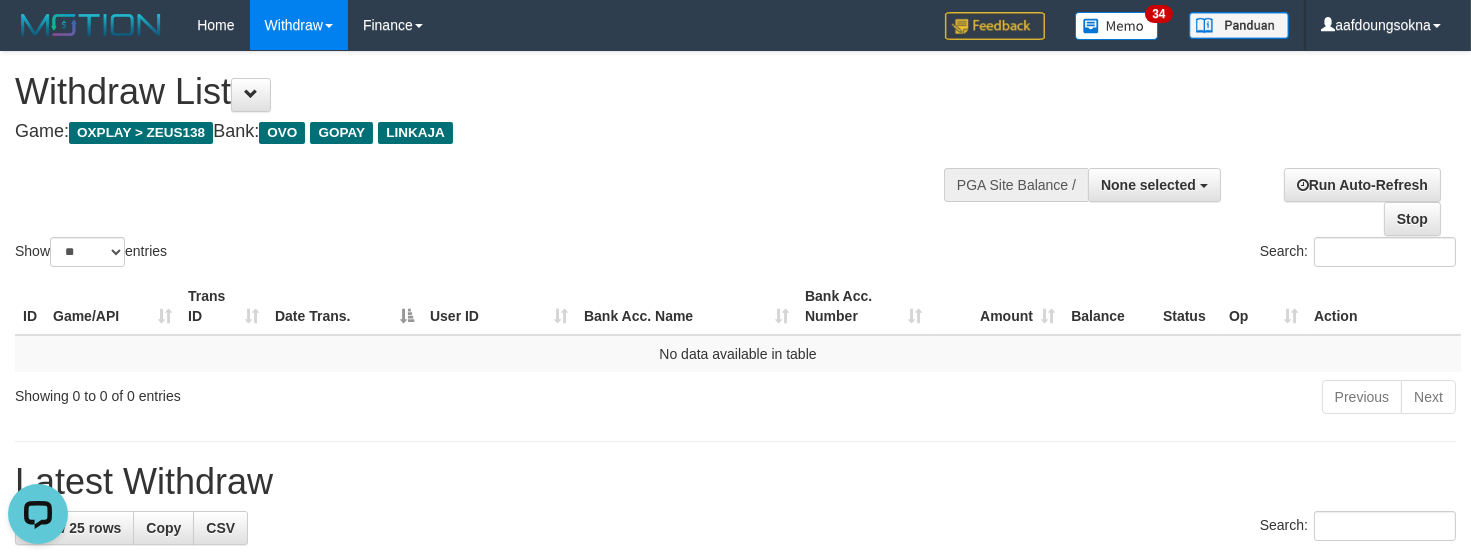 scroll, scrollTop: 0, scrollLeft: 0, axis: both 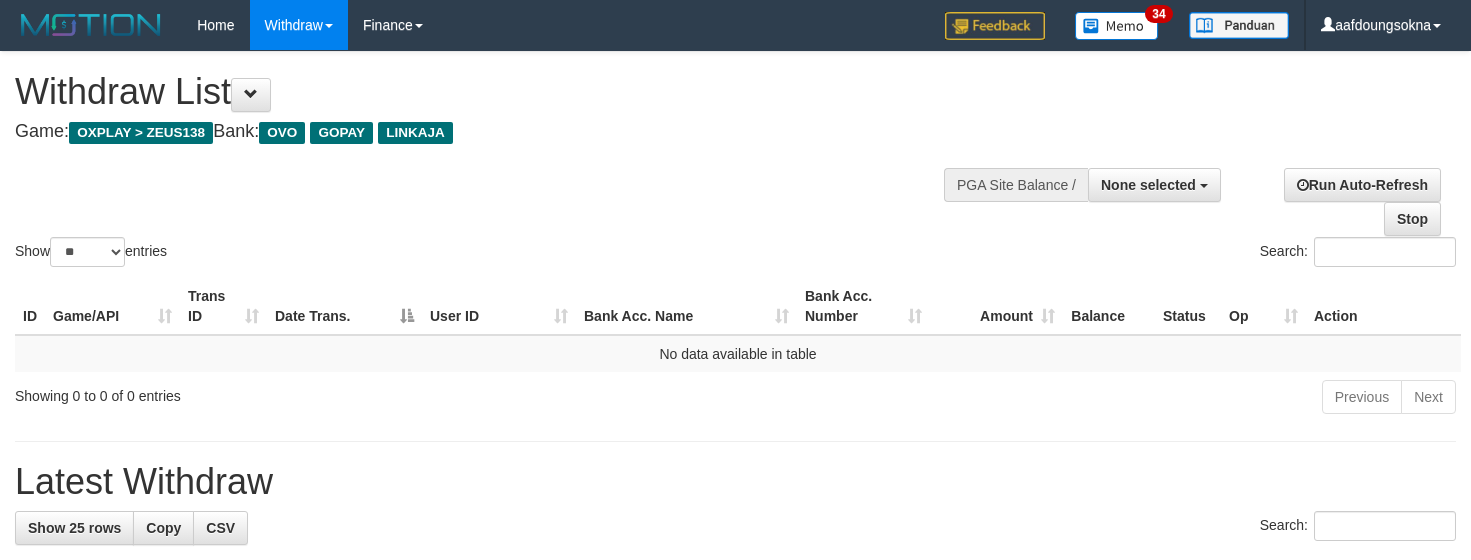 select 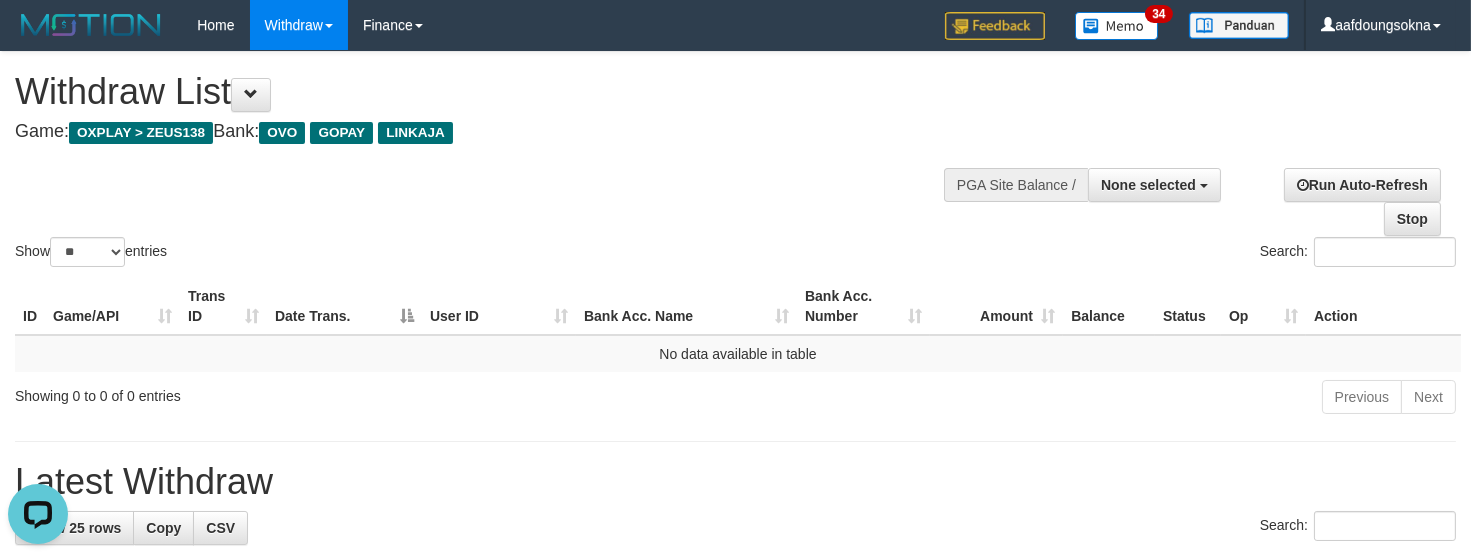 scroll, scrollTop: 0, scrollLeft: 0, axis: both 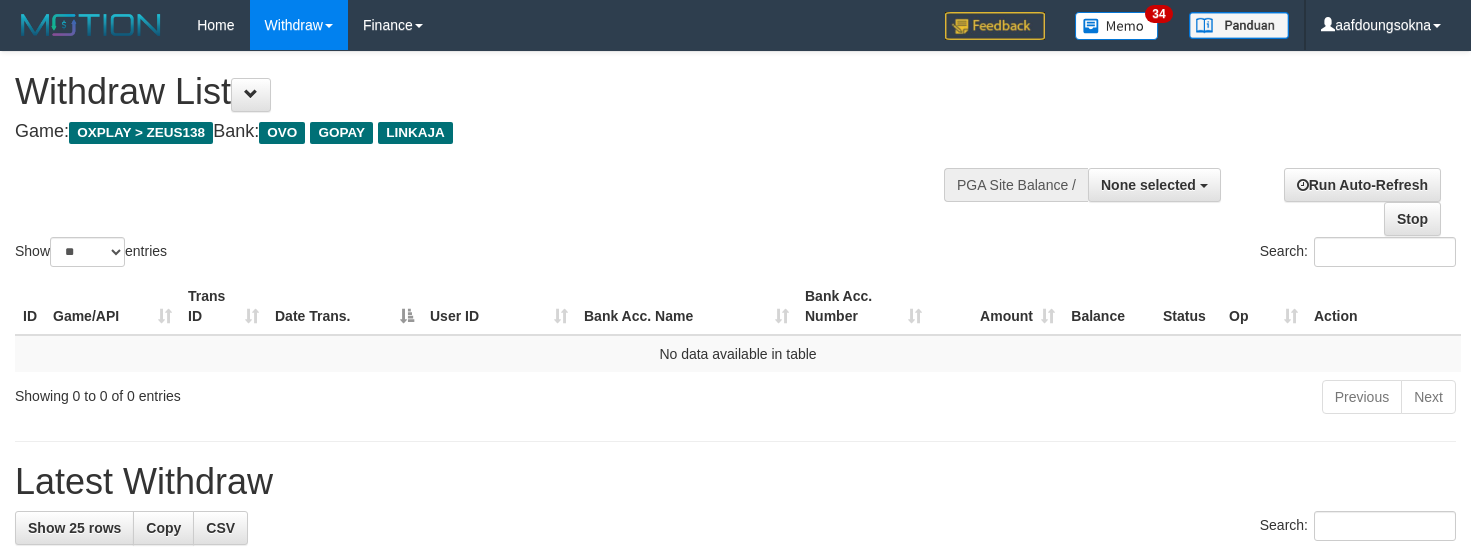 select 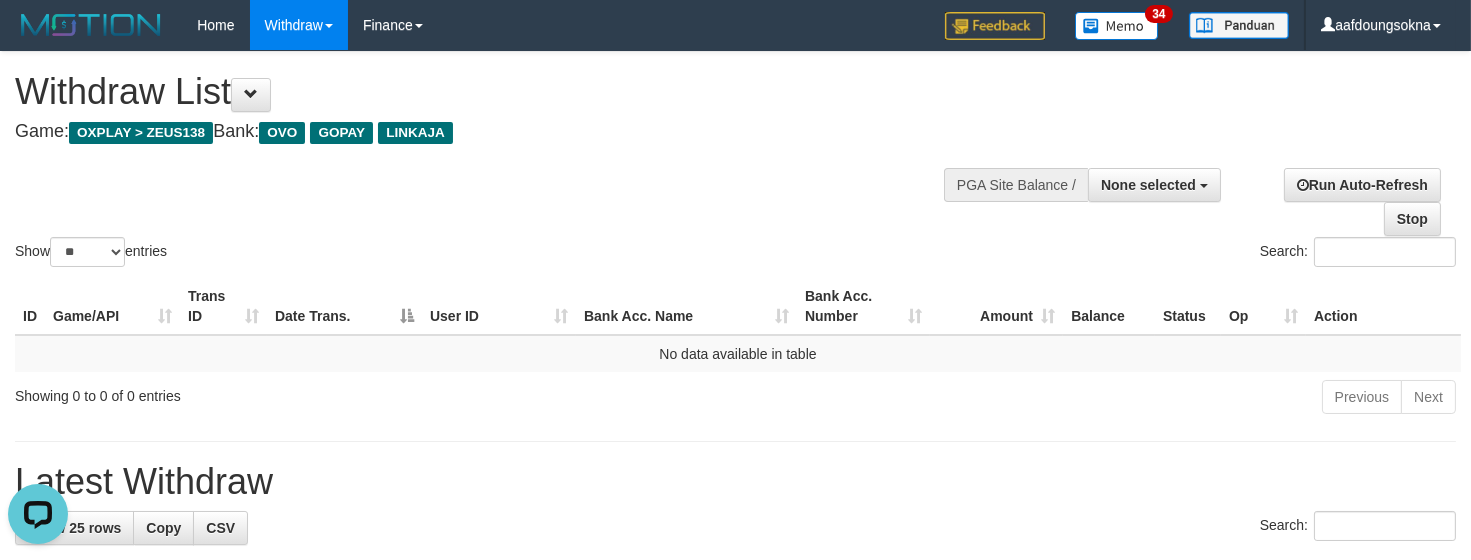 scroll, scrollTop: 0, scrollLeft: 0, axis: both 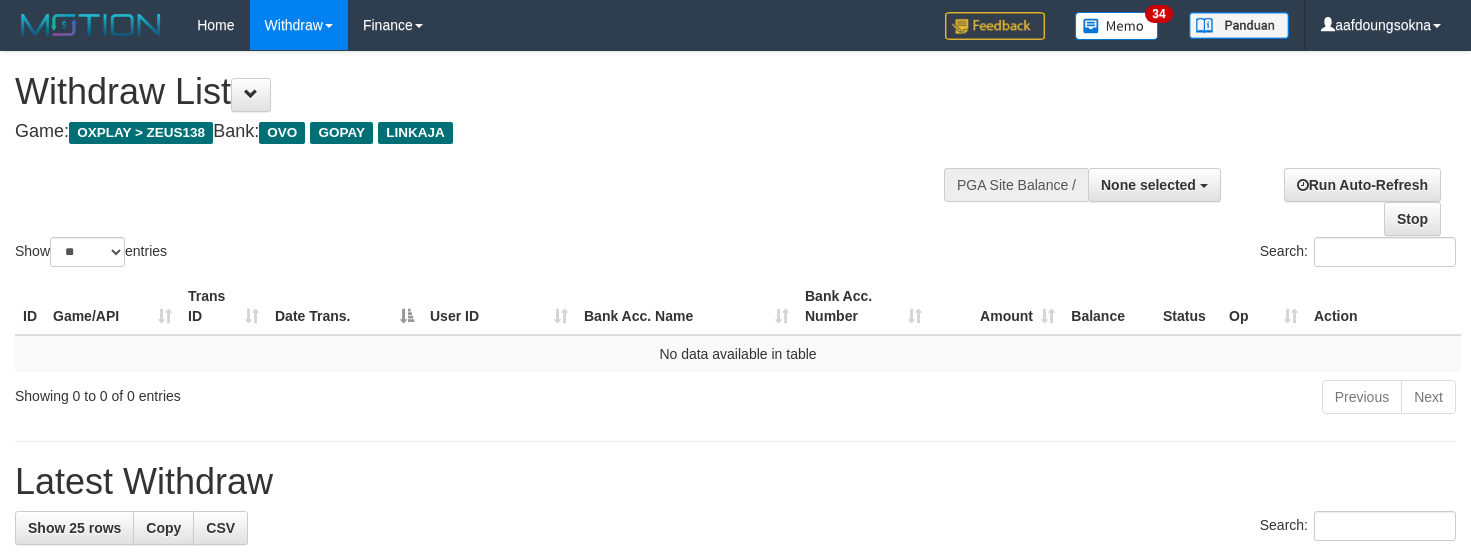 select 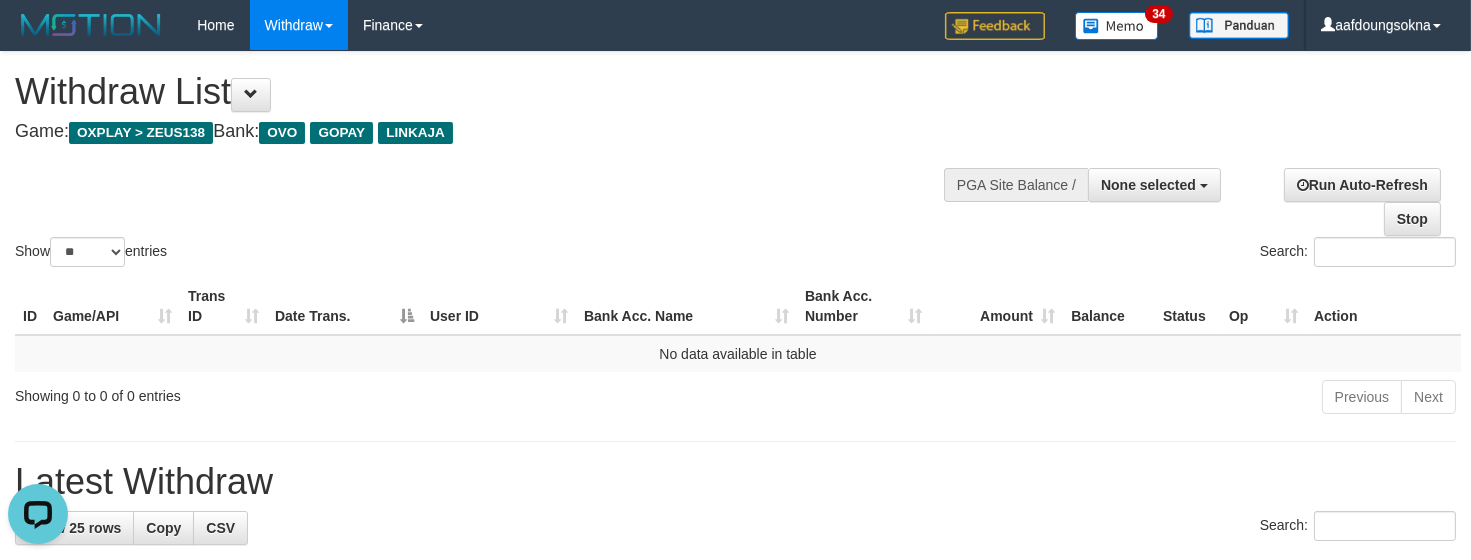 scroll, scrollTop: 0, scrollLeft: 0, axis: both 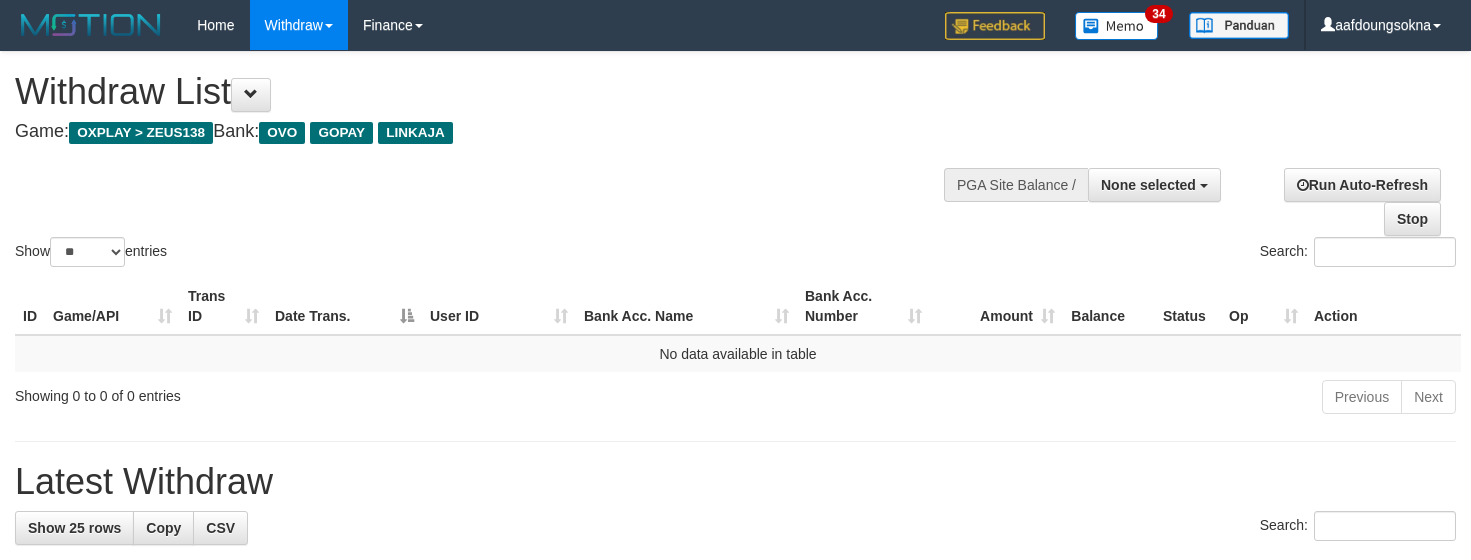 select 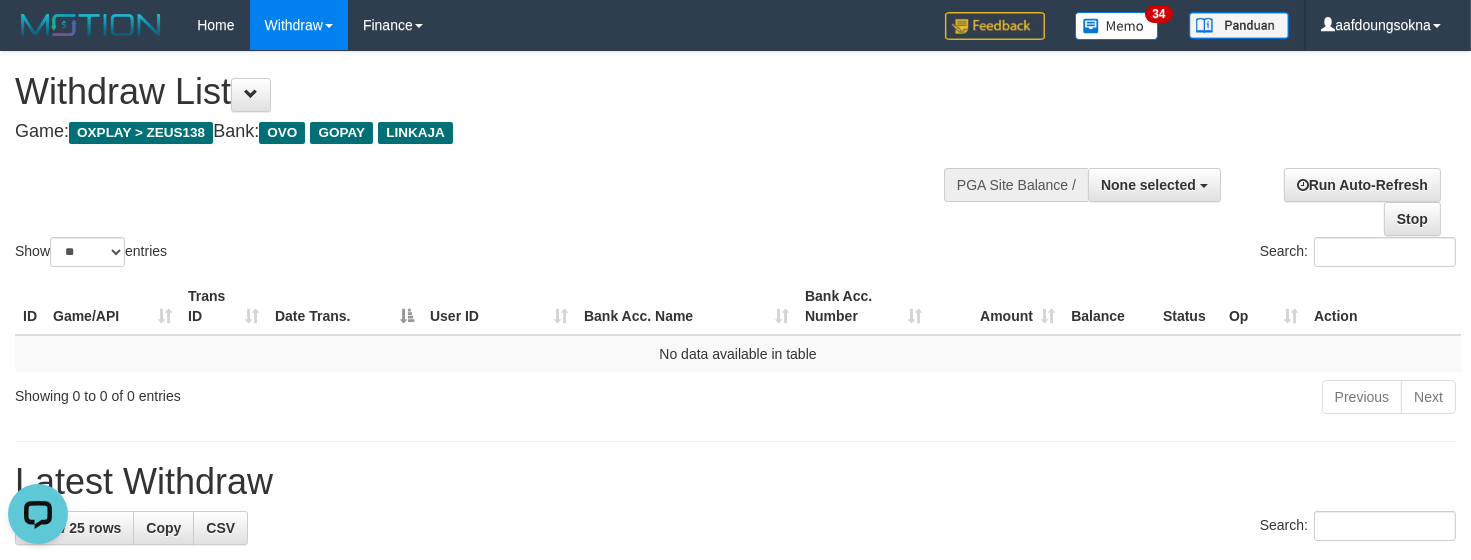 scroll, scrollTop: 0, scrollLeft: 0, axis: both 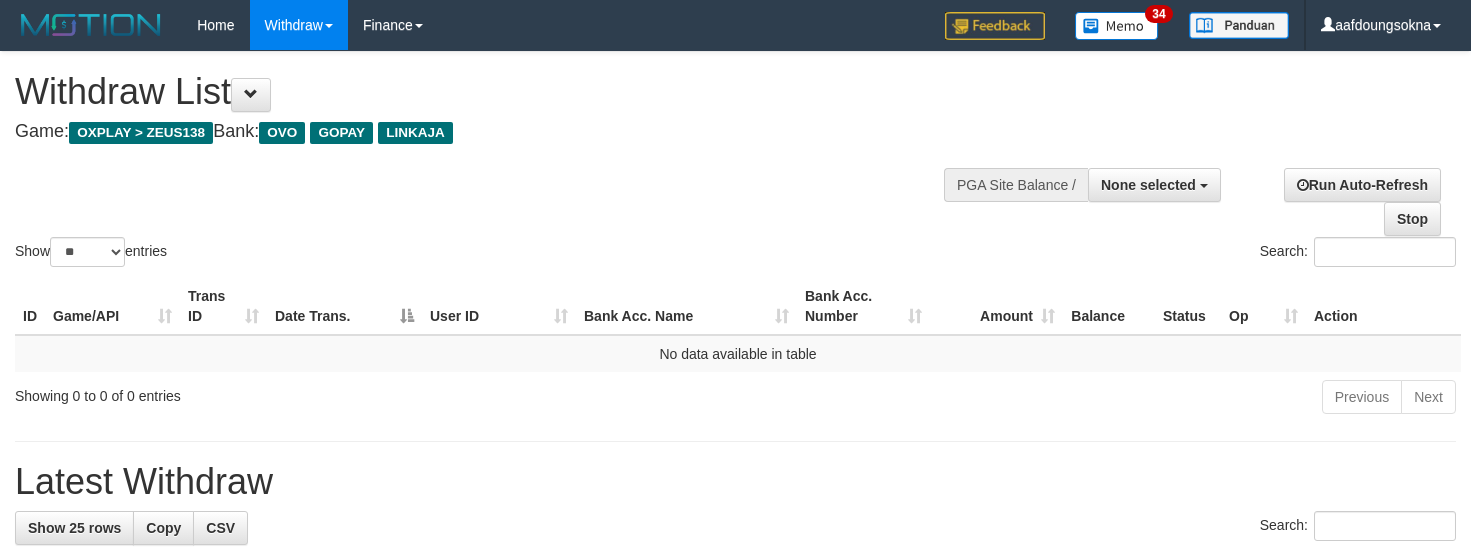 select 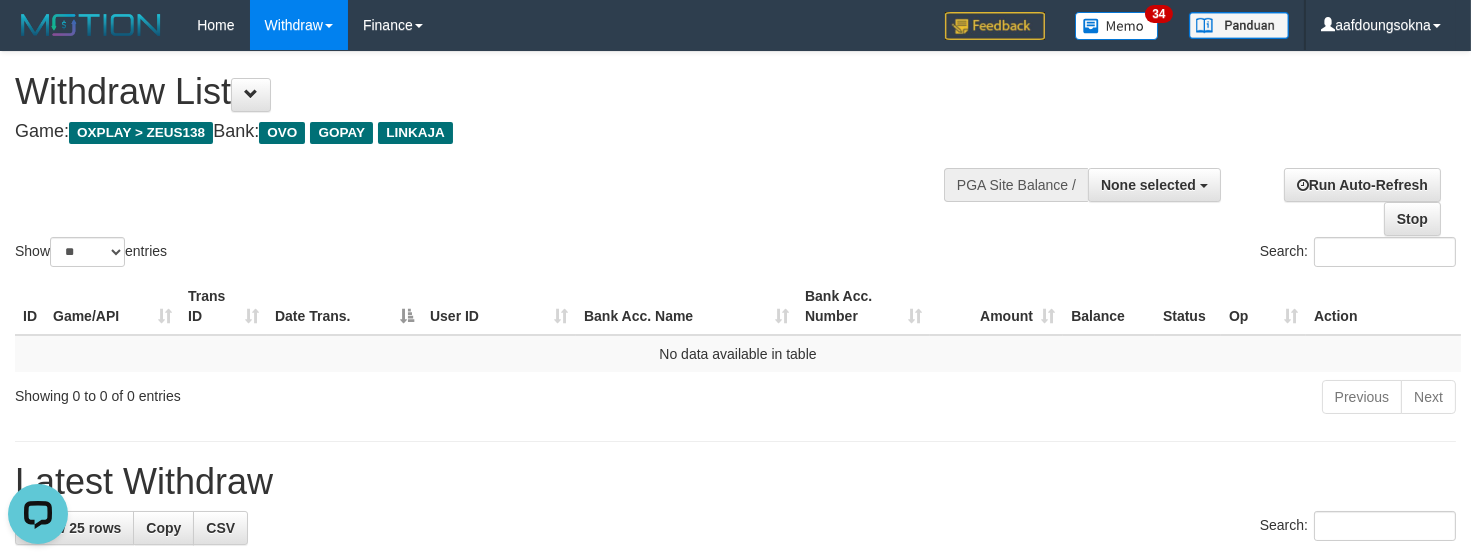 scroll, scrollTop: 0, scrollLeft: 0, axis: both 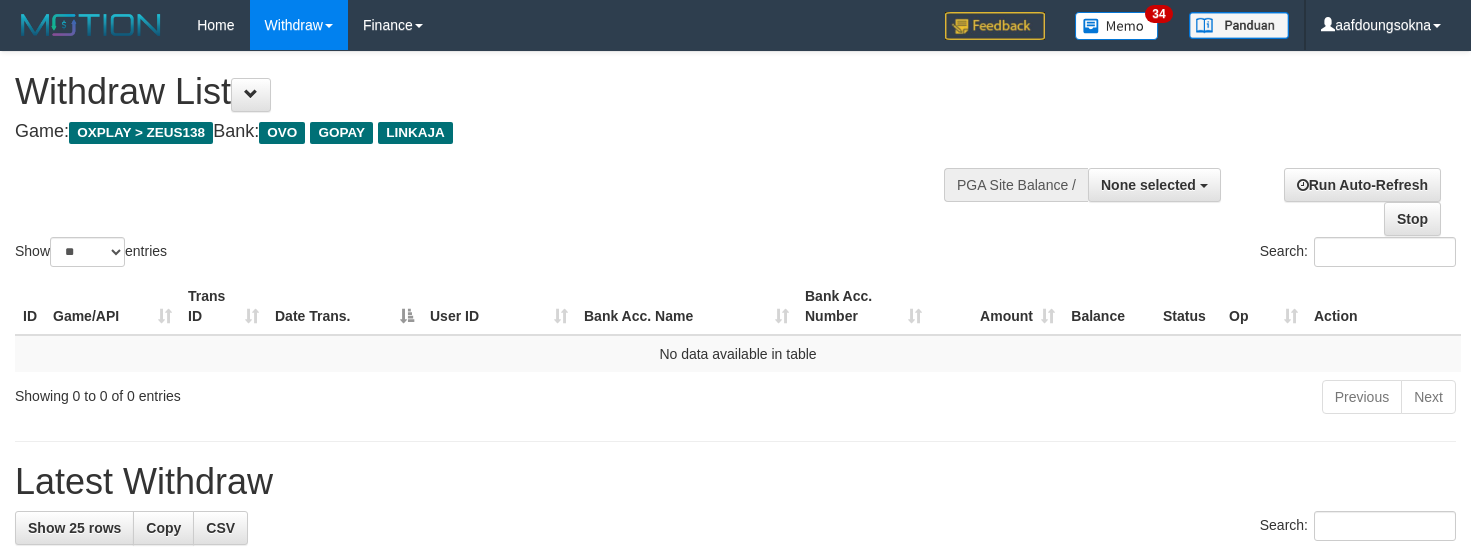 select 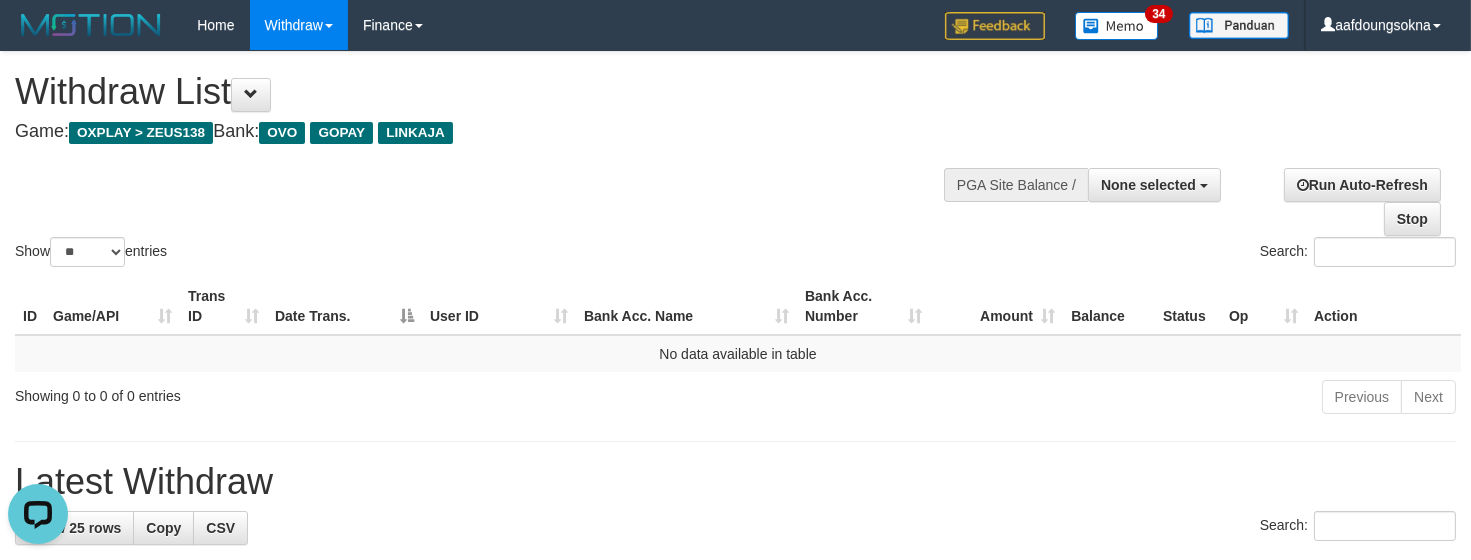 scroll, scrollTop: 0, scrollLeft: 0, axis: both 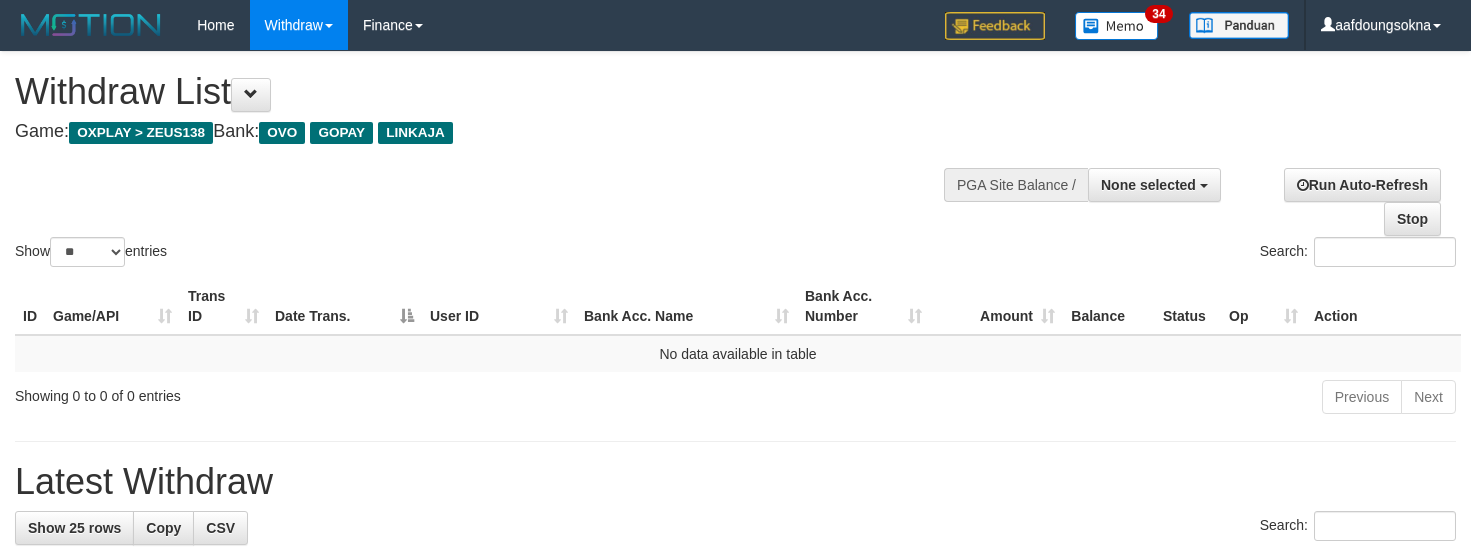 select 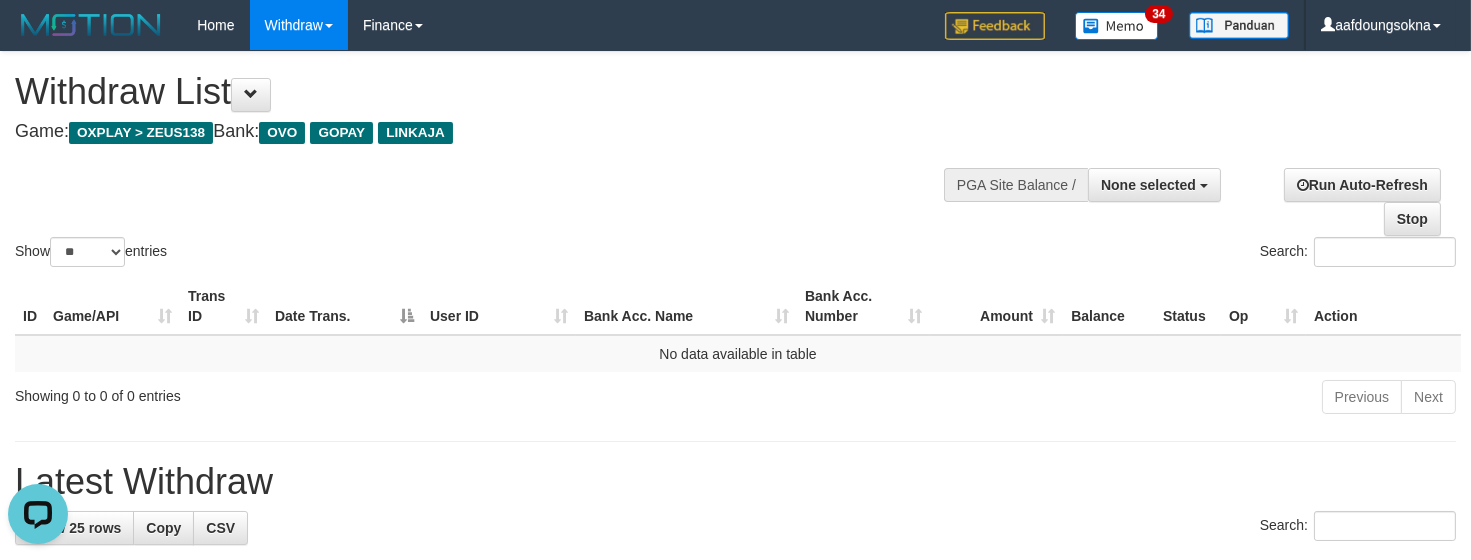 scroll, scrollTop: 0, scrollLeft: 0, axis: both 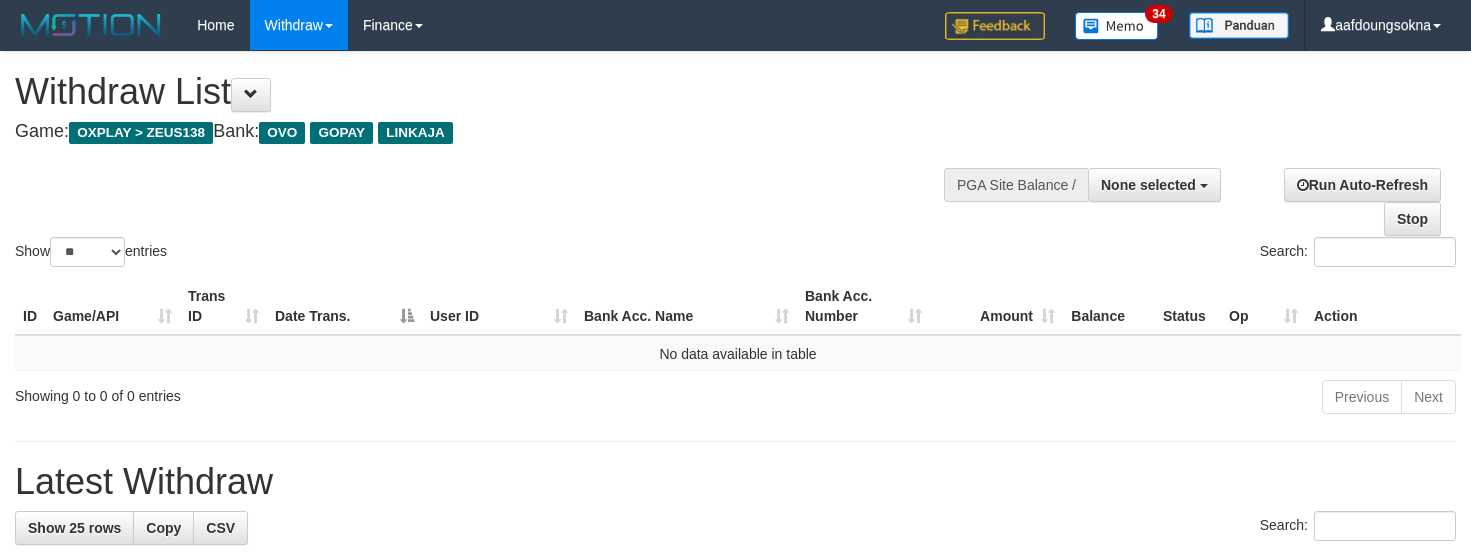 select 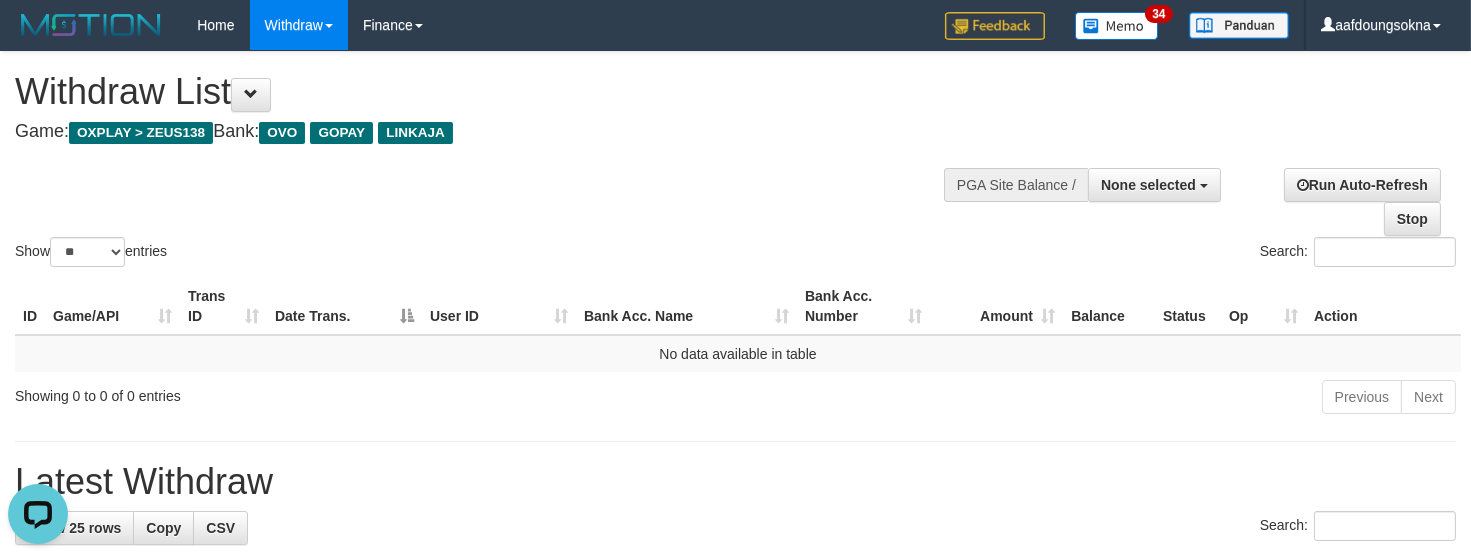 scroll, scrollTop: 0, scrollLeft: 0, axis: both 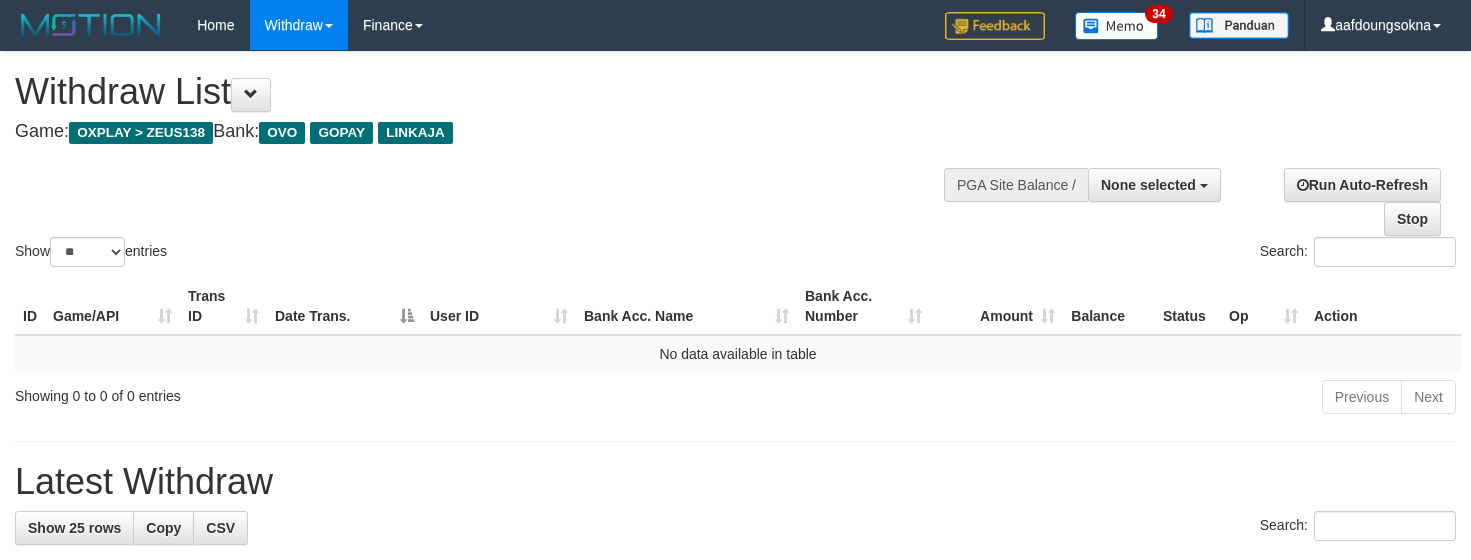 select 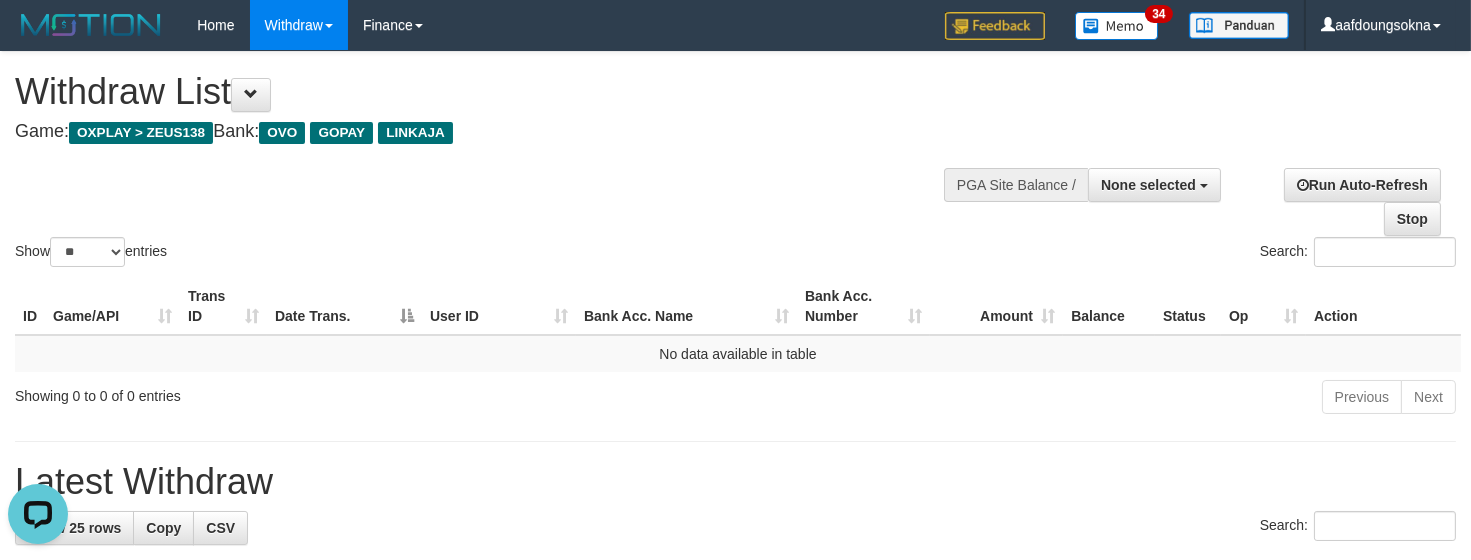 scroll, scrollTop: 0, scrollLeft: 0, axis: both 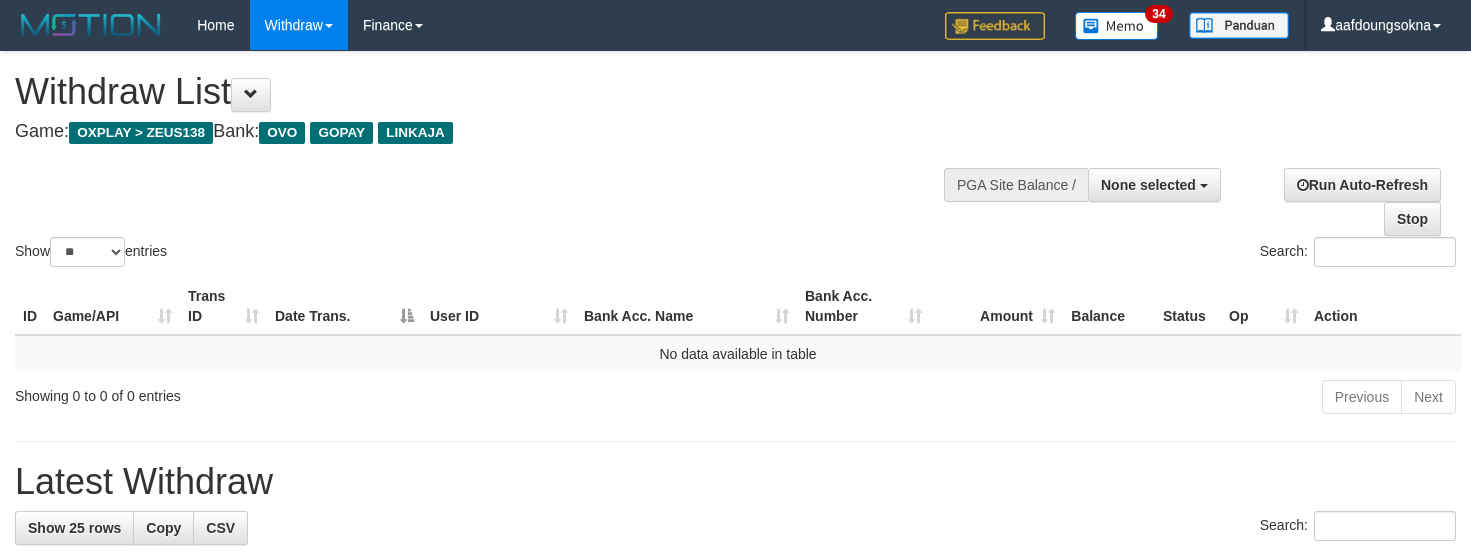 select 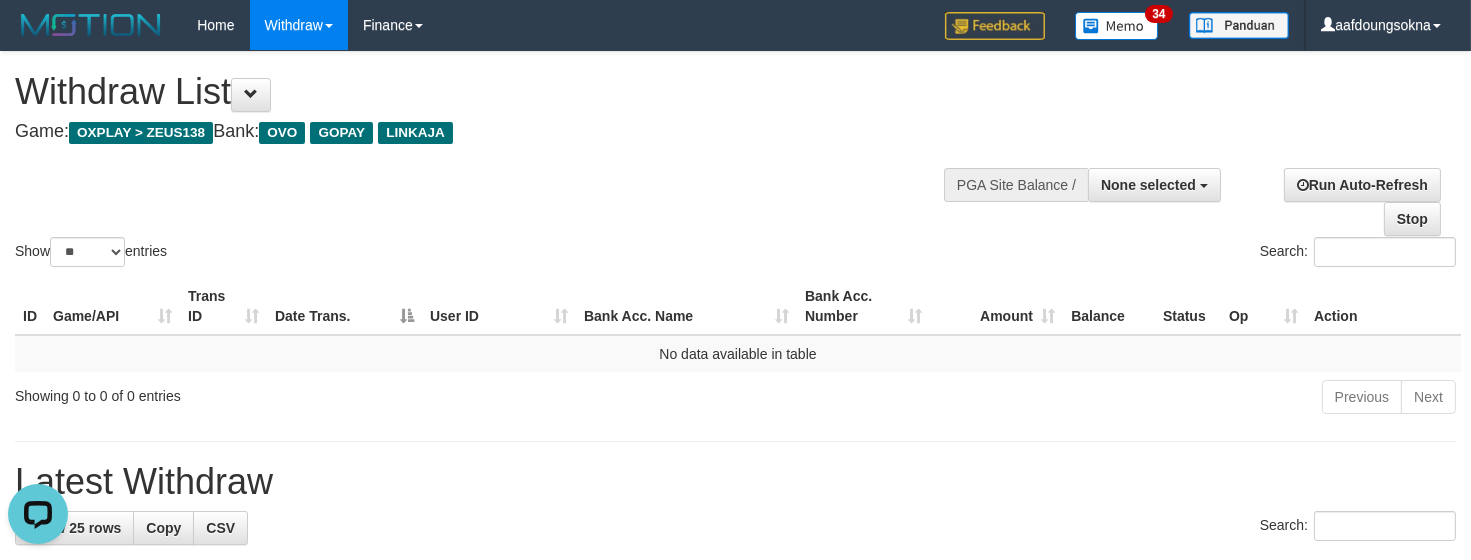scroll, scrollTop: 0, scrollLeft: 0, axis: both 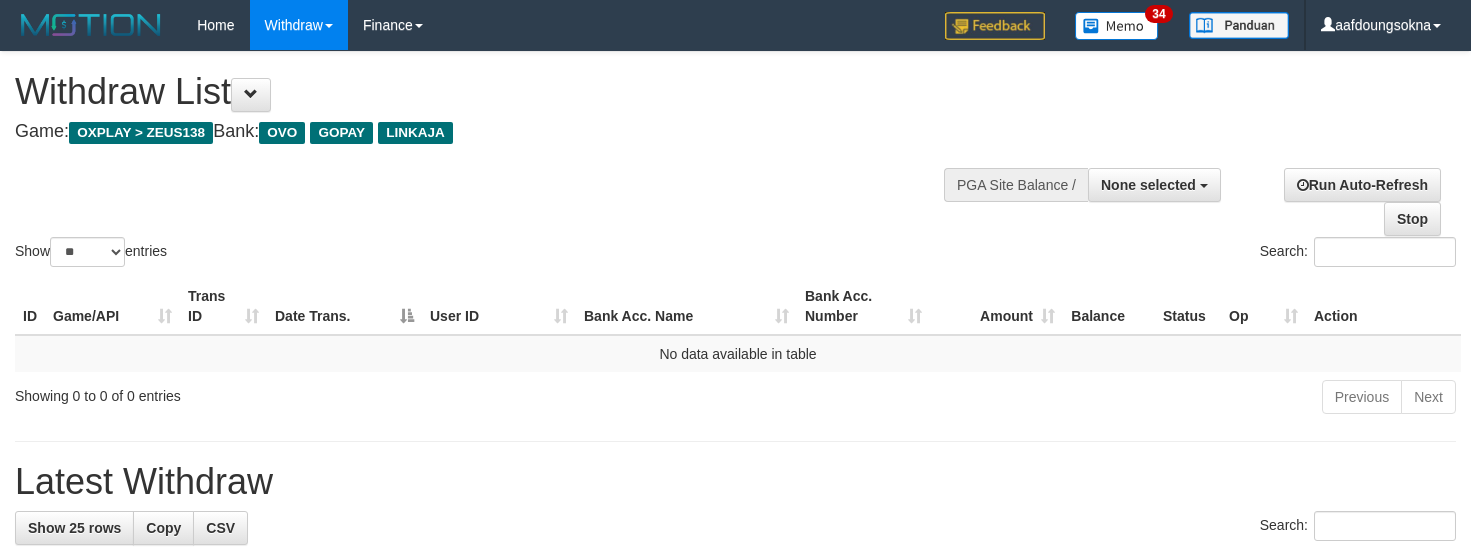 select 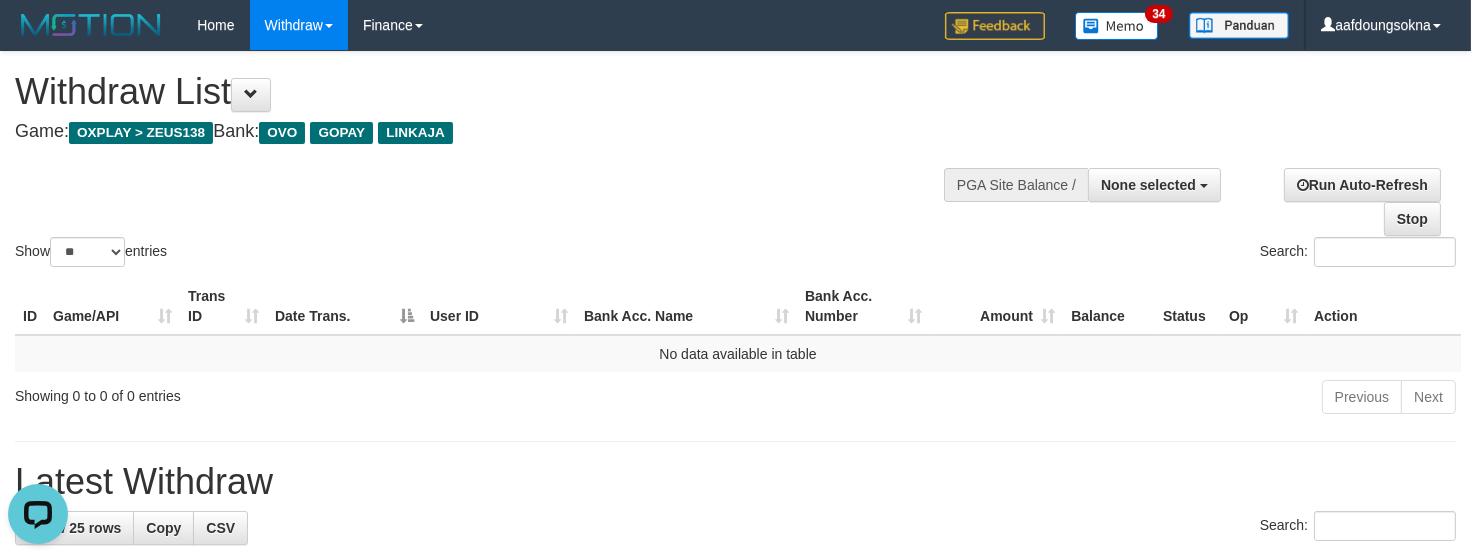 scroll, scrollTop: 0, scrollLeft: 0, axis: both 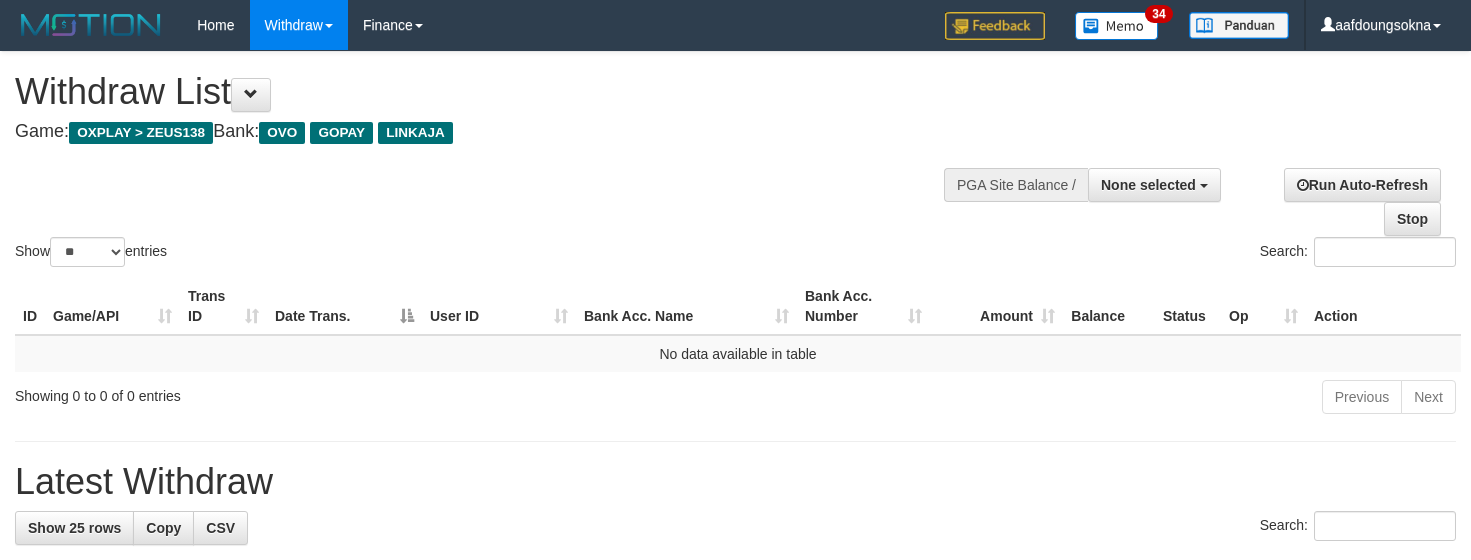select 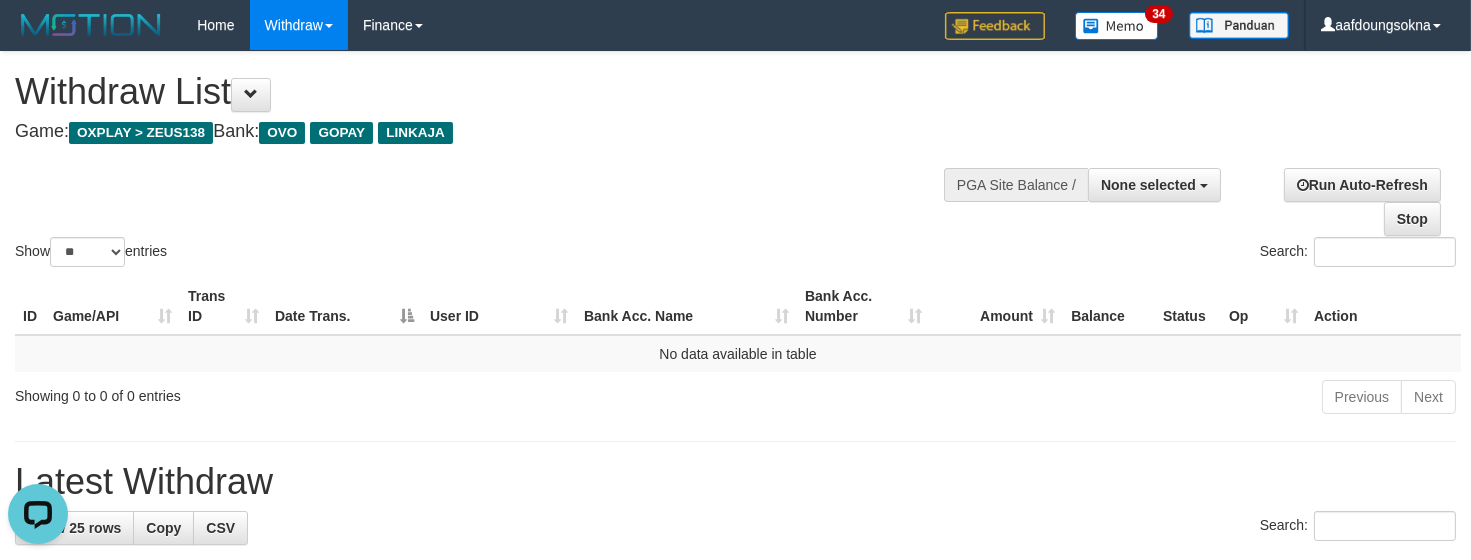 scroll, scrollTop: 0, scrollLeft: 0, axis: both 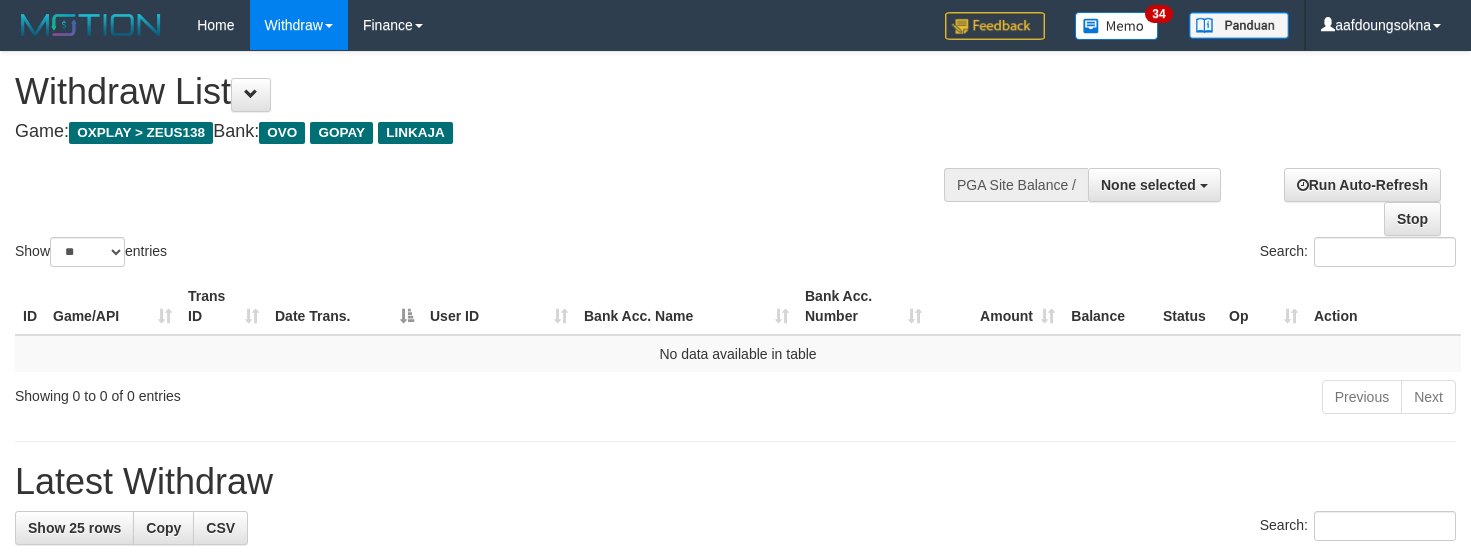 select 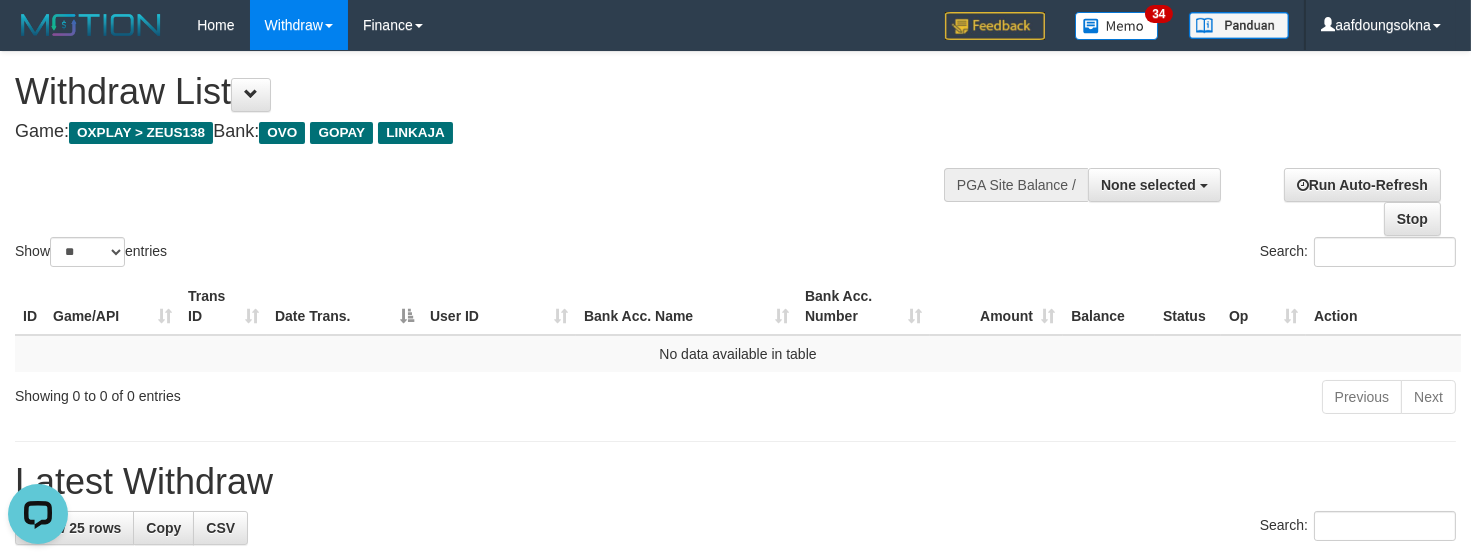 scroll, scrollTop: 0, scrollLeft: 0, axis: both 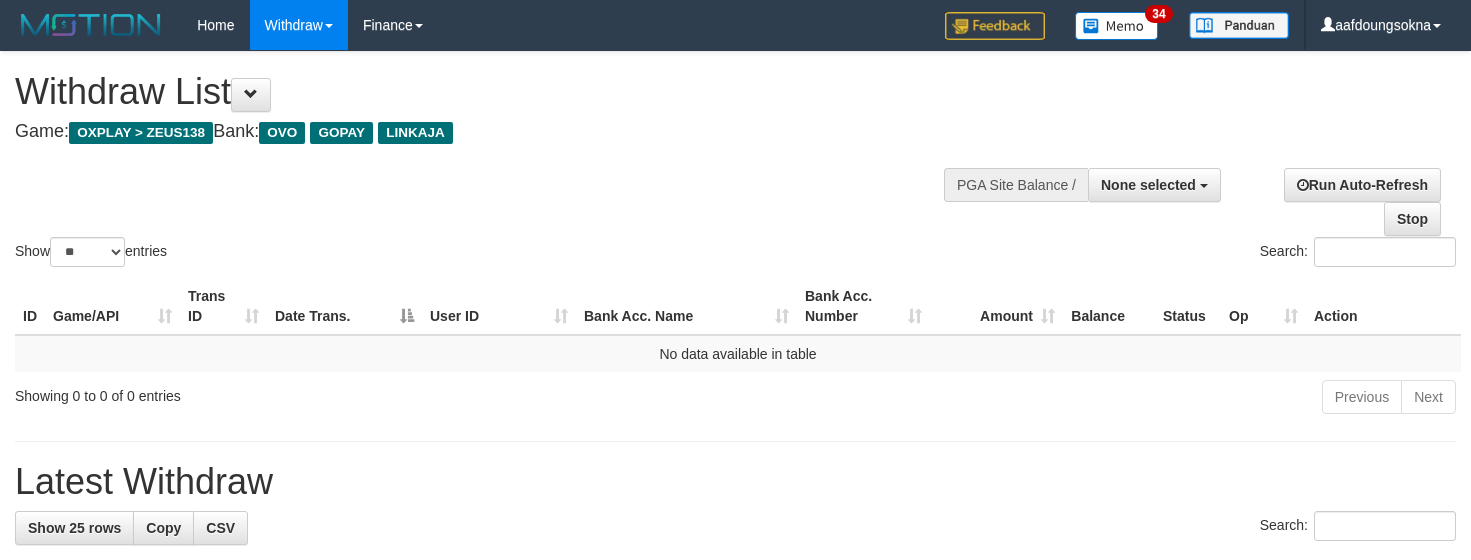 select 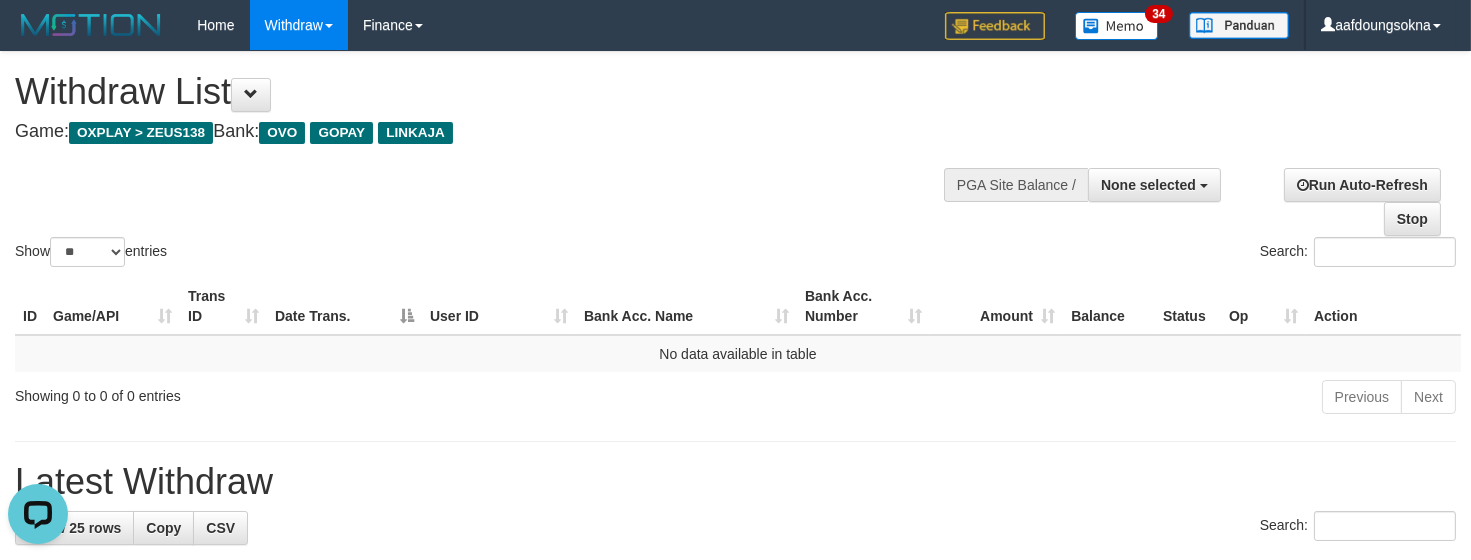 scroll, scrollTop: 0, scrollLeft: 0, axis: both 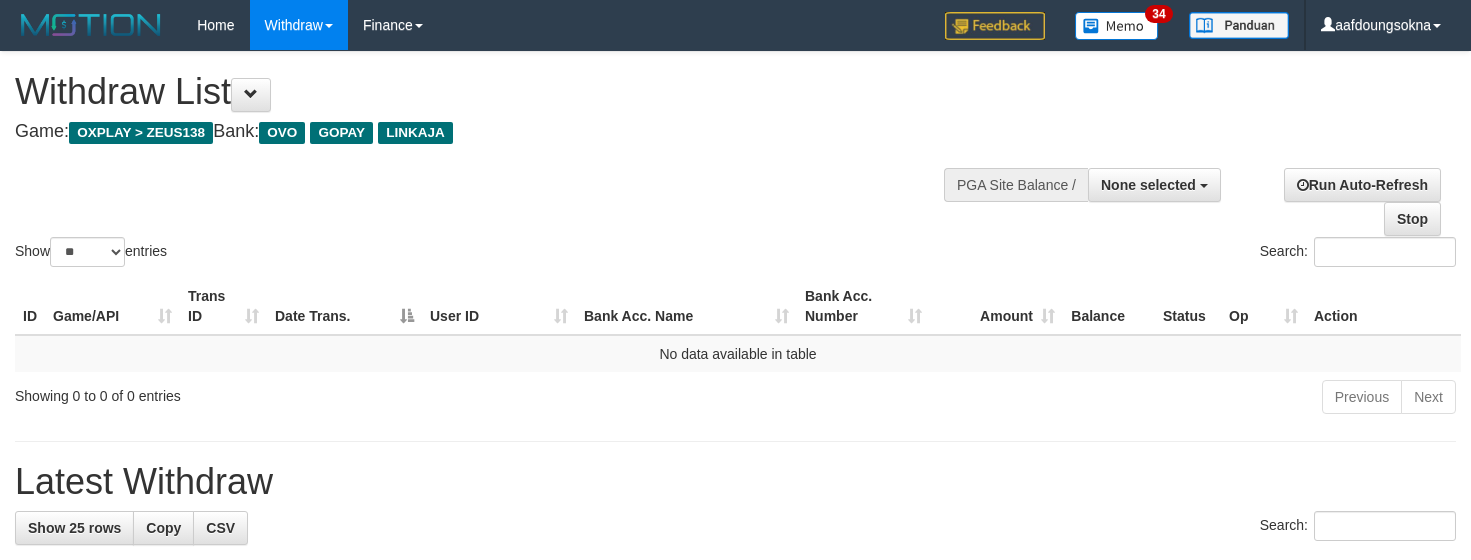 select 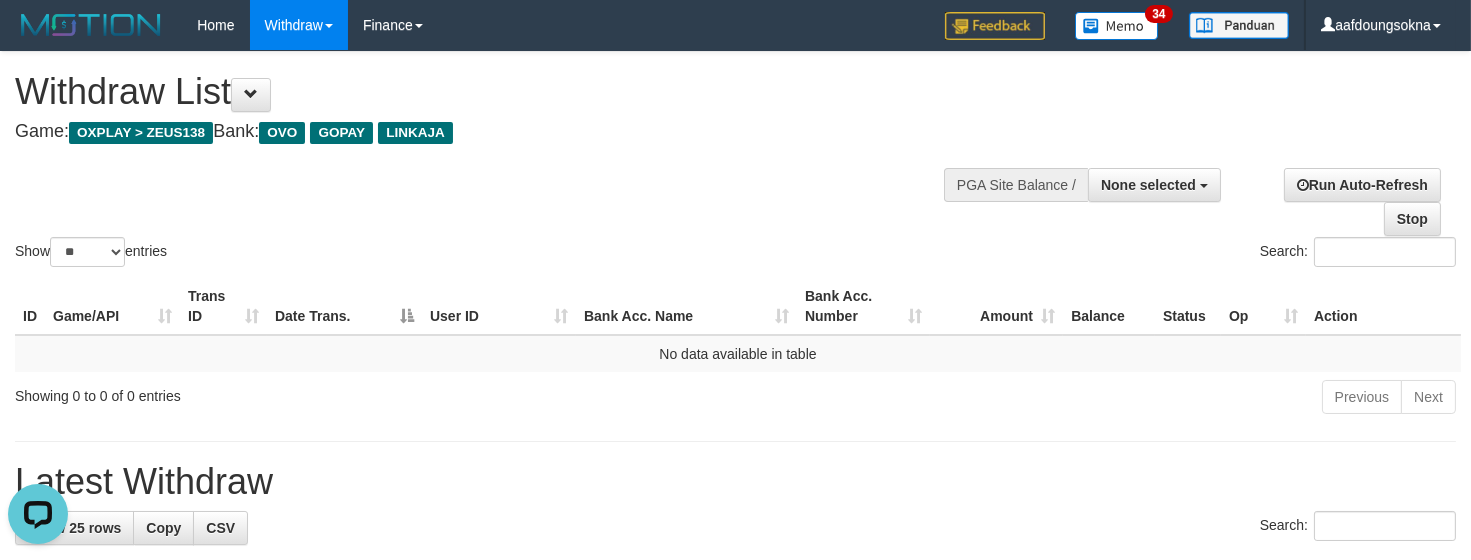 scroll, scrollTop: 0, scrollLeft: 0, axis: both 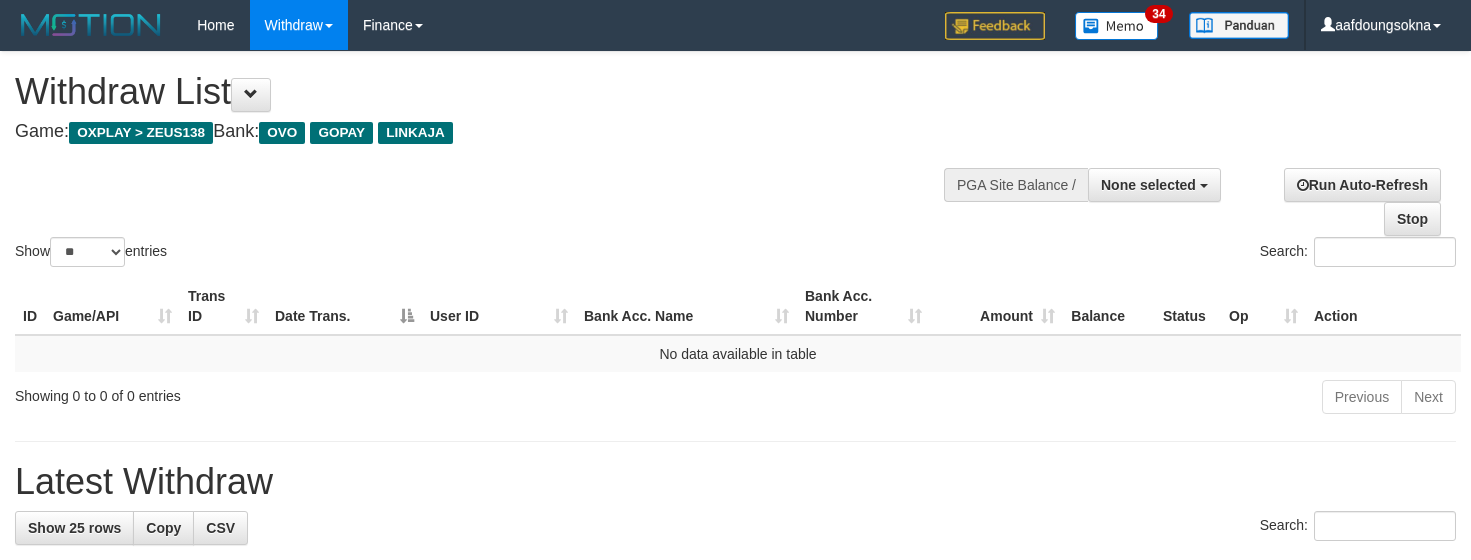 select 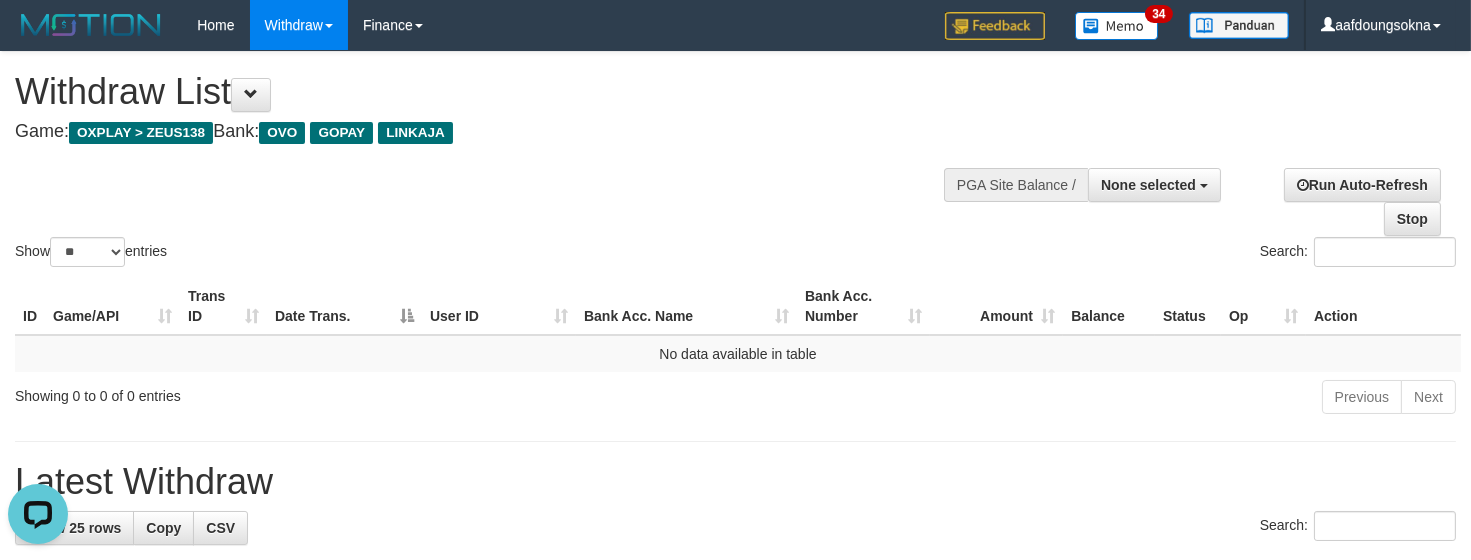 scroll, scrollTop: 0, scrollLeft: 0, axis: both 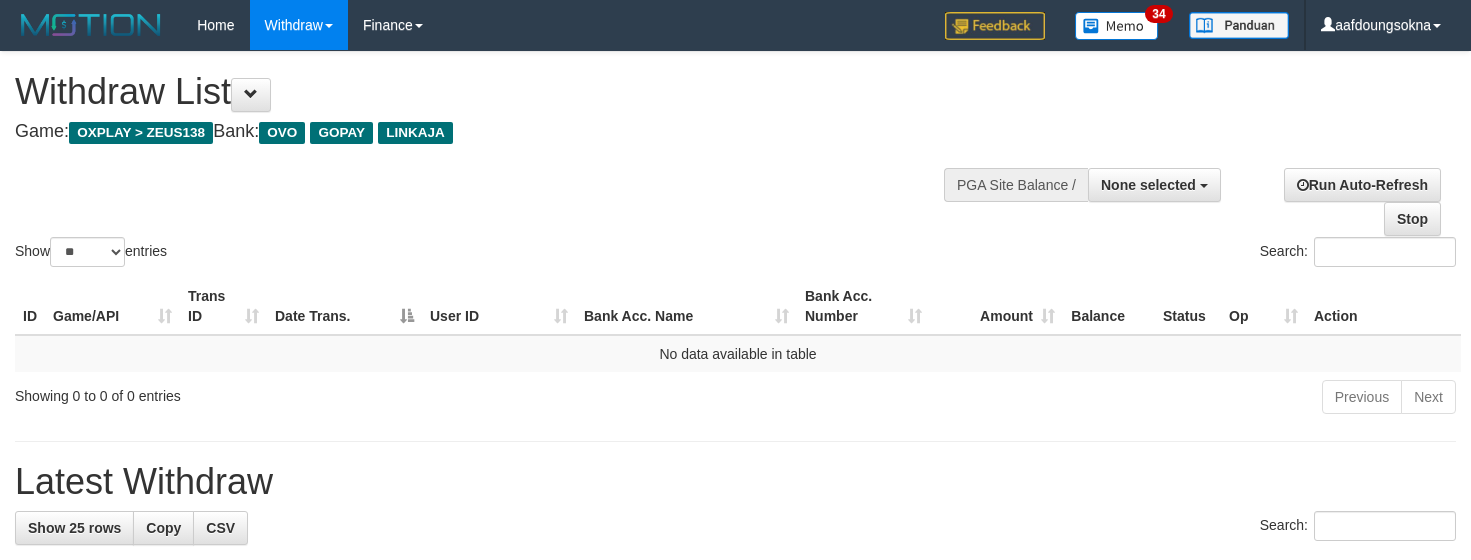 select 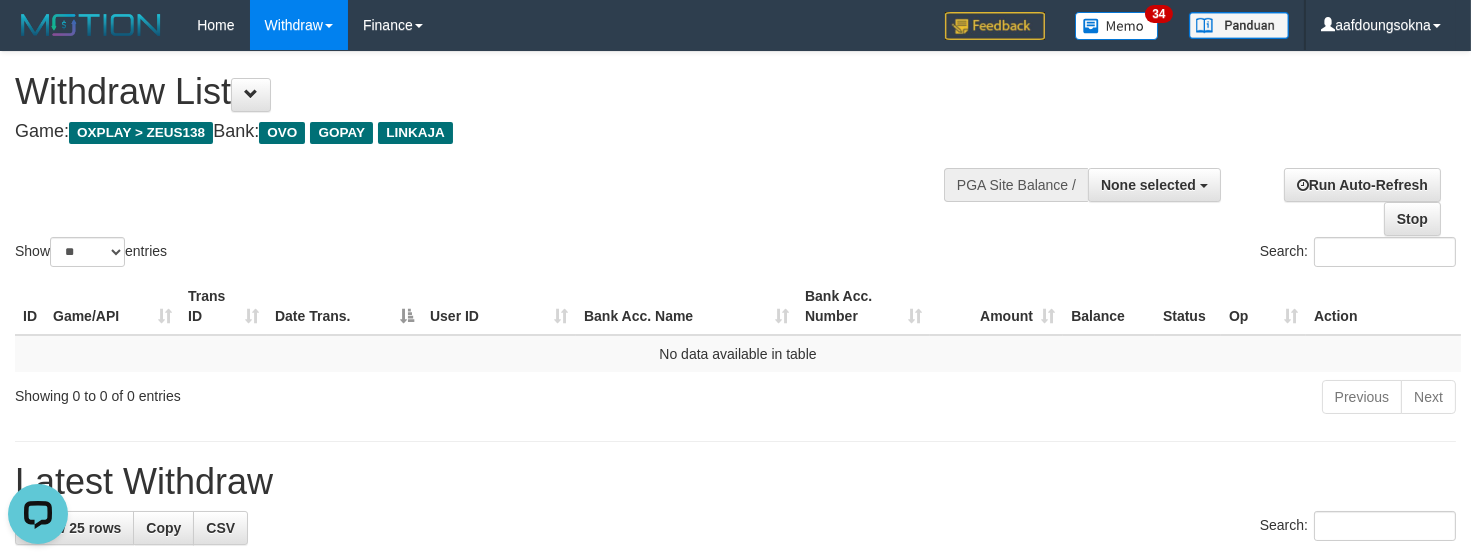 scroll, scrollTop: 0, scrollLeft: 0, axis: both 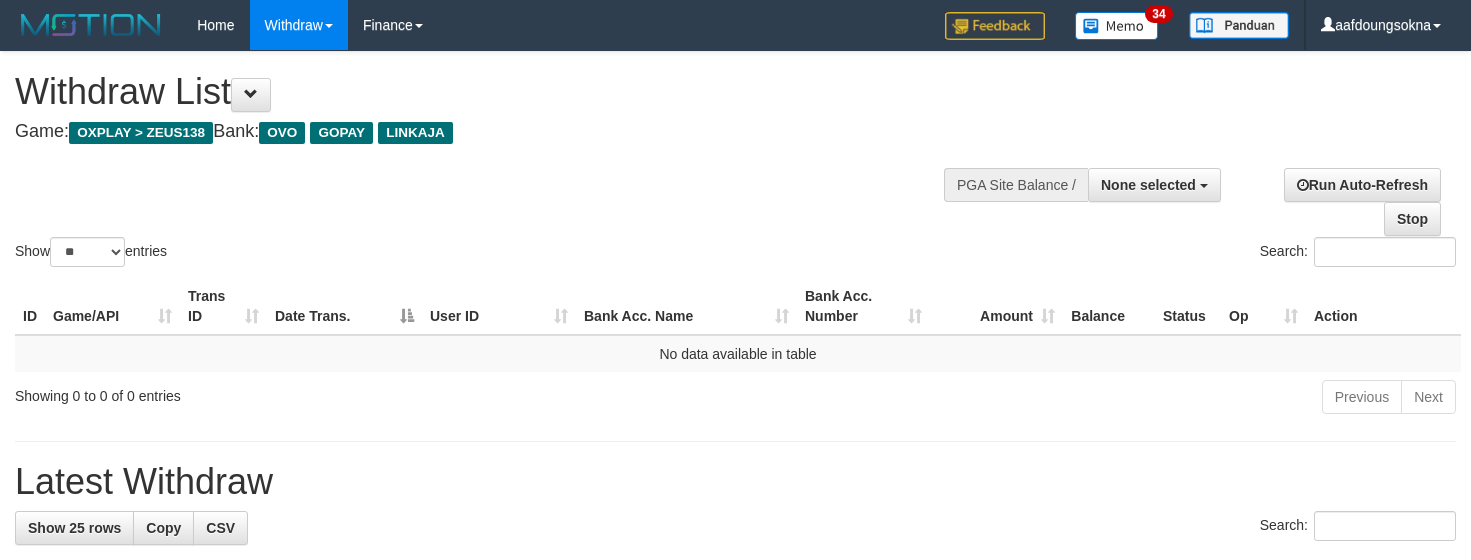 select 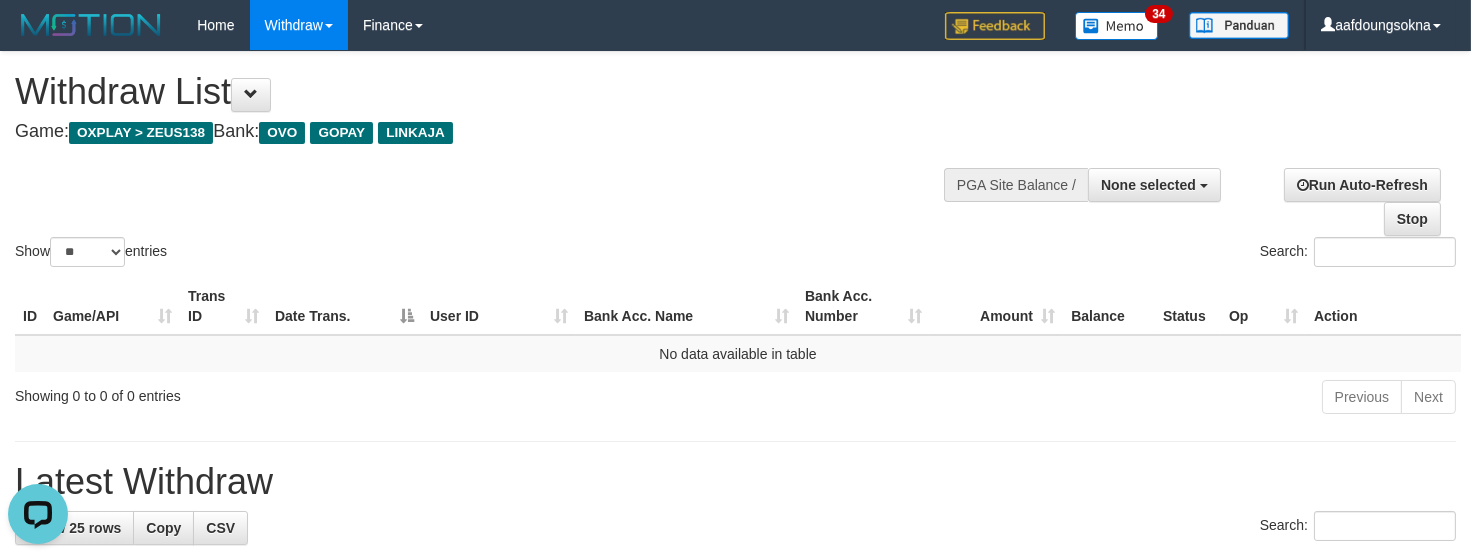 scroll, scrollTop: 0, scrollLeft: 0, axis: both 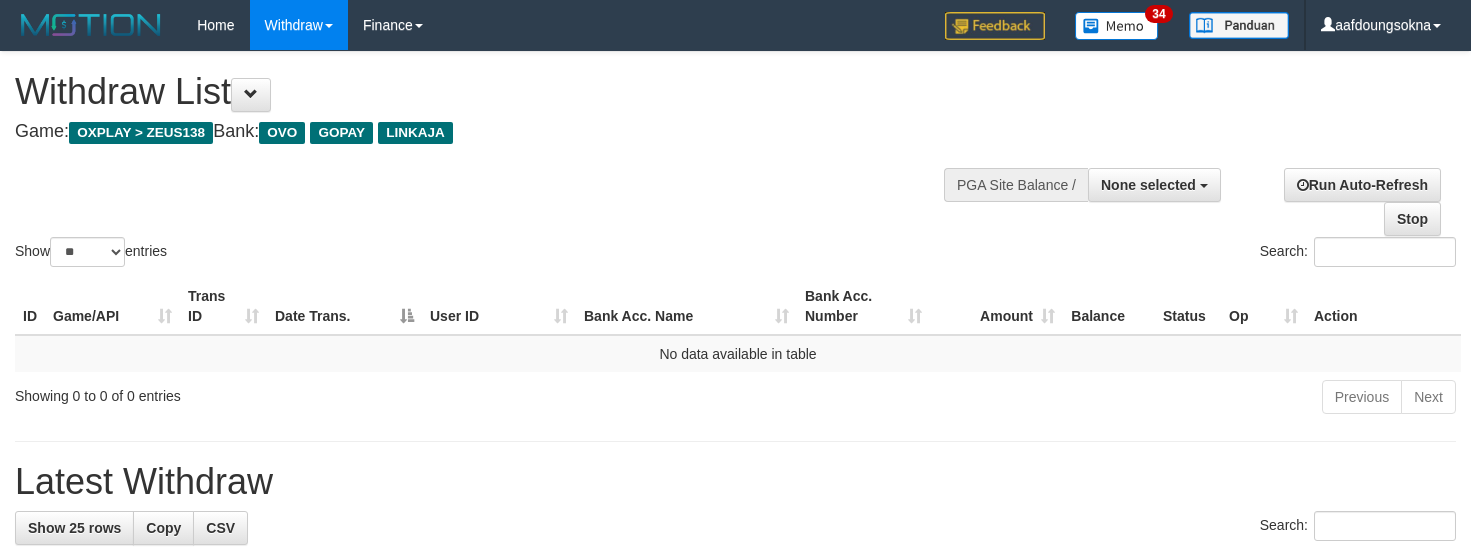 select 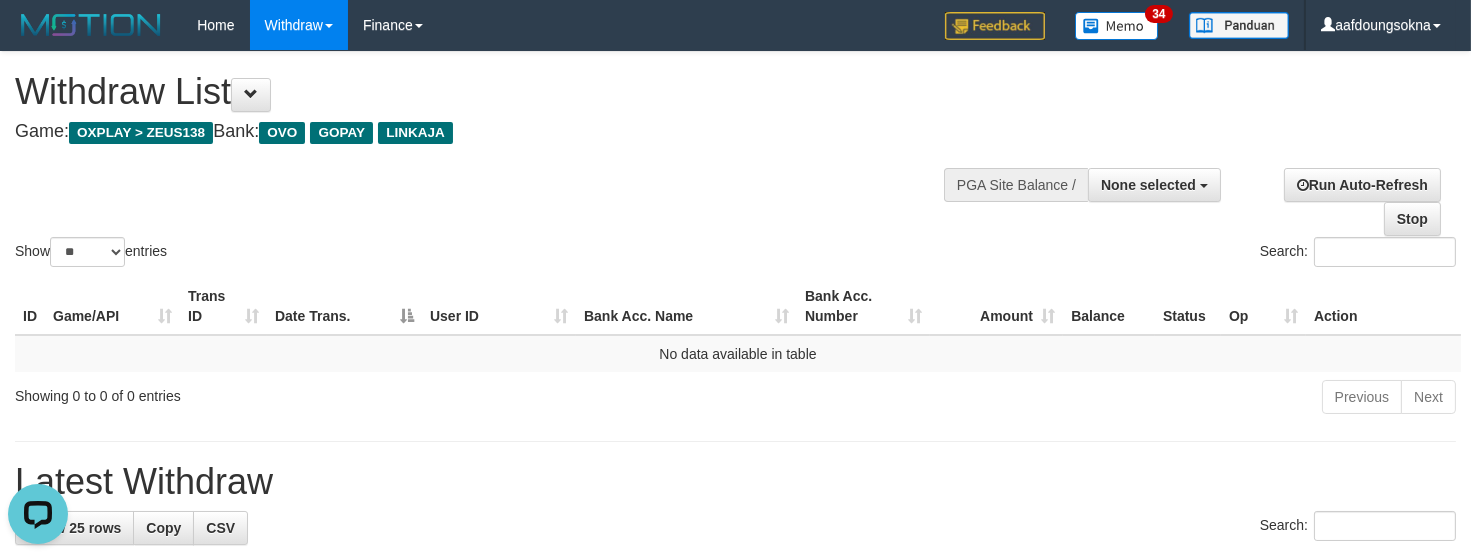 scroll, scrollTop: 0, scrollLeft: 0, axis: both 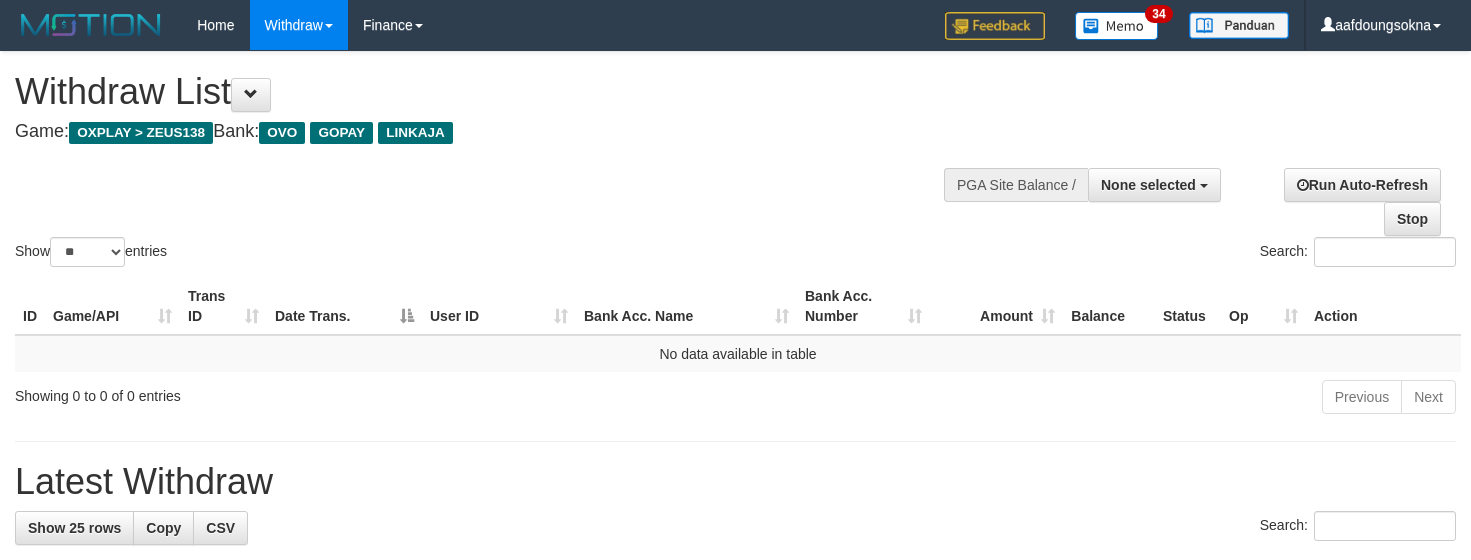 select 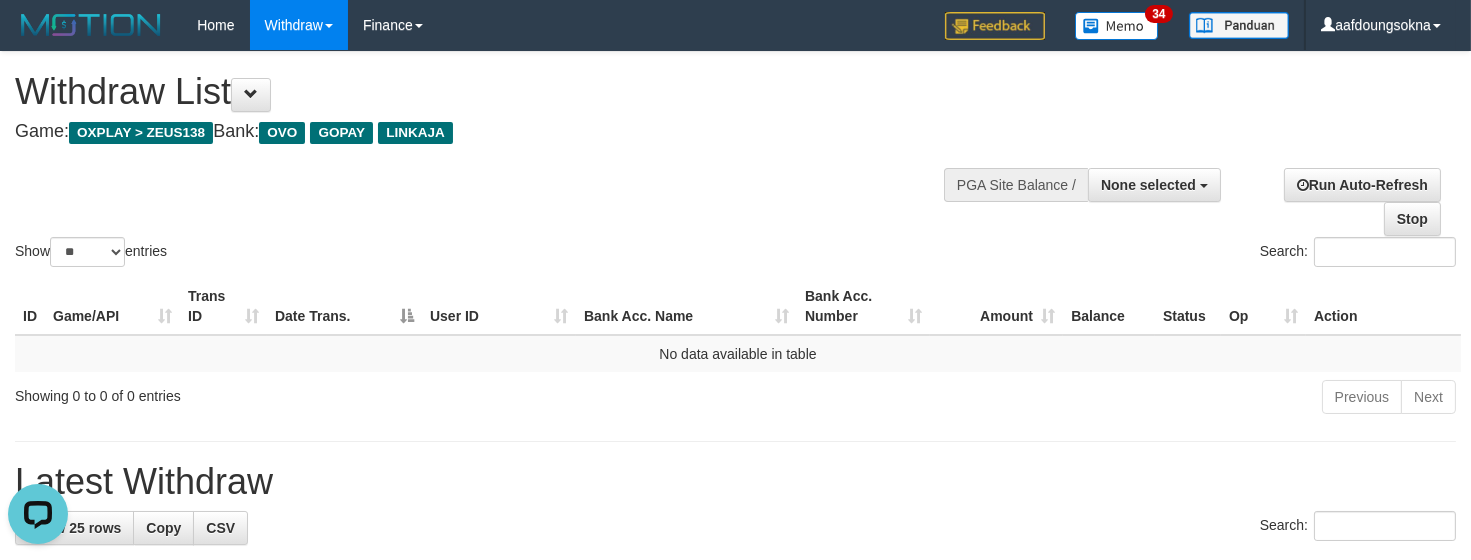 scroll, scrollTop: 0, scrollLeft: 0, axis: both 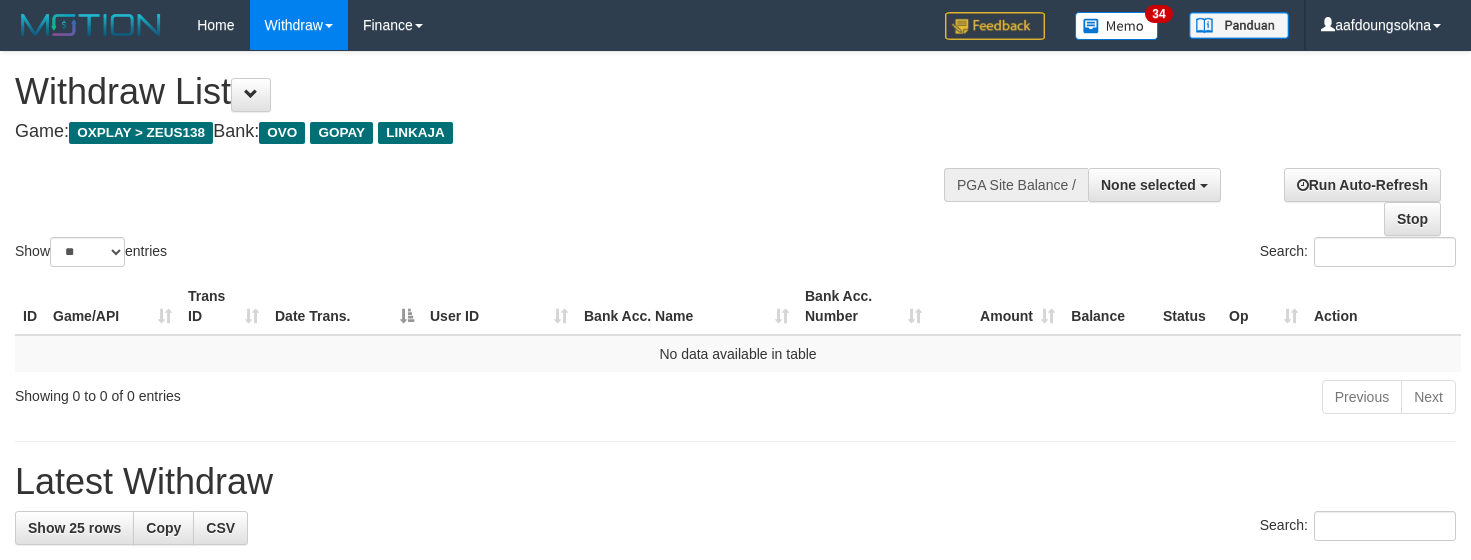 select 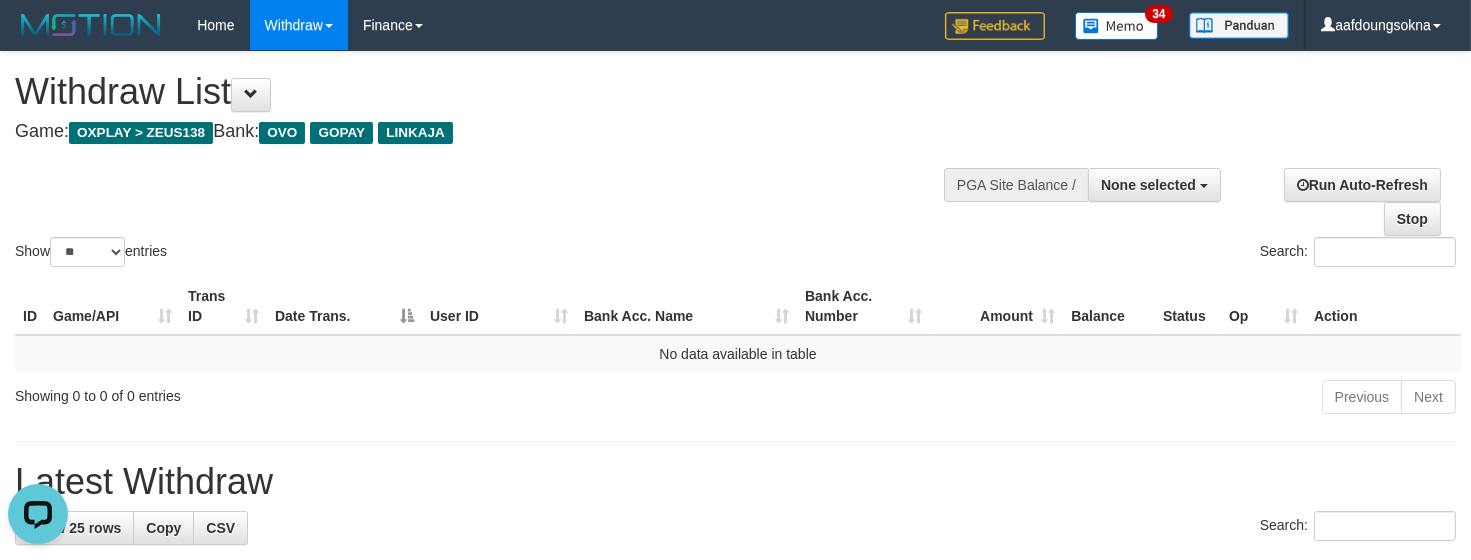 scroll, scrollTop: 0, scrollLeft: 0, axis: both 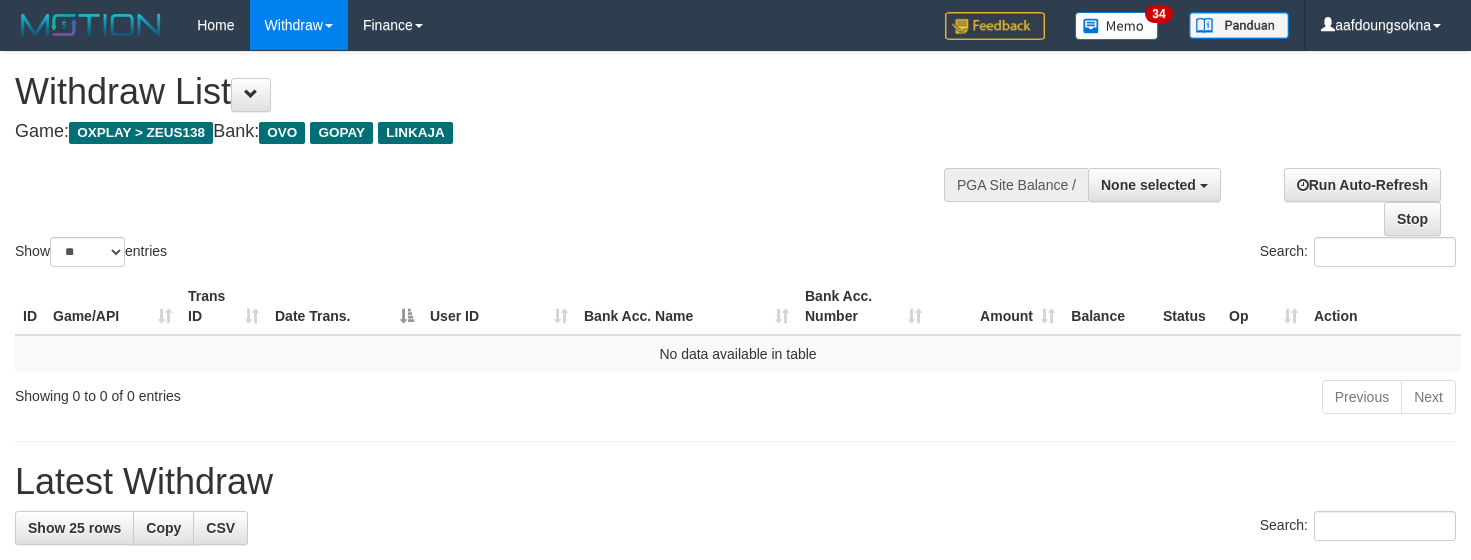 select 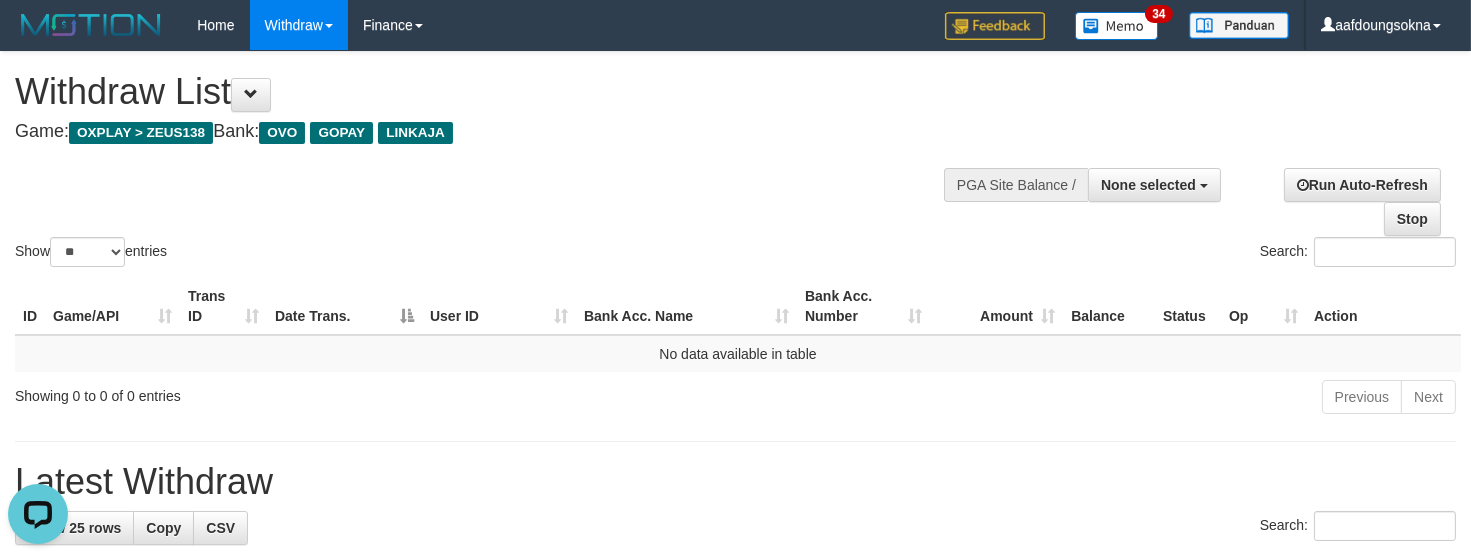 scroll, scrollTop: 0, scrollLeft: 0, axis: both 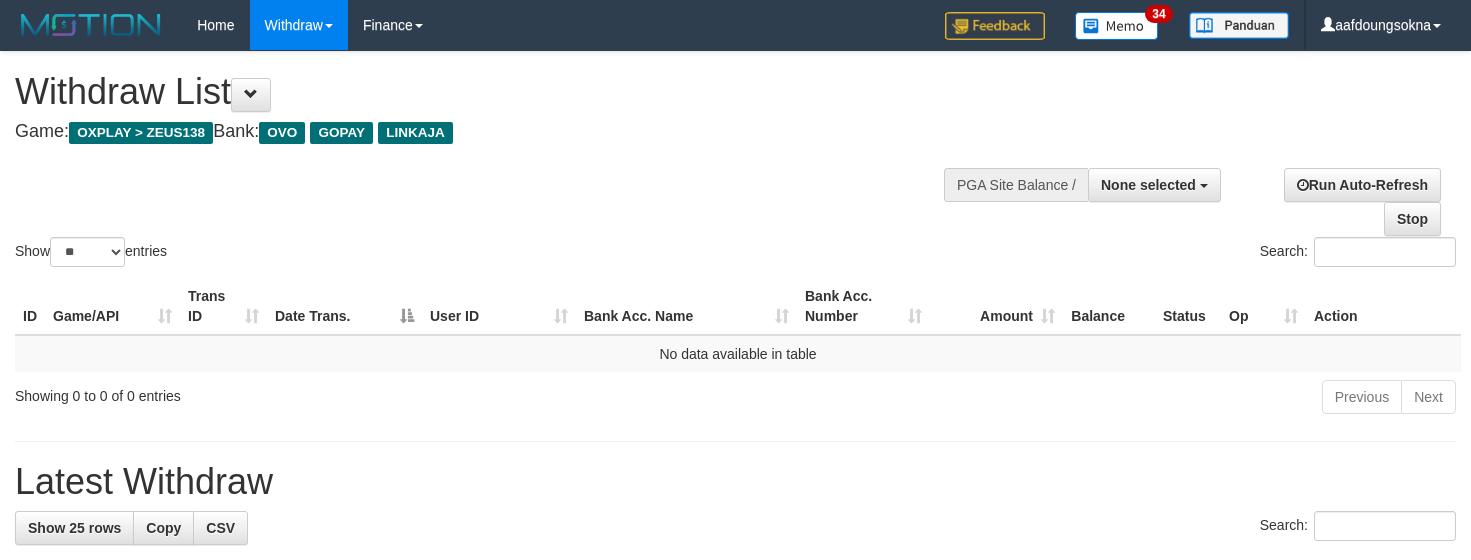 select 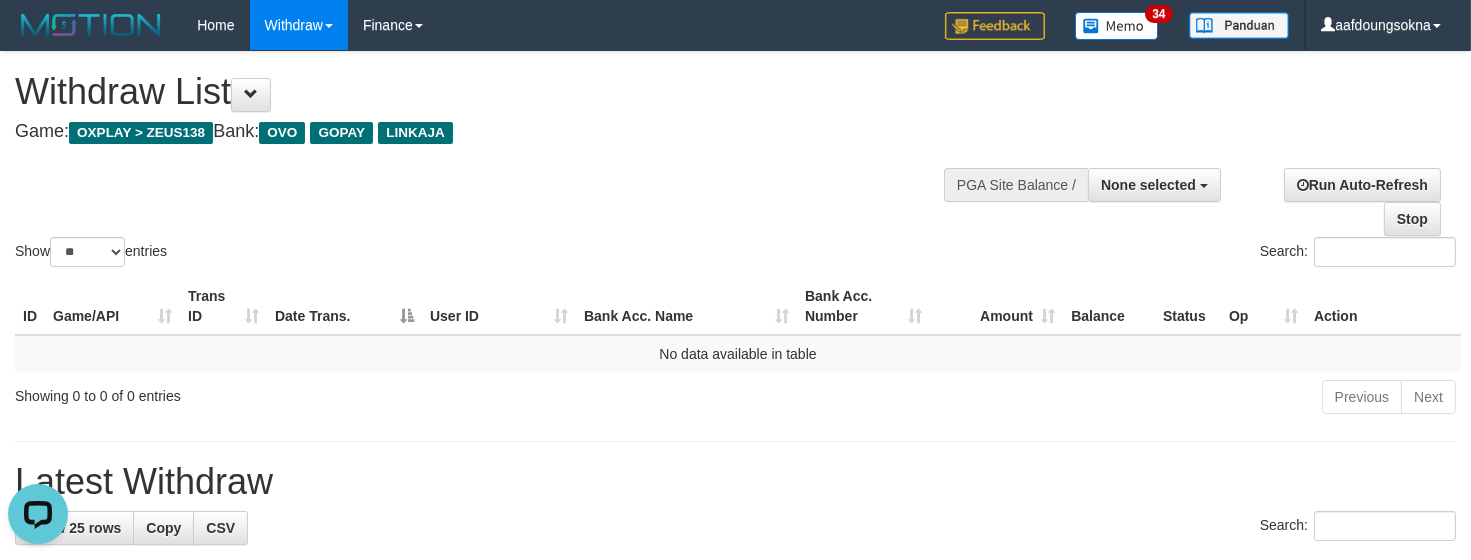 scroll, scrollTop: 0, scrollLeft: 0, axis: both 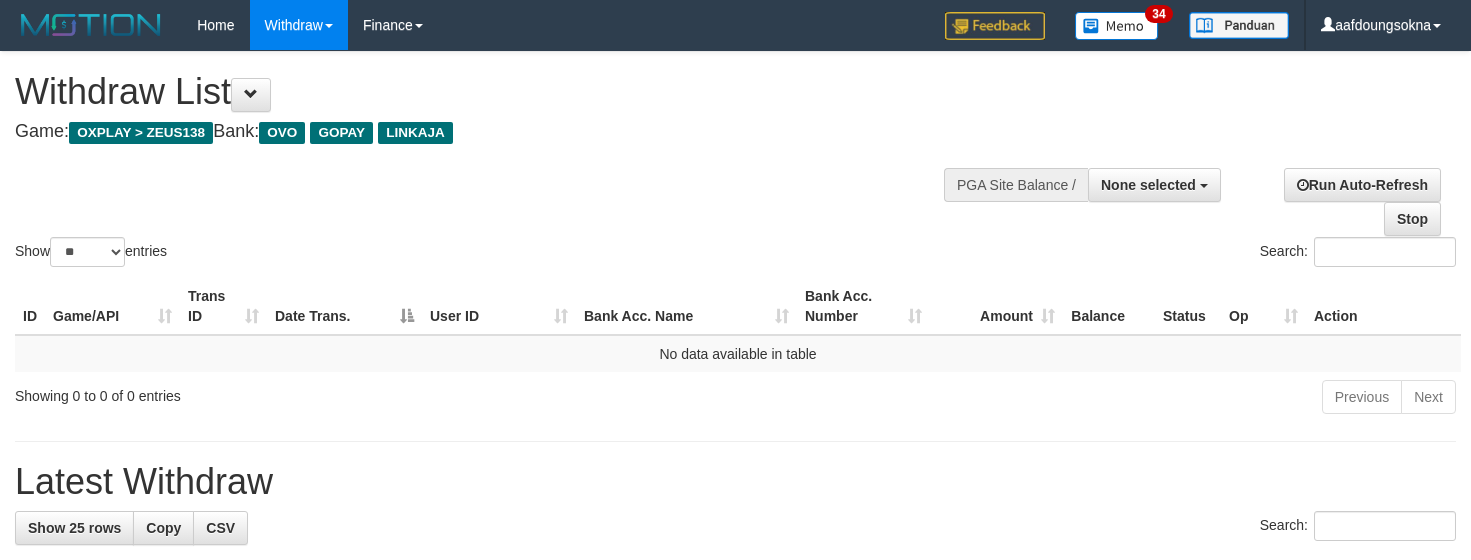 select 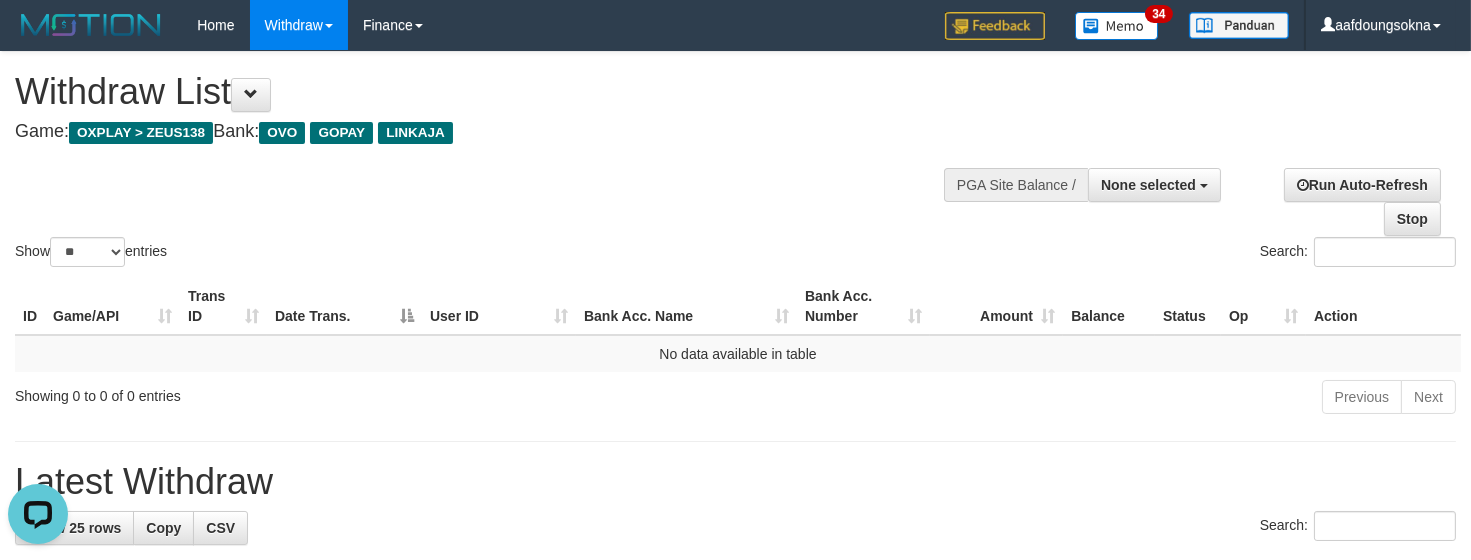 scroll, scrollTop: 0, scrollLeft: 0, axis: both 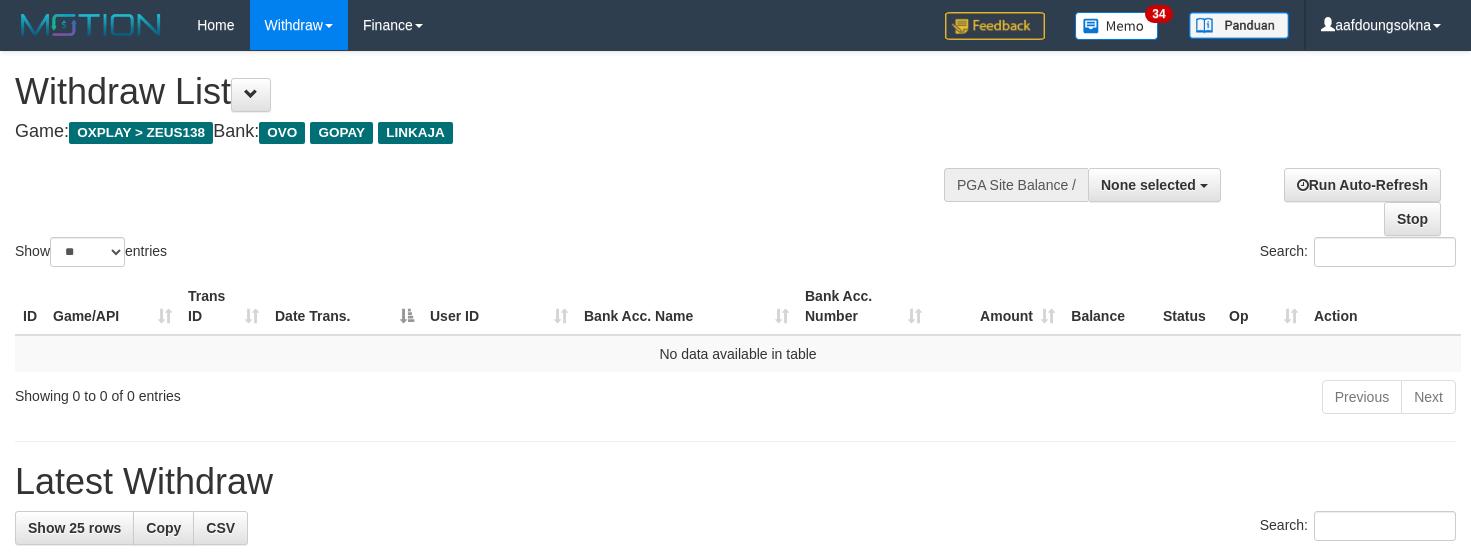 select 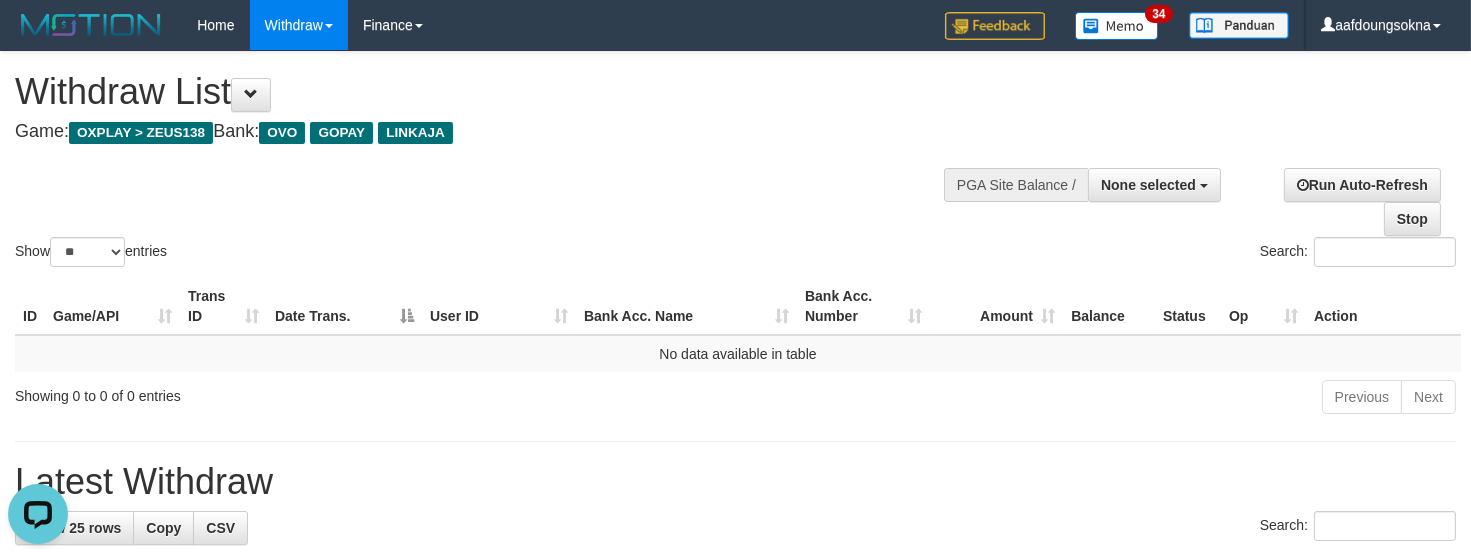 scroll, scrollTop: 0, scrollLeft: 0, axis: both 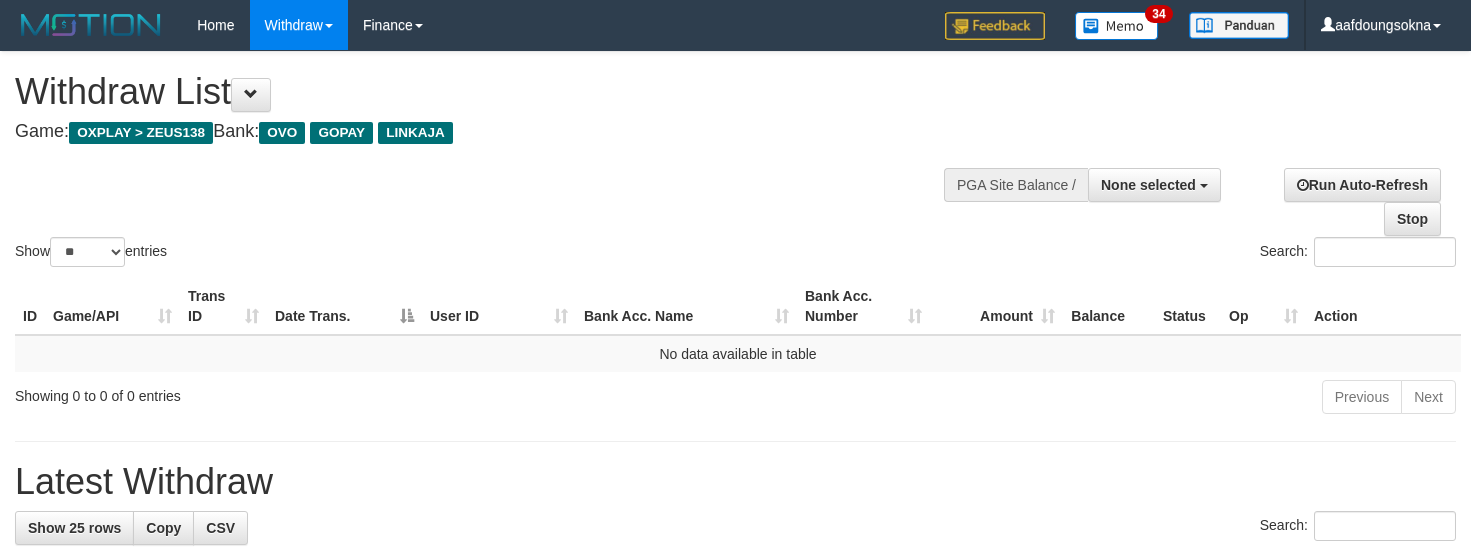 select 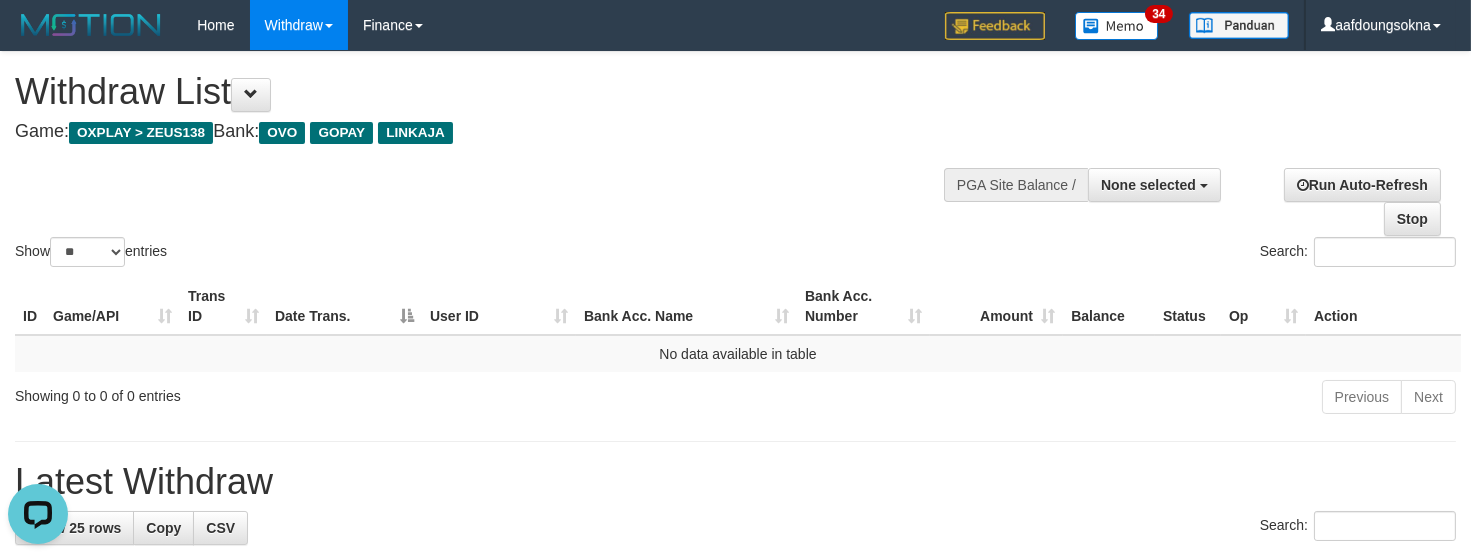 scroll, scrollTop: 0, scrollLeft: 0, axis: both 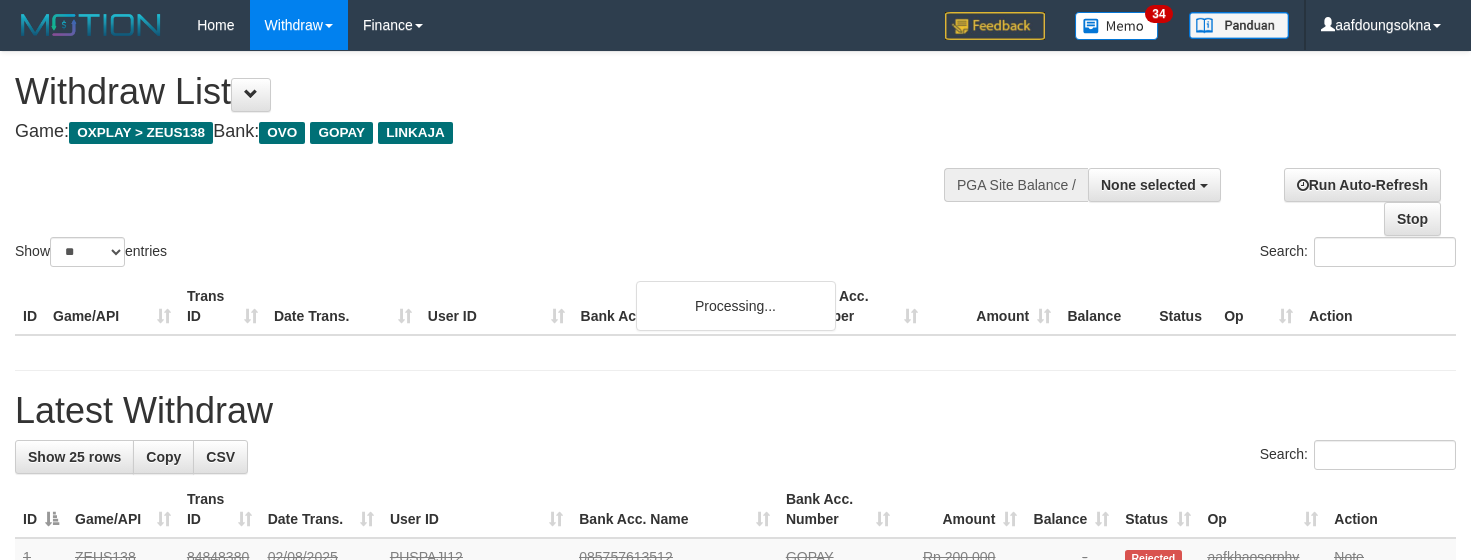 select 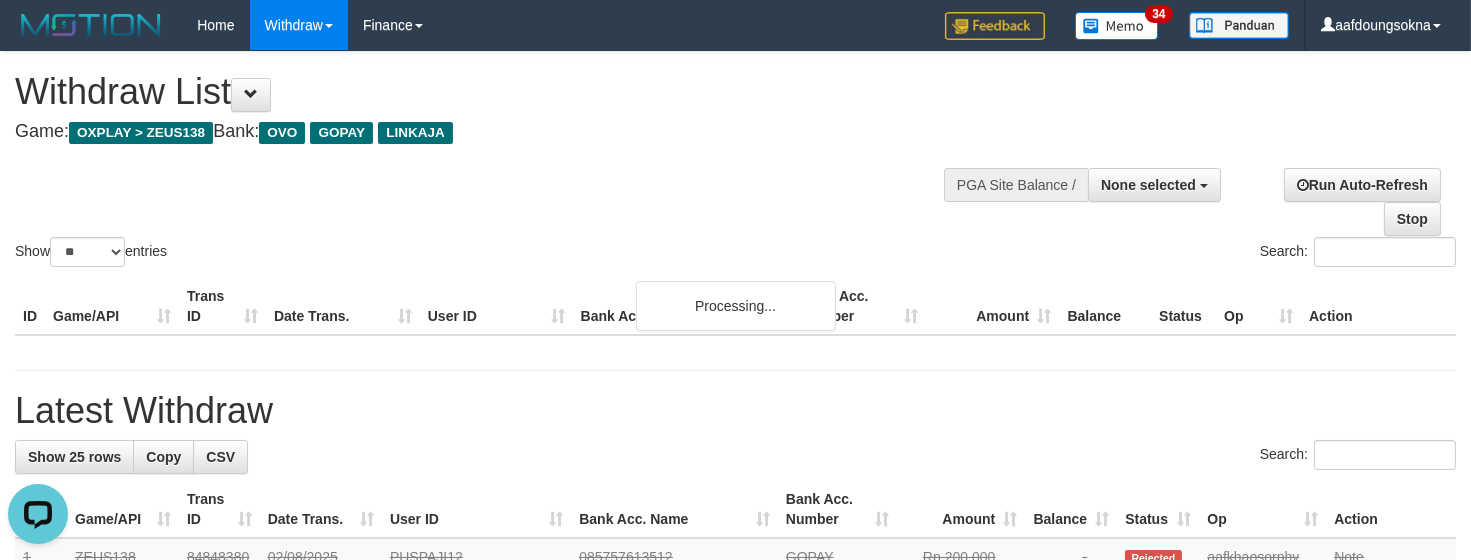 scroll, scrollTop: 0, scrollLeft: 0, axis: both 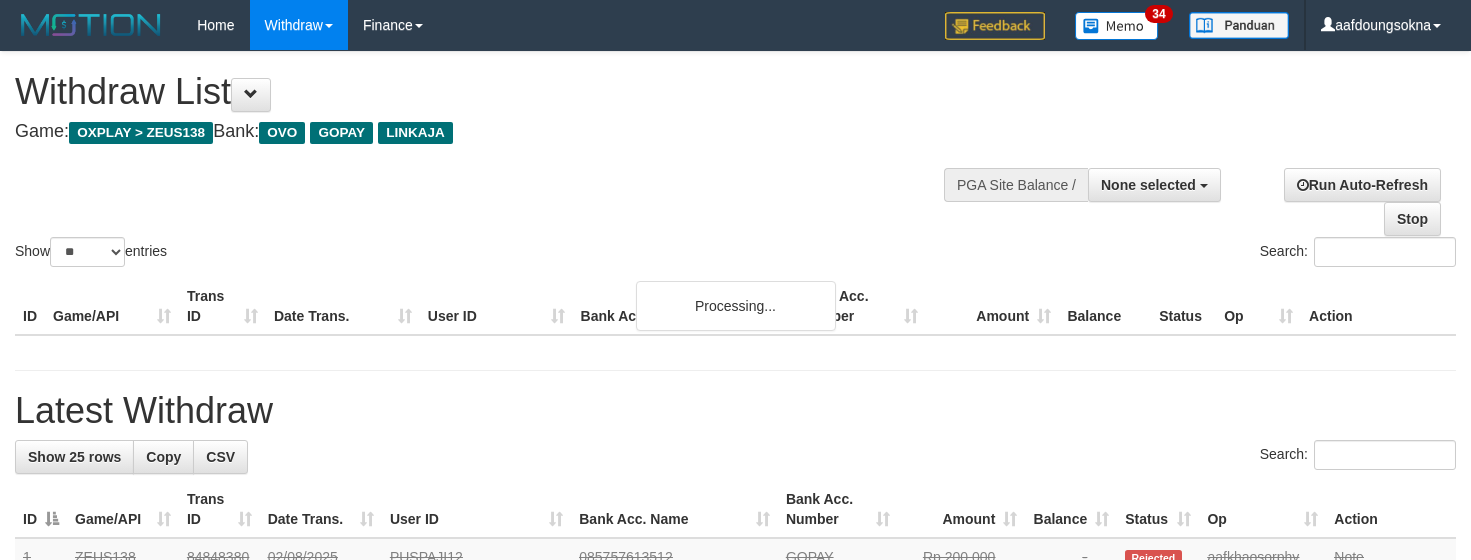 select 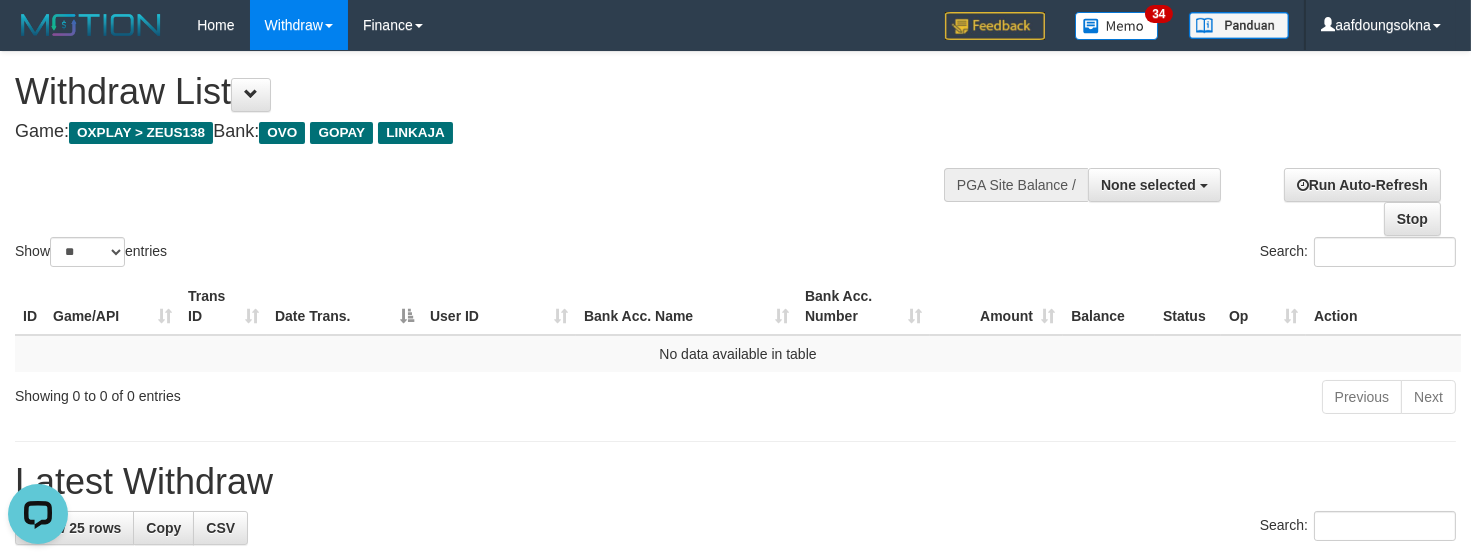 scroll, scrollTop: 0, scrollLeft: 0, axis: both 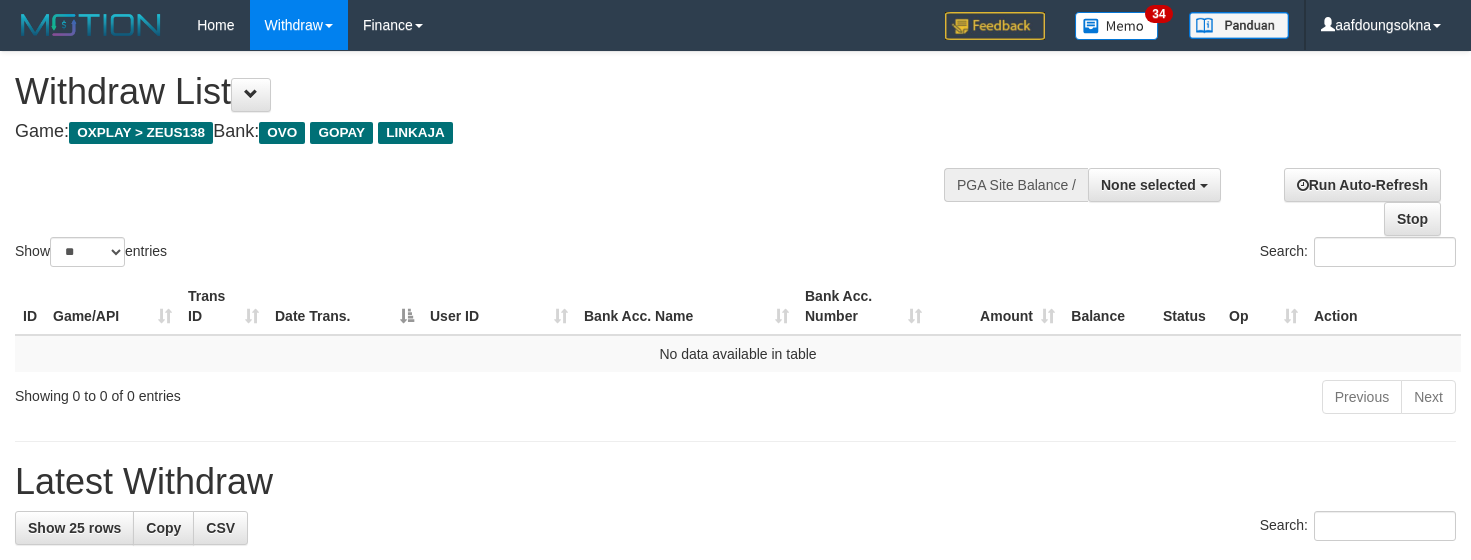 select 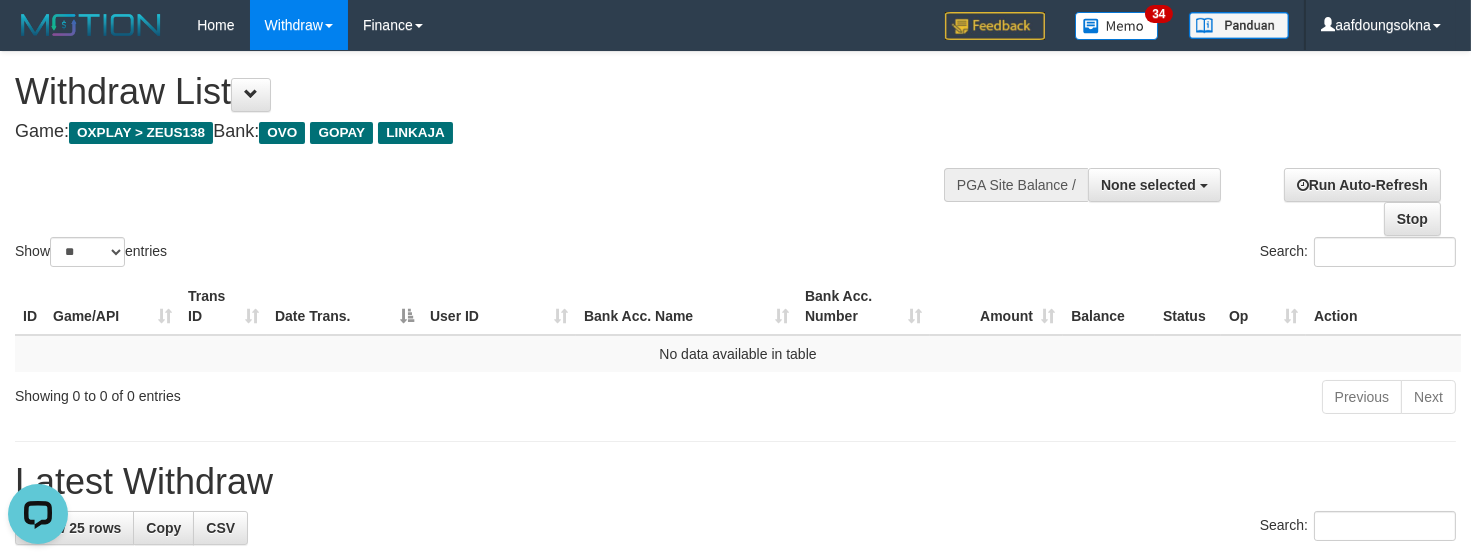 scroll, scrollTop: 0, scrollLeft: 0, axis: both 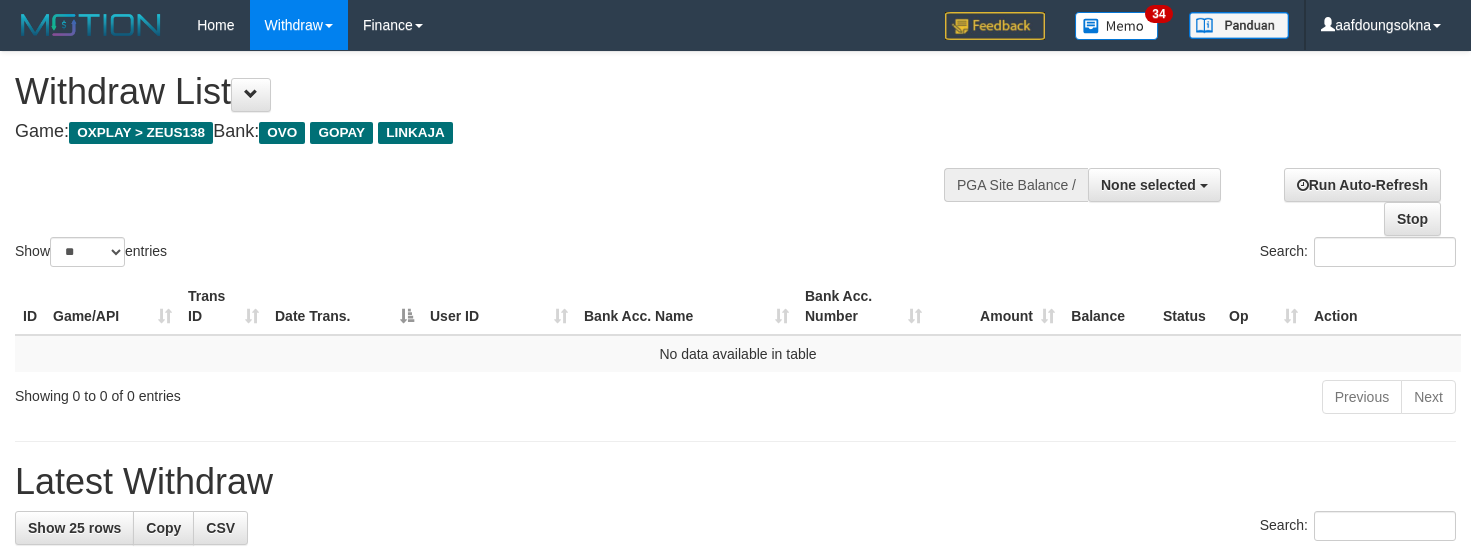select 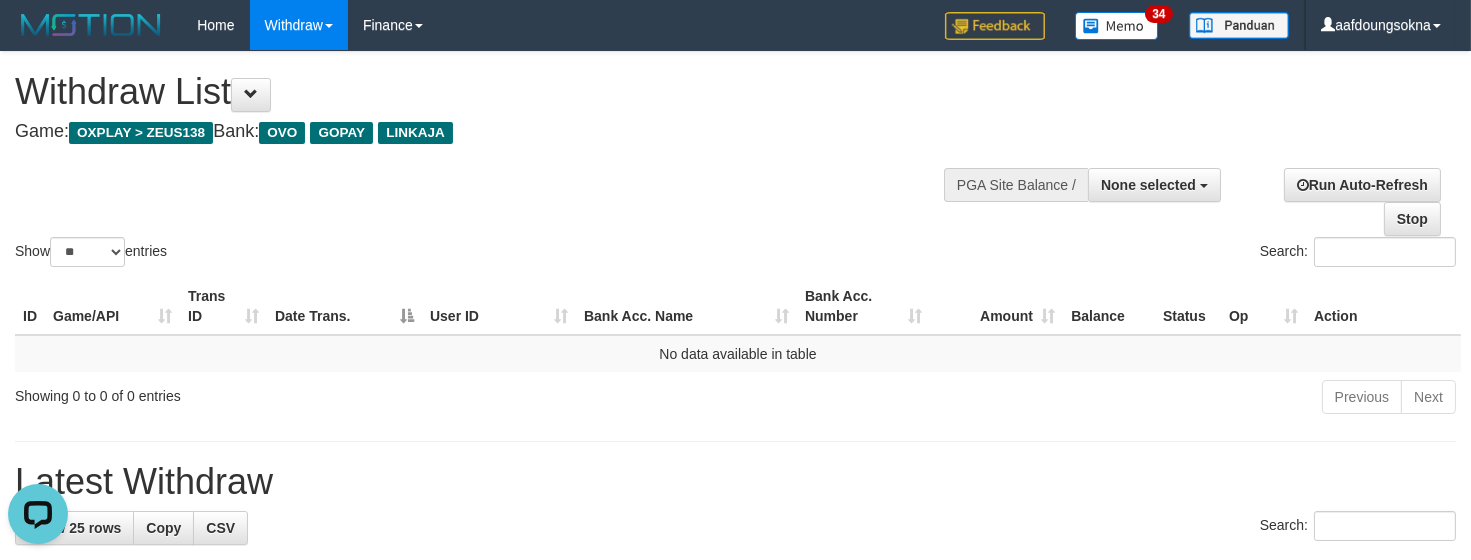 scroll, scrollTop: 0, scrollLeft: 0, axis: both 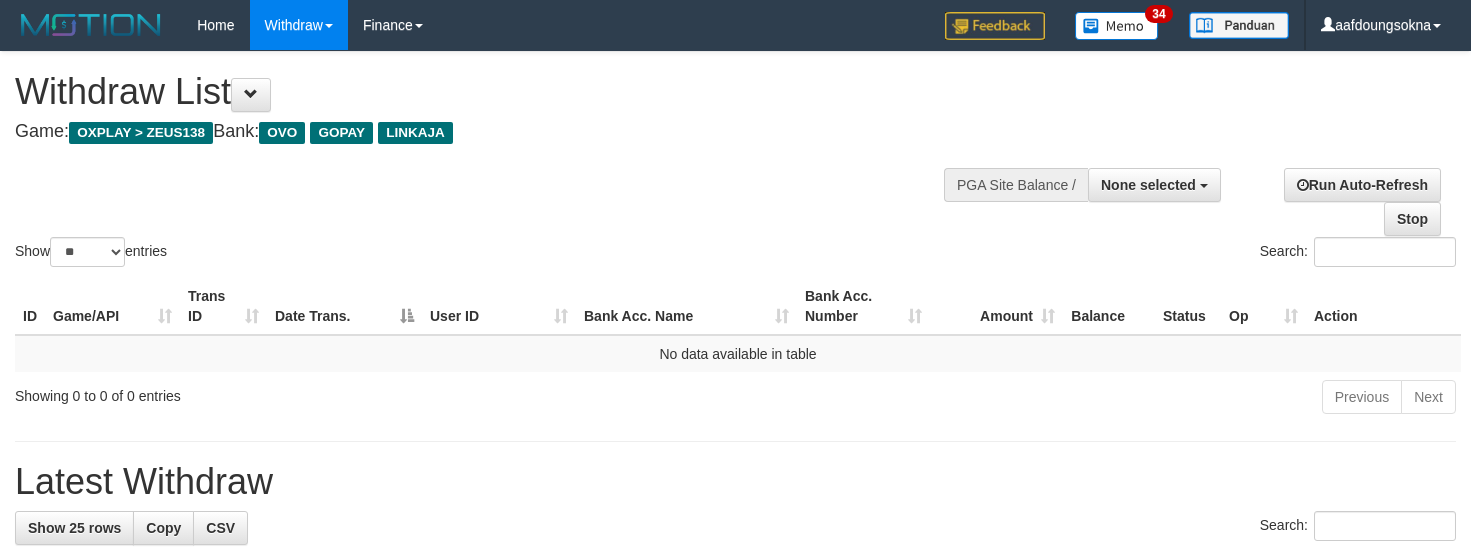 select 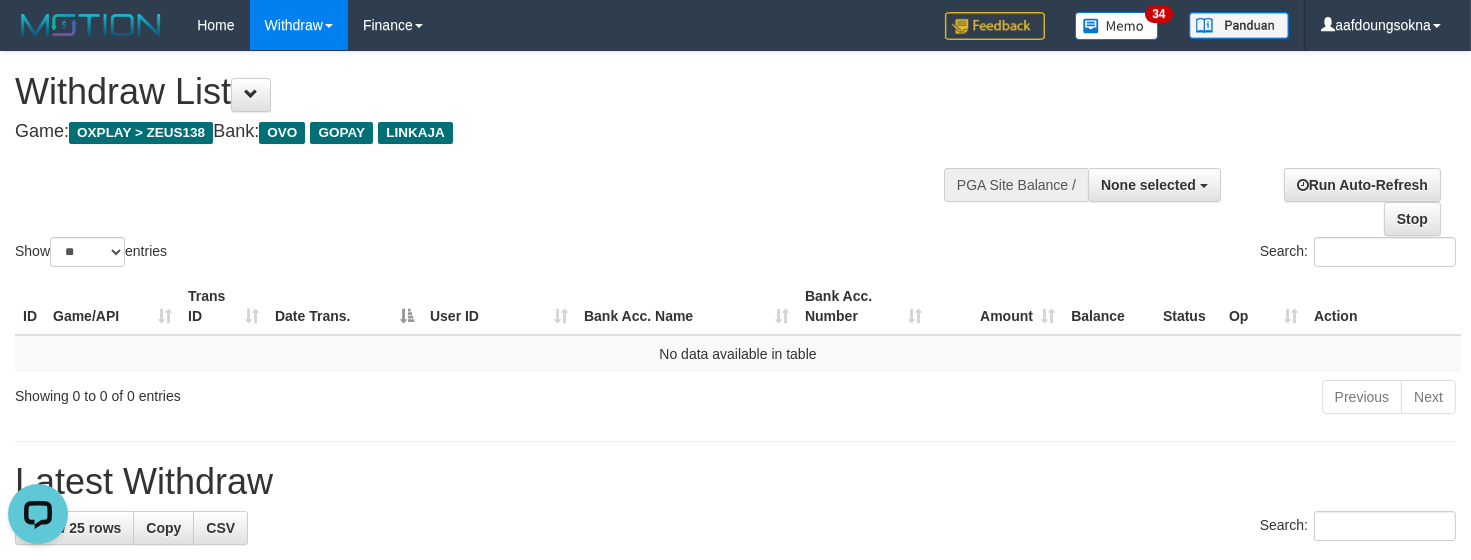 scroll, scrollTop: 0, scrollLeft: 0, axis: both 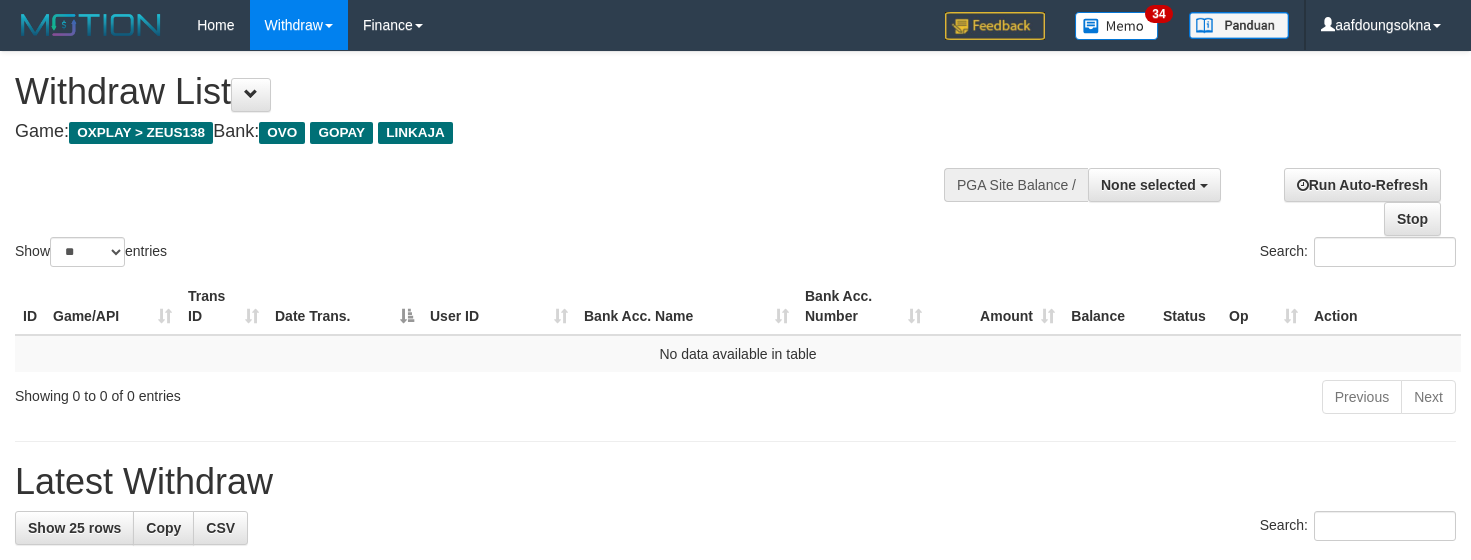 select 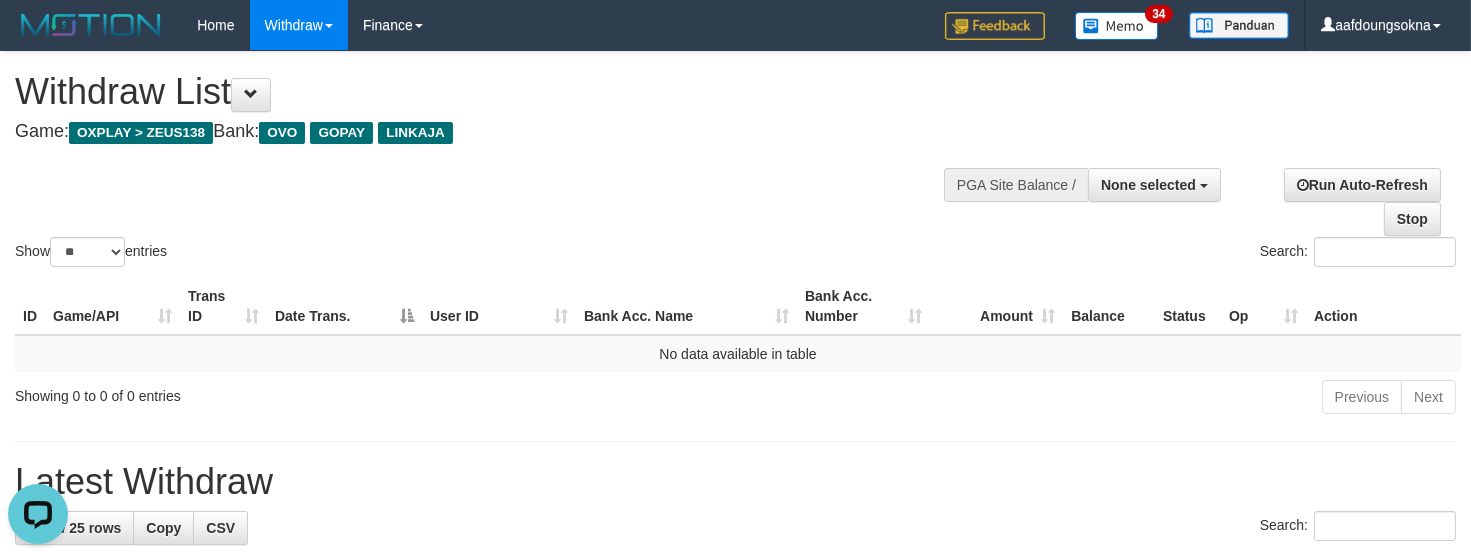 scroll, scrollTop: 0, scrollLeft: 0, axis: both 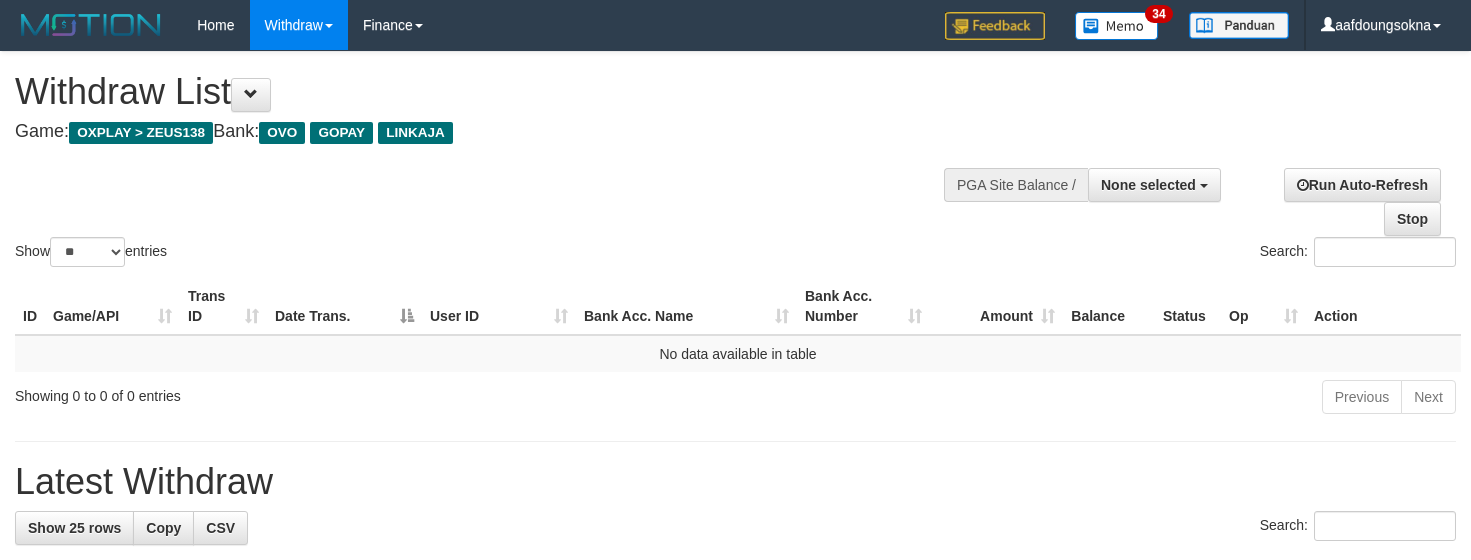 select 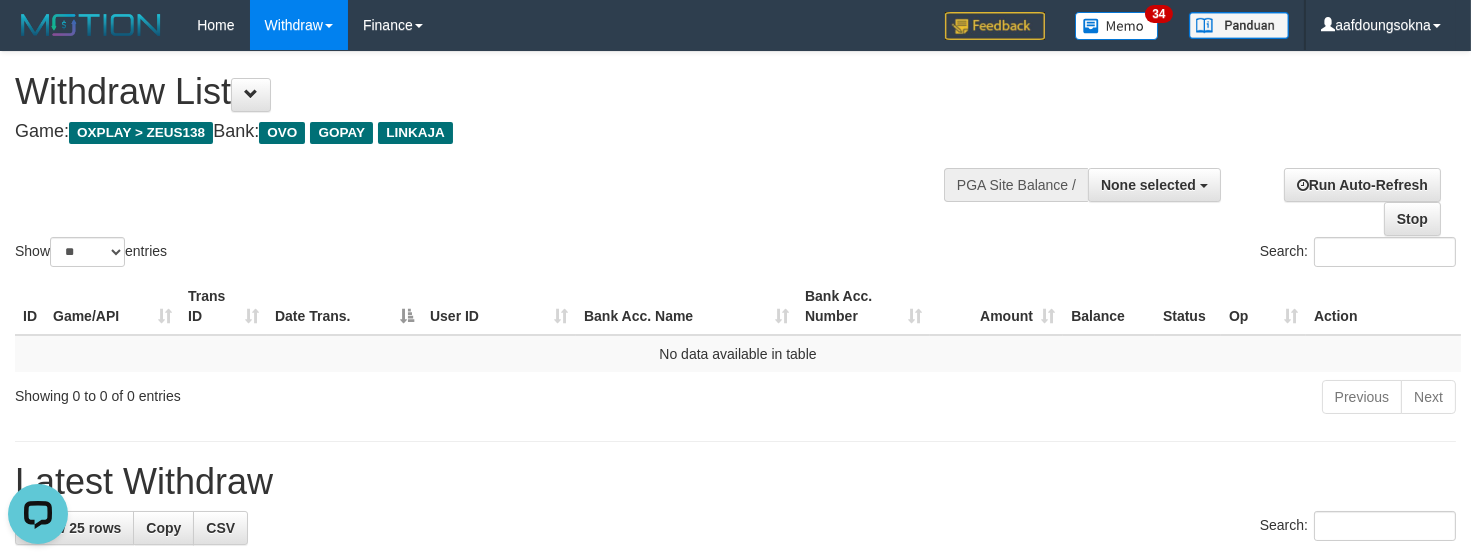 scroll, scrollTop: 0, scrollLeft: 0, axis: both 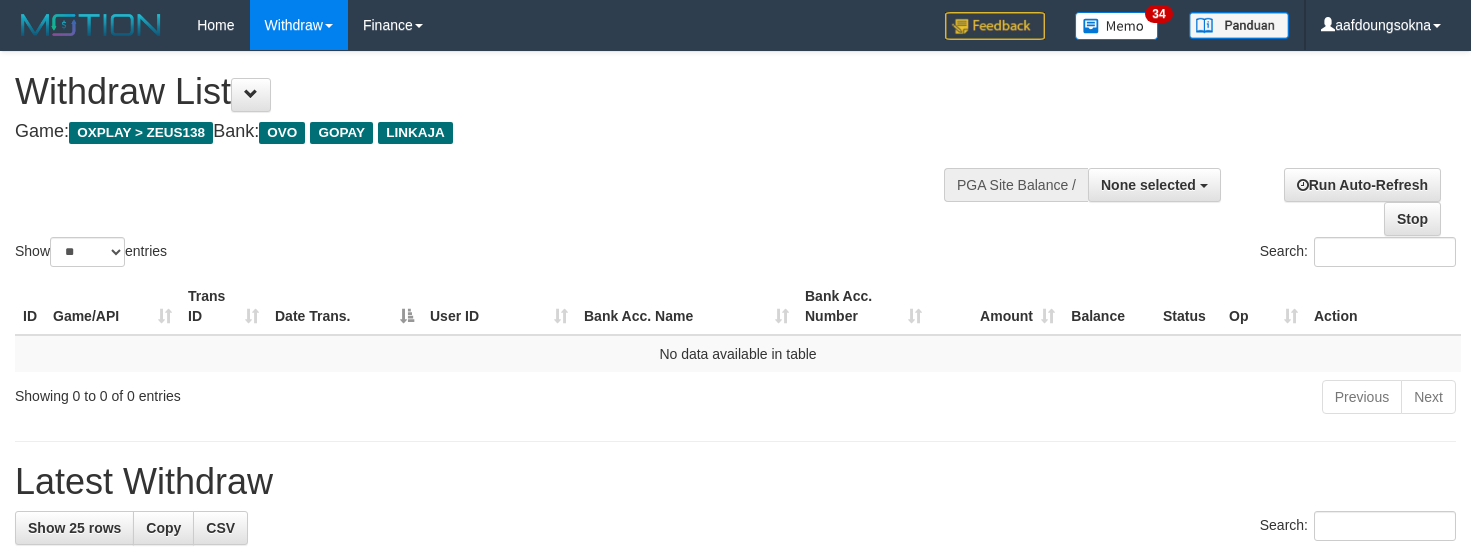 select 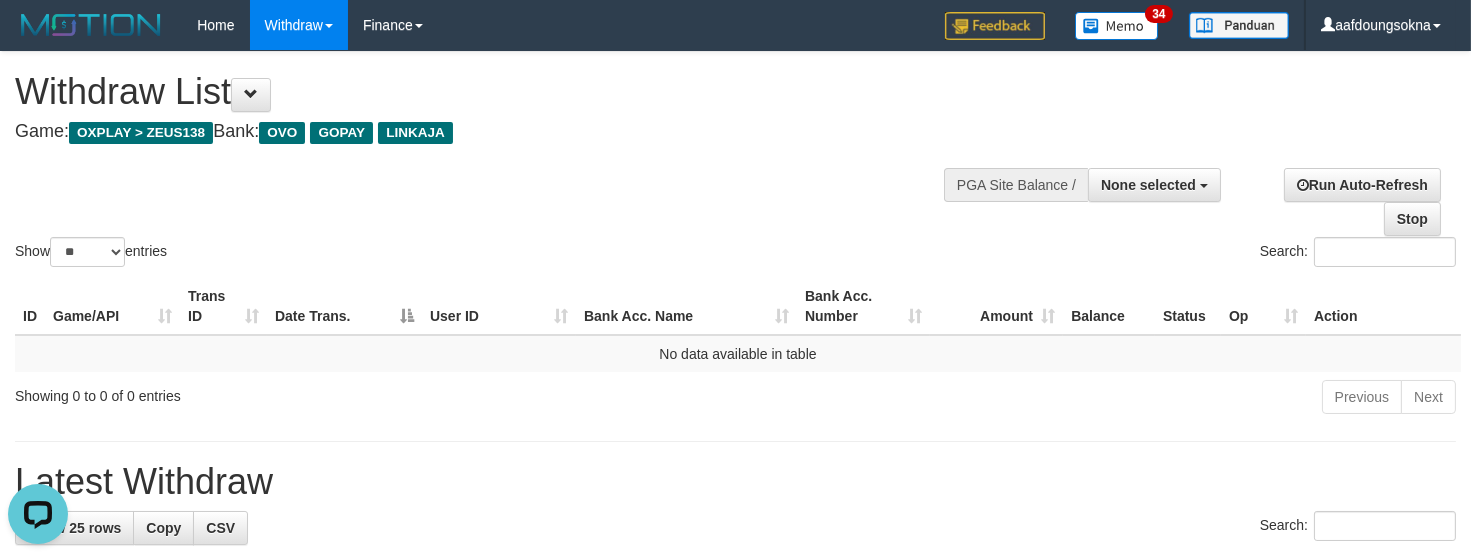 scroll, scrollTop: 0, scrollLeft: 0, axis: both 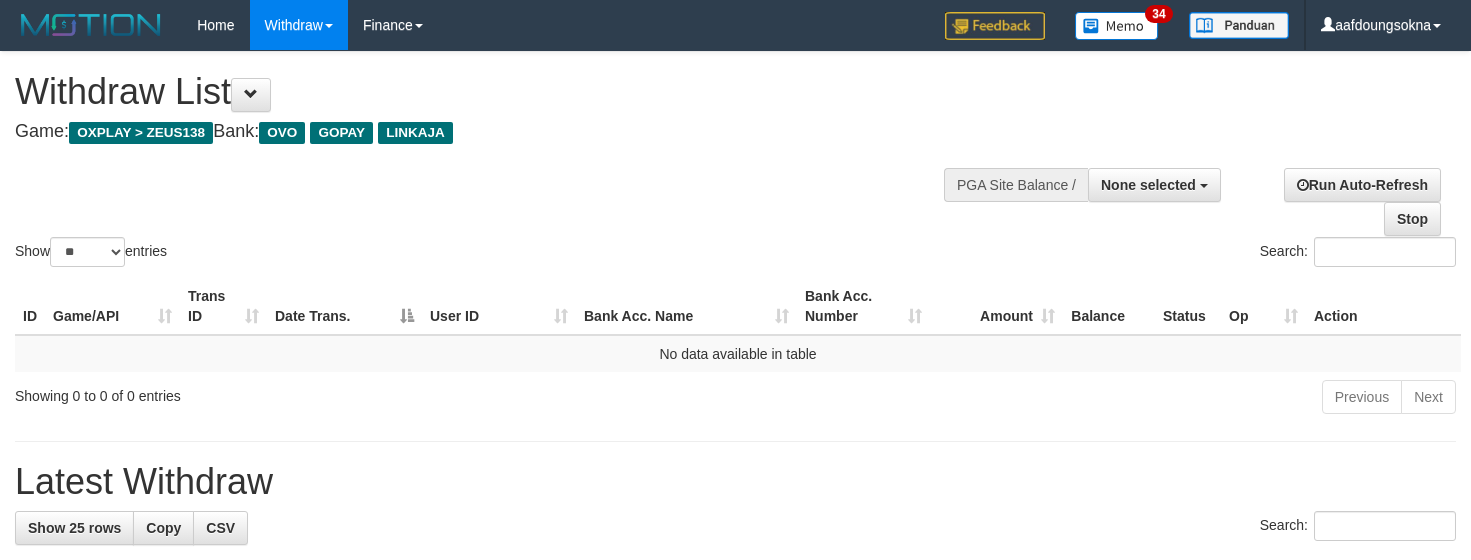 select 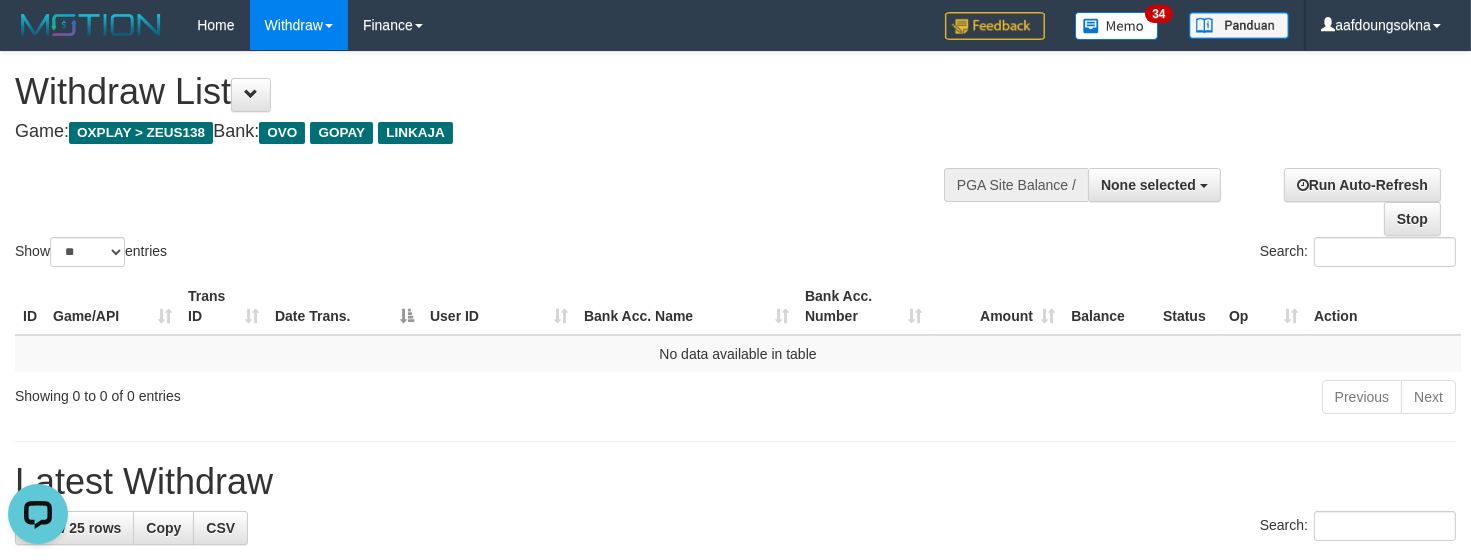 scroll, scrollTop: 0, scrollLeft: 0, axis: both 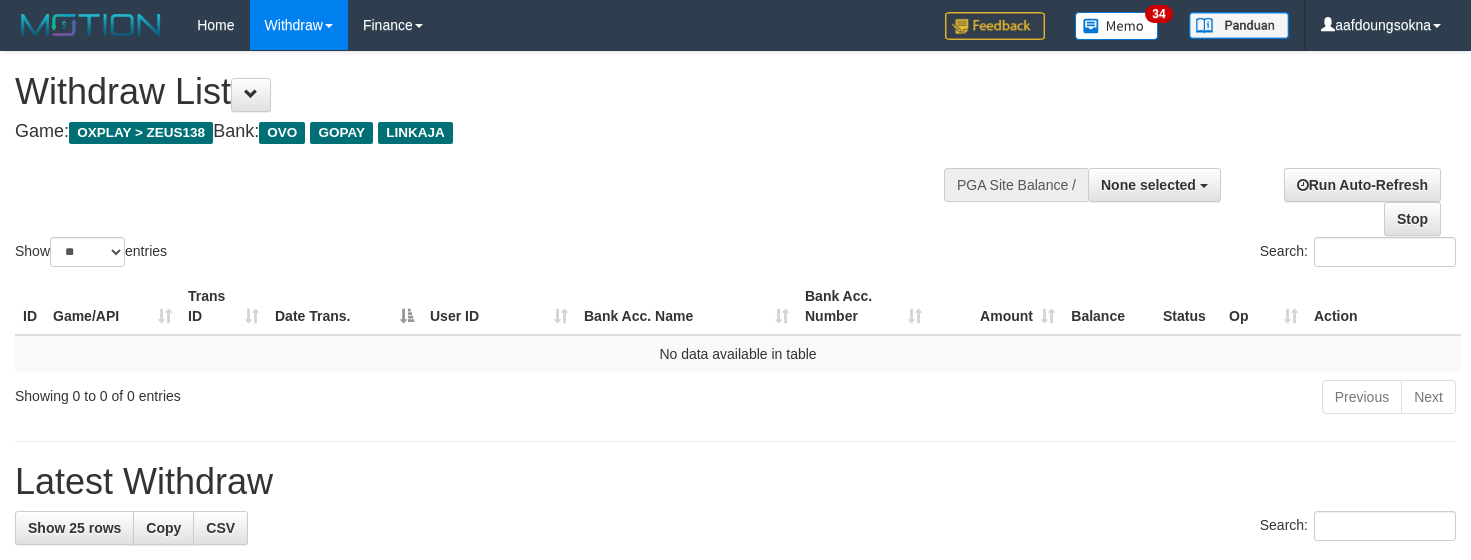 select 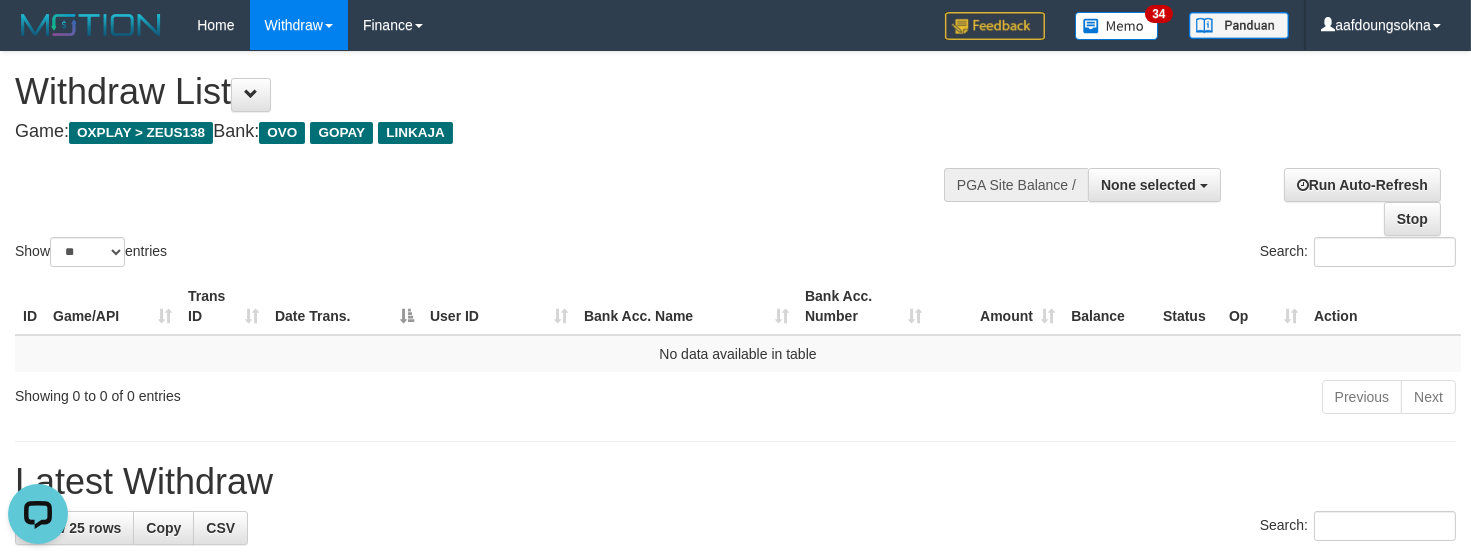scroll, scrollTop: 0, scrollLeft: 0, axis: both 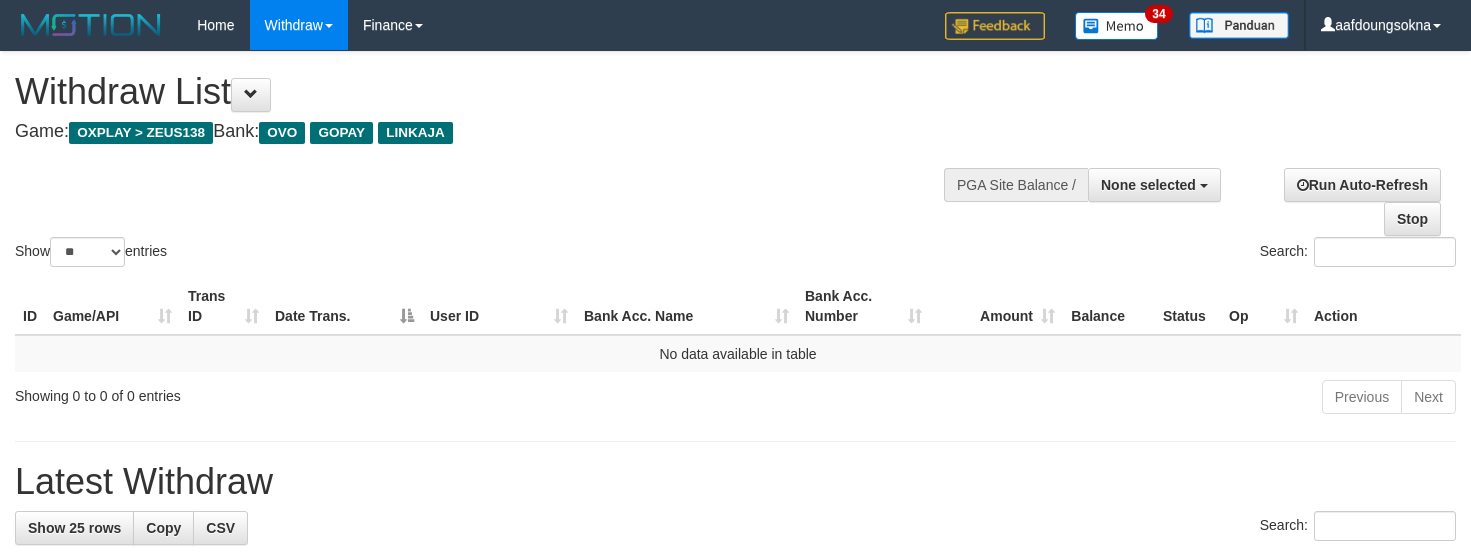 select 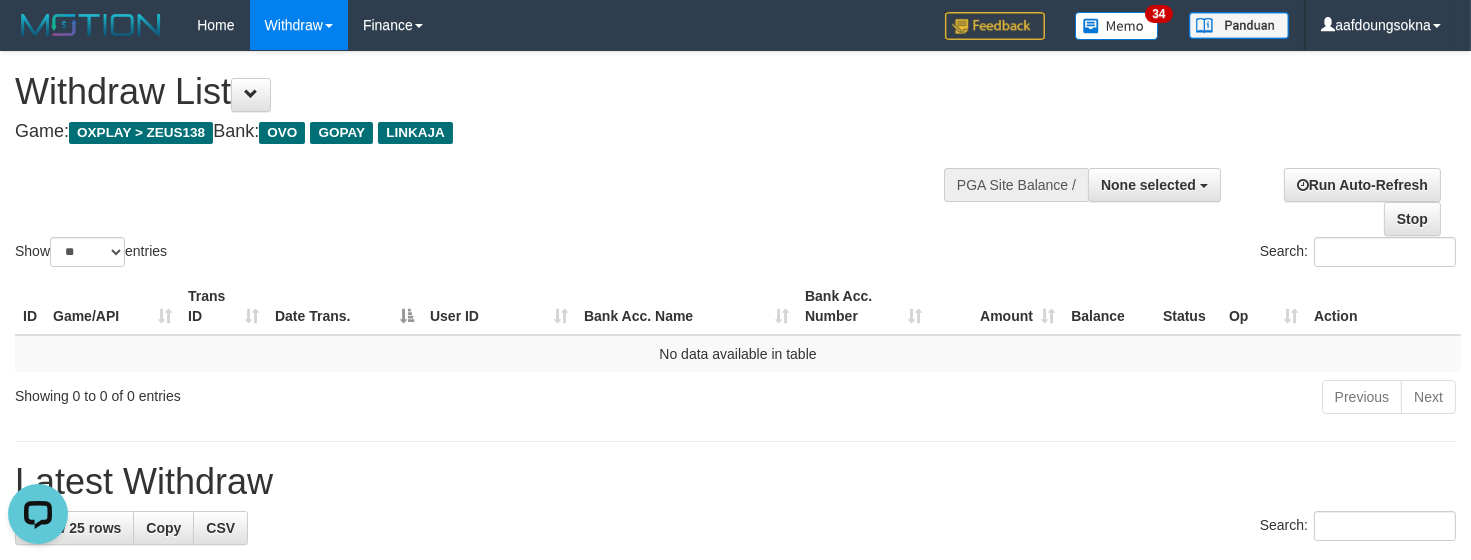 scroll, scrollTop: 0, scrollLeft: 0, axis: both 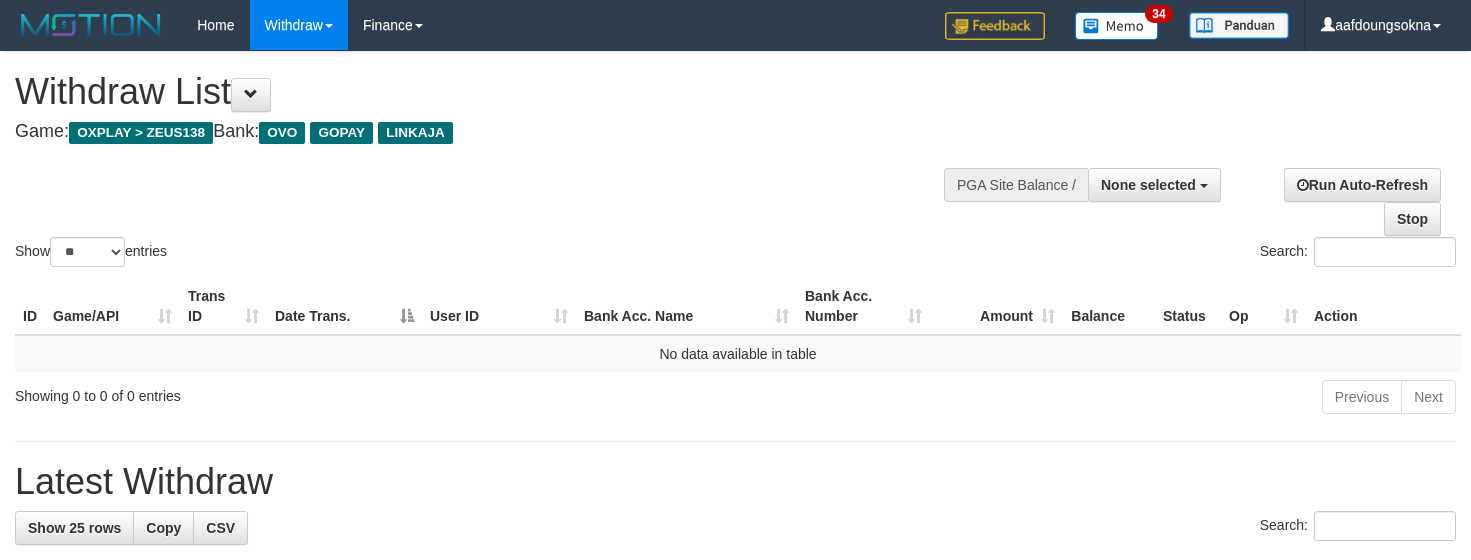 select 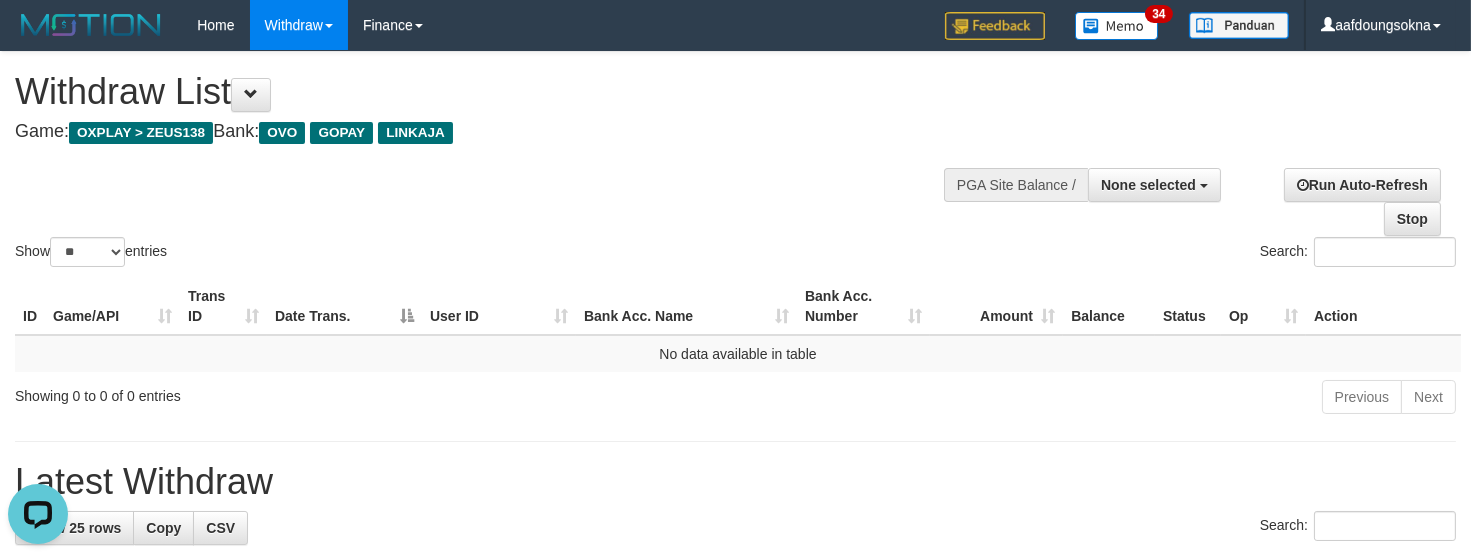 scroll, scrollTop: 0, scrollLeft: 0, axis: both 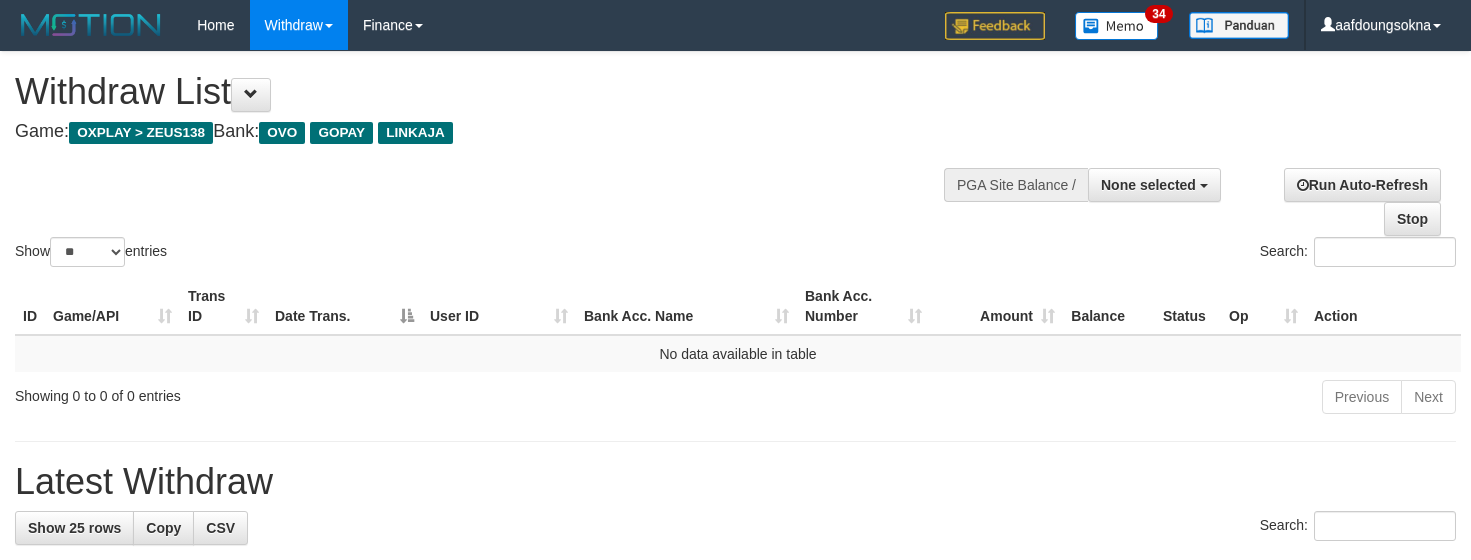 select 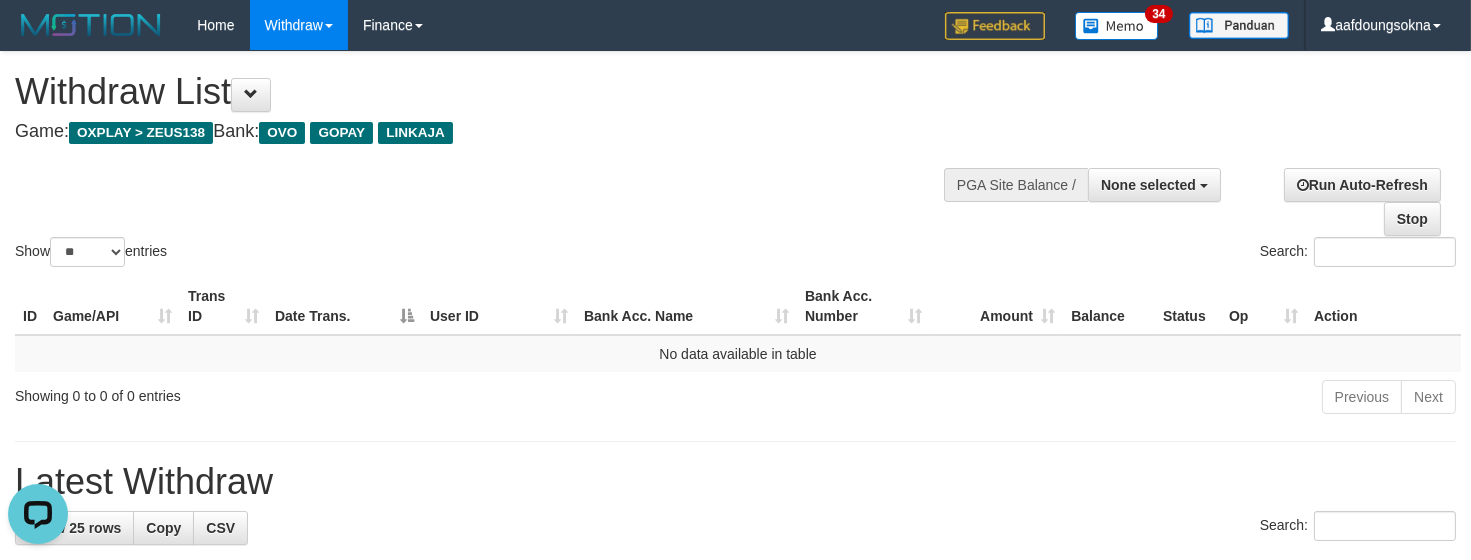 scroll, scrollTop: 0, scrollLeft: 0, axis: both 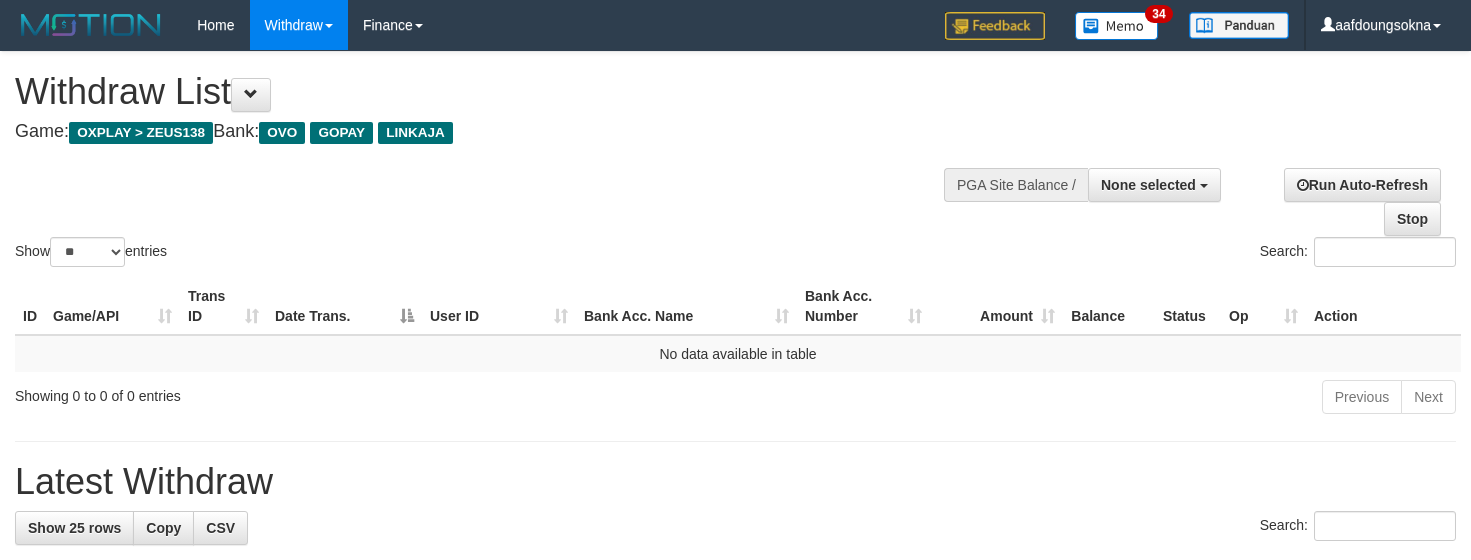 select 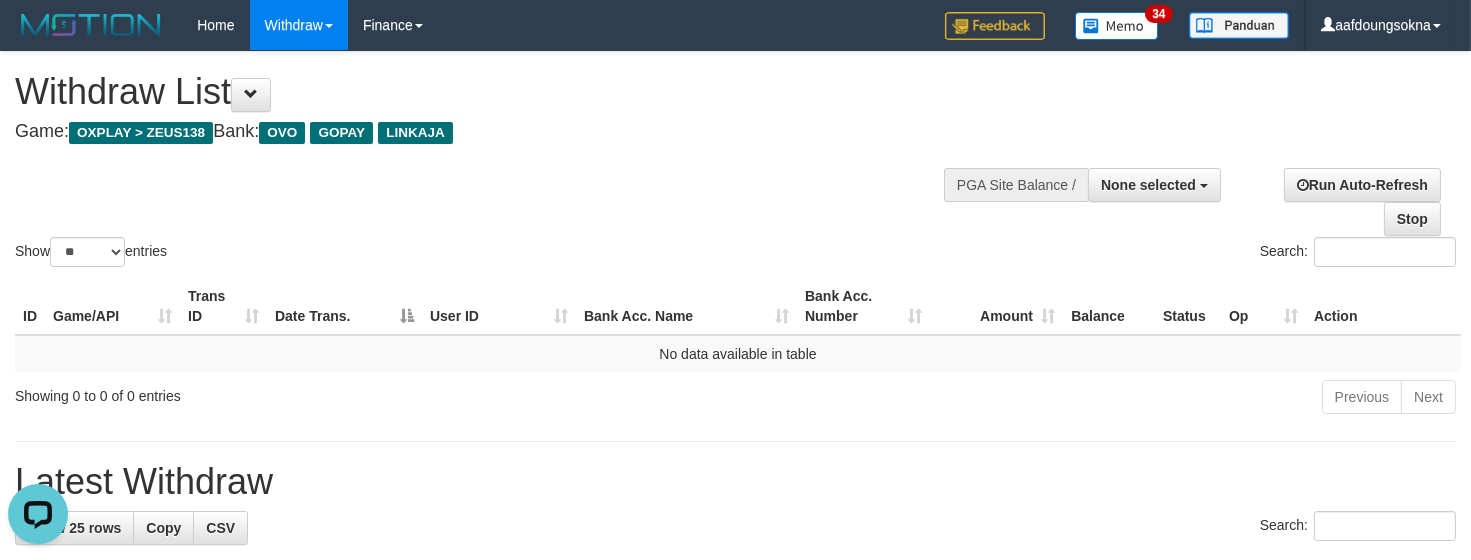 scroll, scrollTop: 0, scrollLeft: 0, axis: both 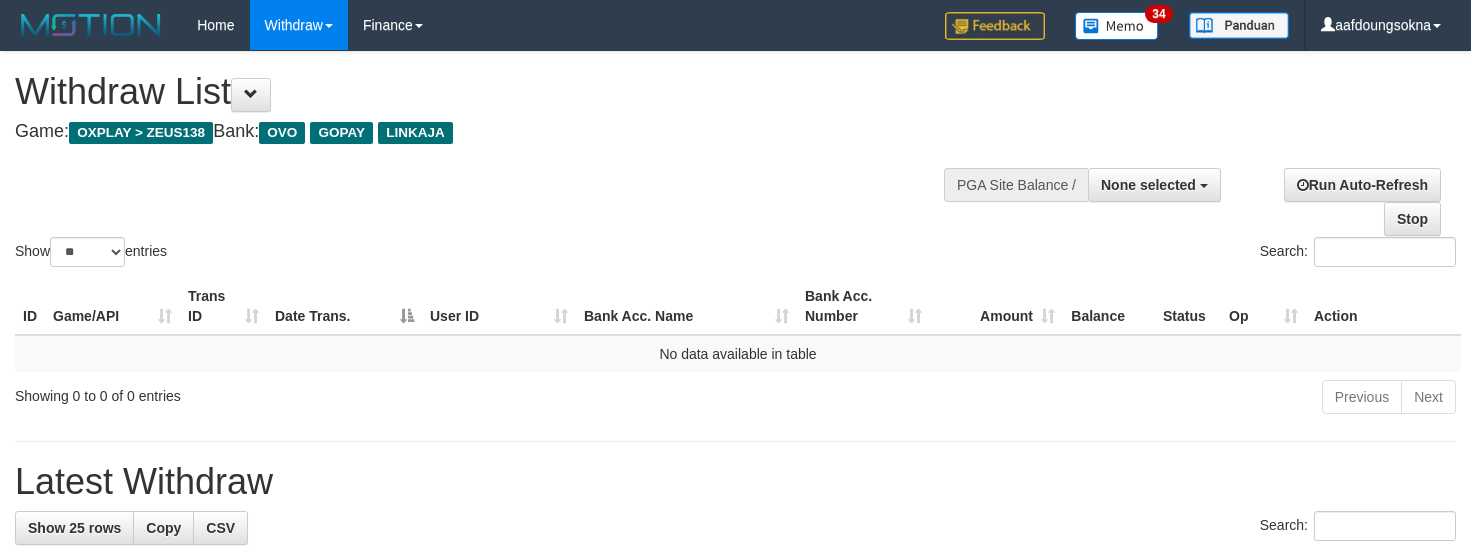 select 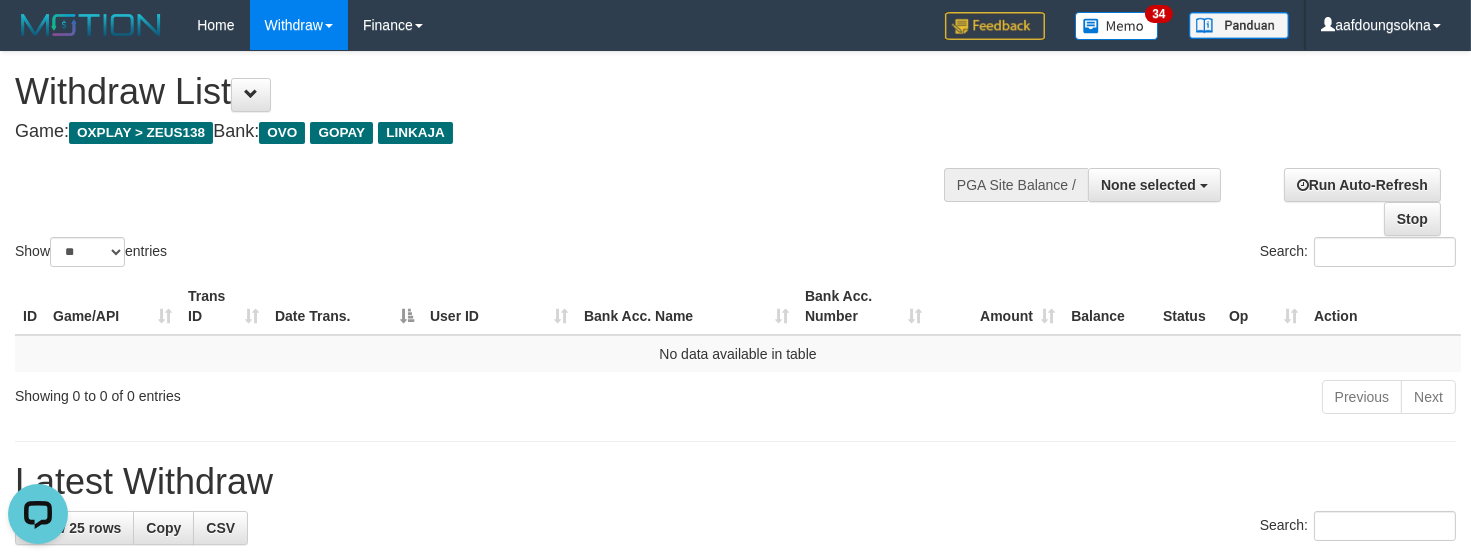 scroll, scrollTop: 0, scrollLeft: 0, axis: both 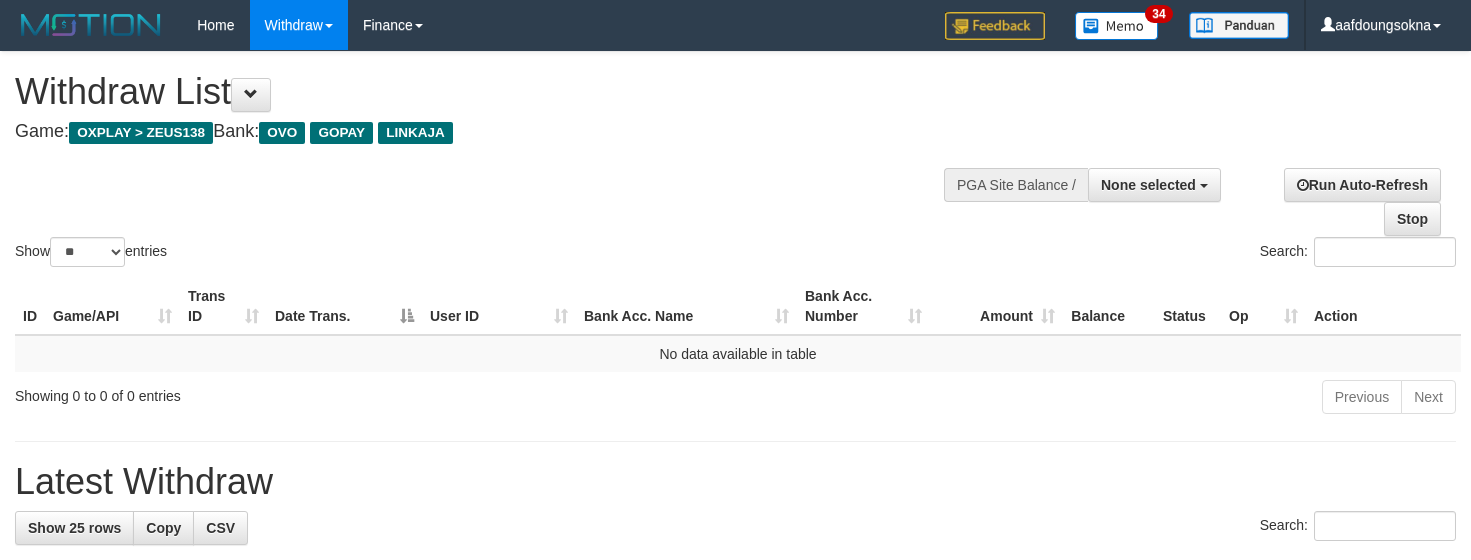 select 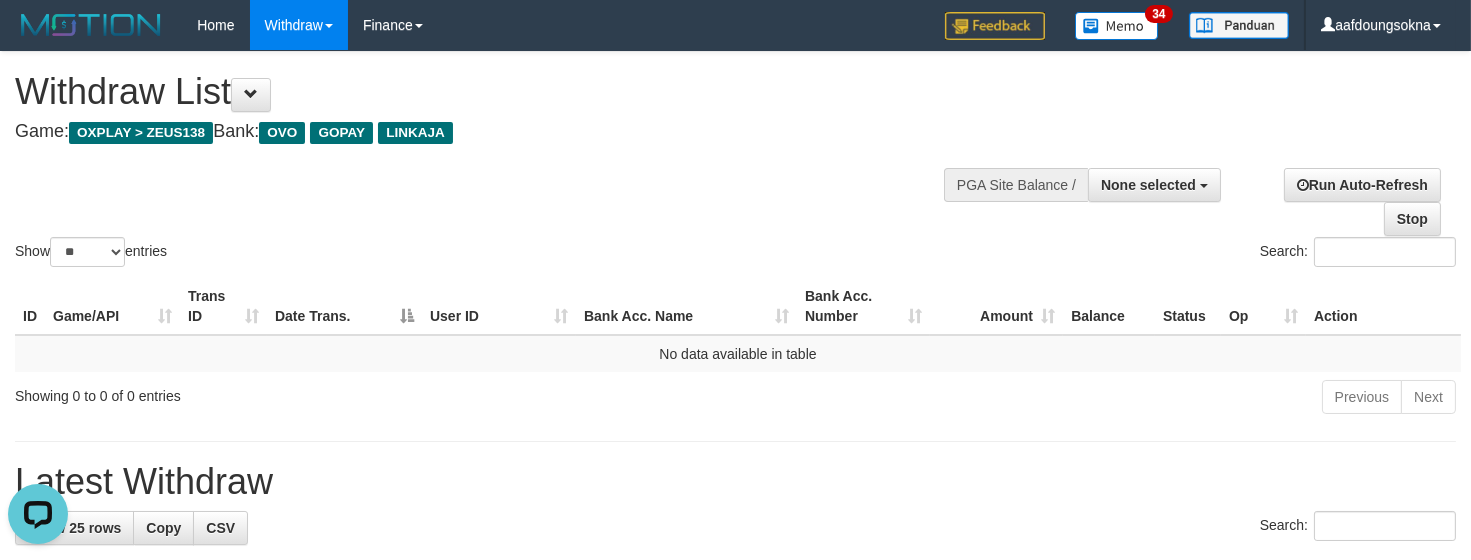 scroll, scrollTop: 0, scrollLeft: 0, axis: both 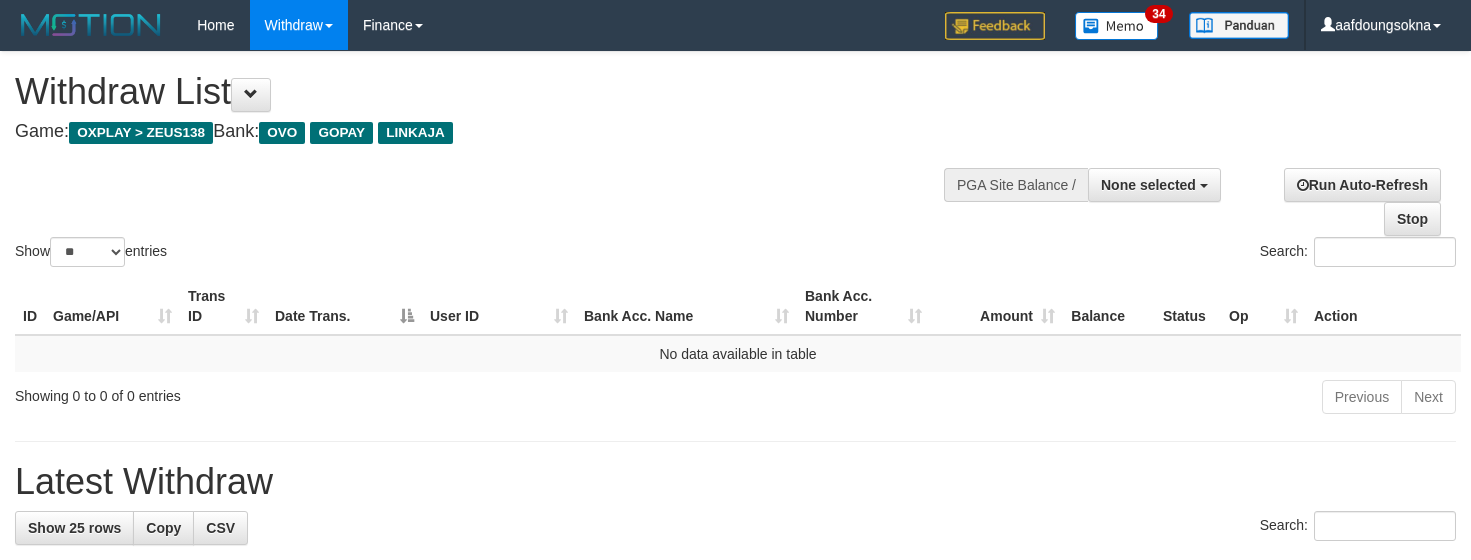 select 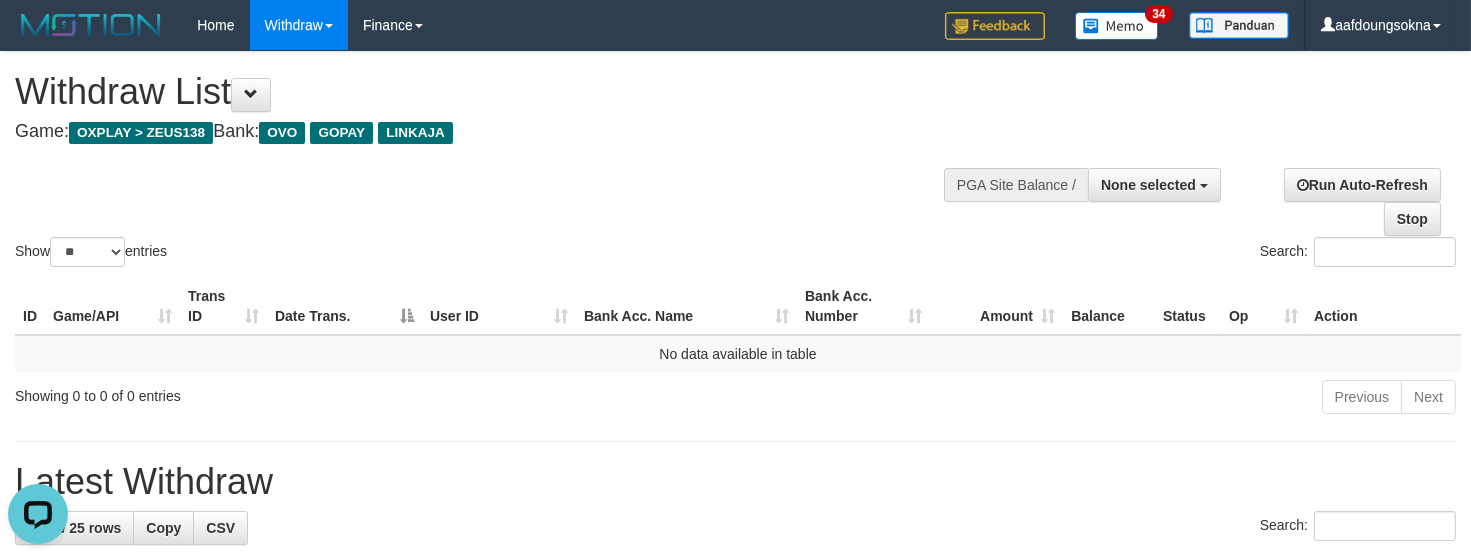 scroll, scrollTop: 0, scrollLeft: 0, axis: both 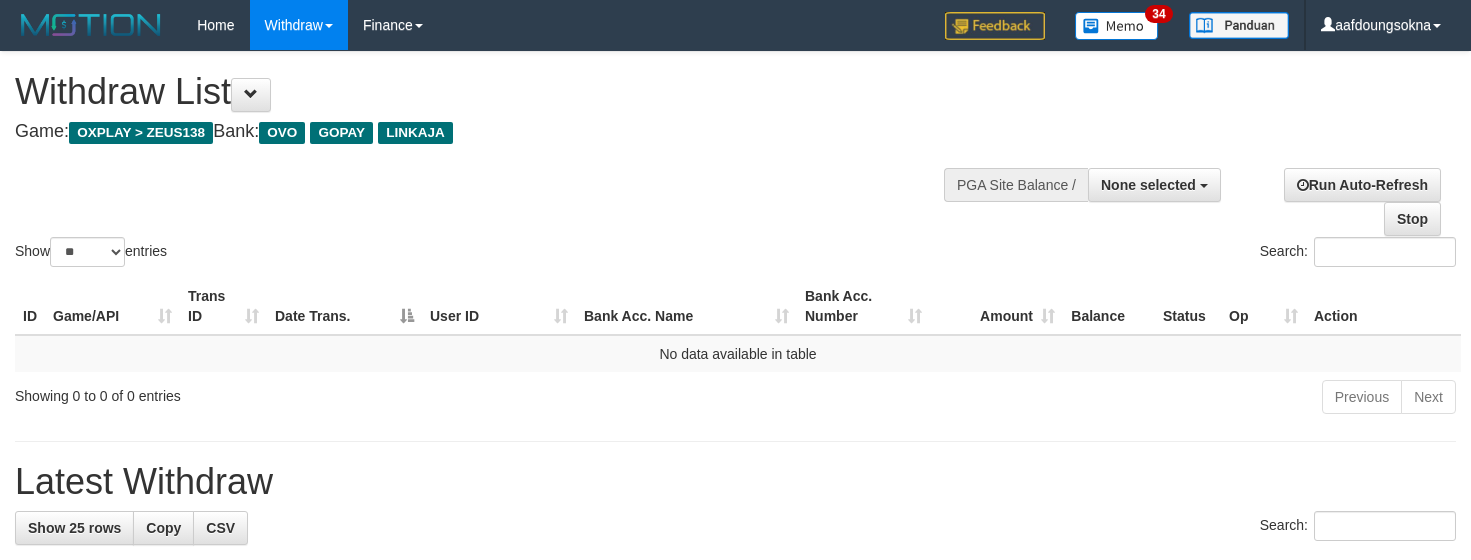 select 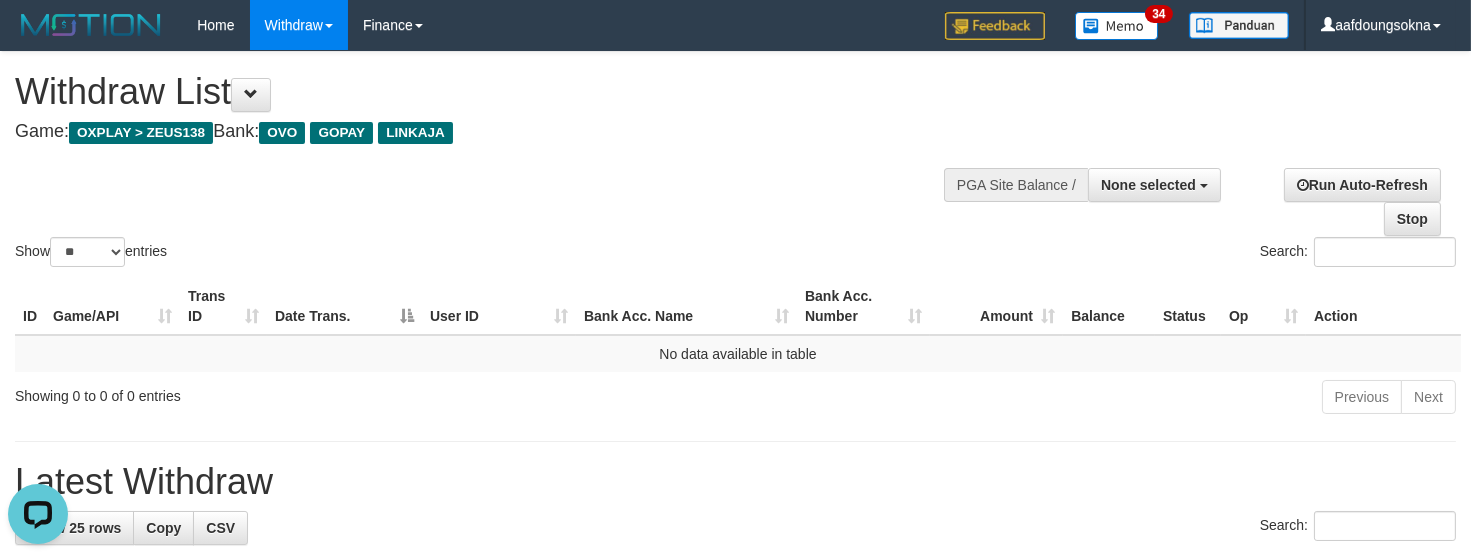 scroll, scrollTop: 0, scrollLeft: 0, axis: both 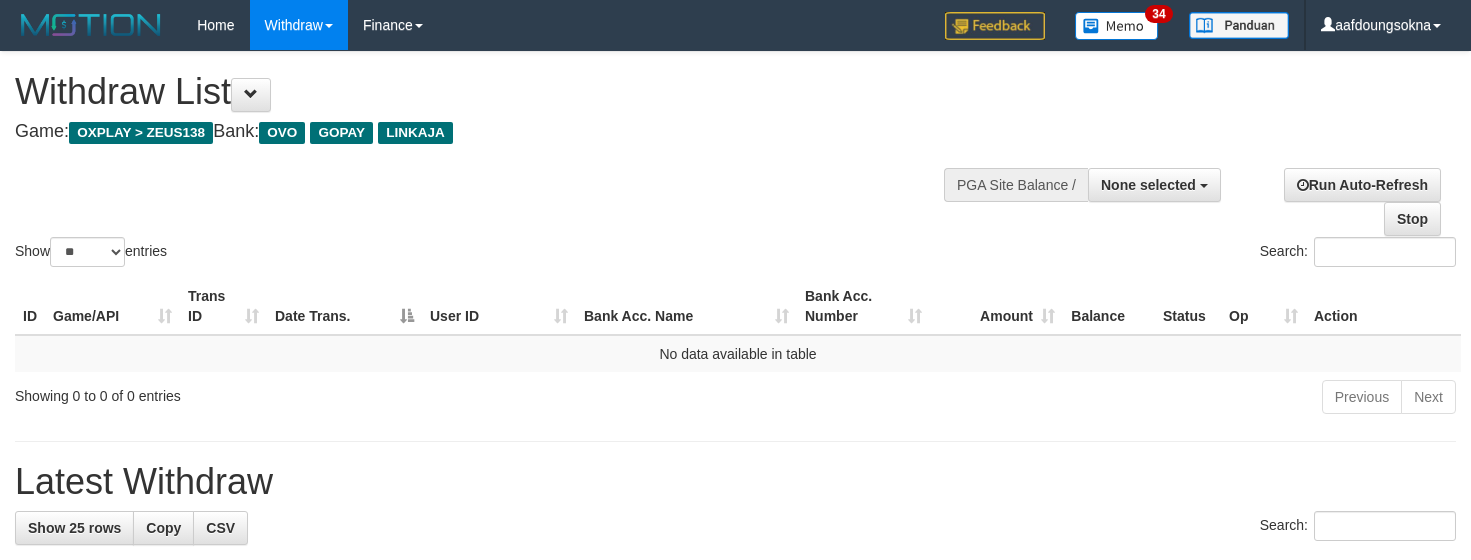 select 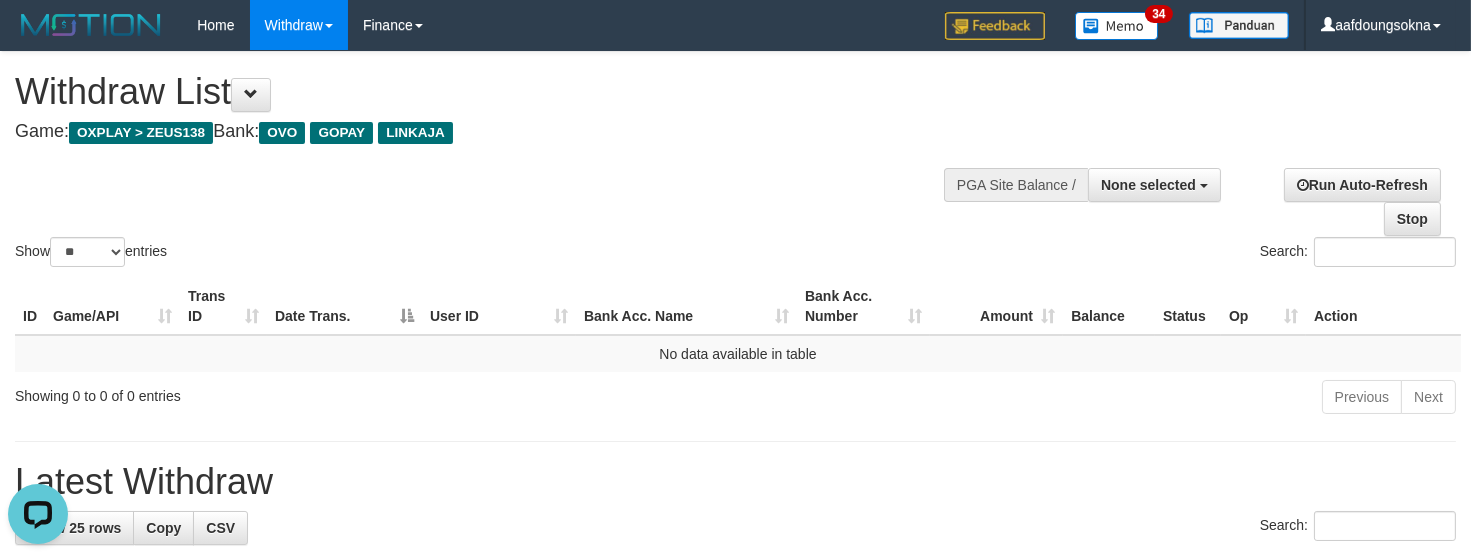 scroll, scrollTop: 0, scrollLeft: 0, axis: both 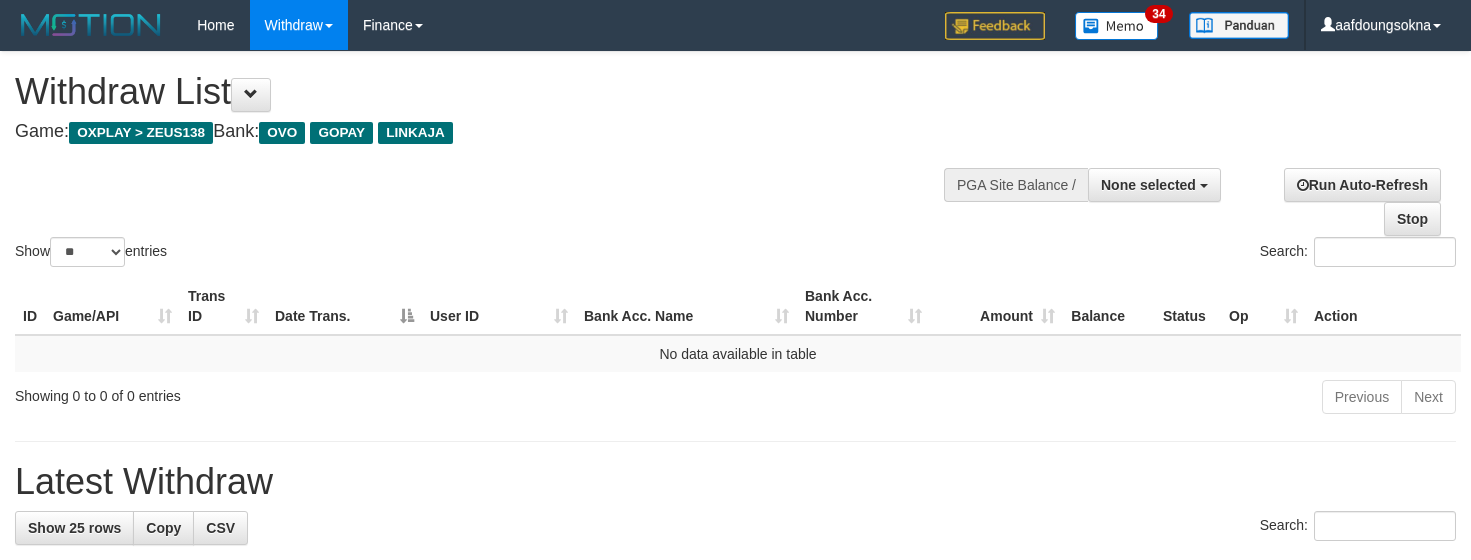 select 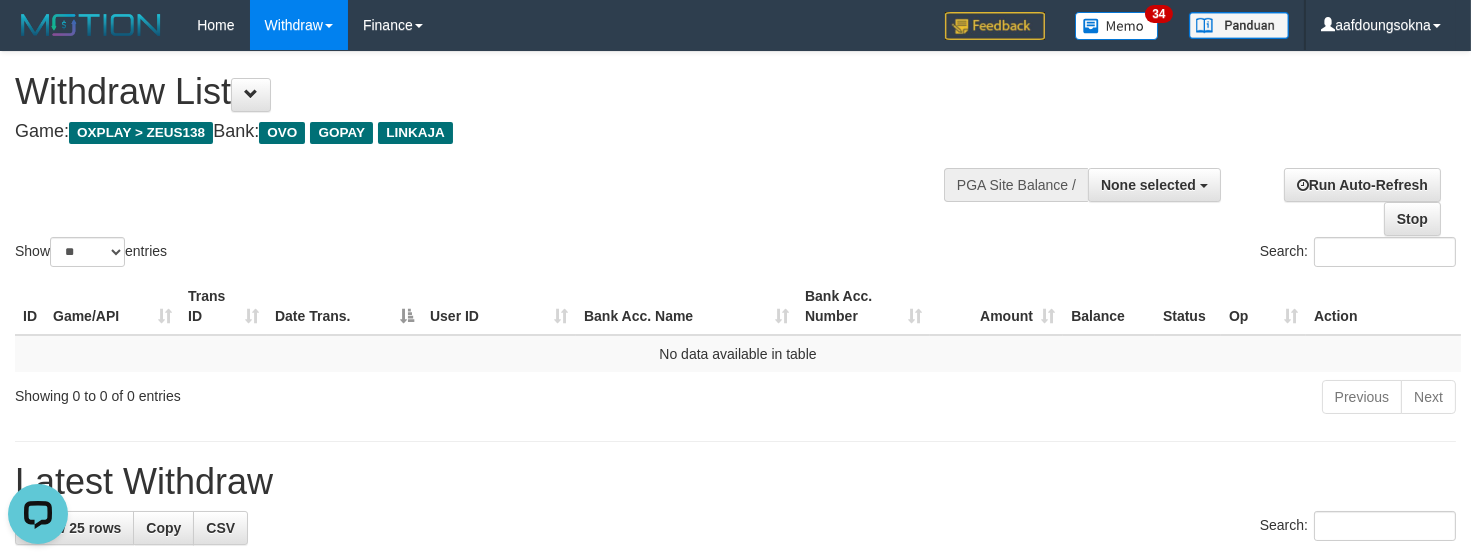 scroll, scrollTop: 0, scrollLeft: 0, axis: both 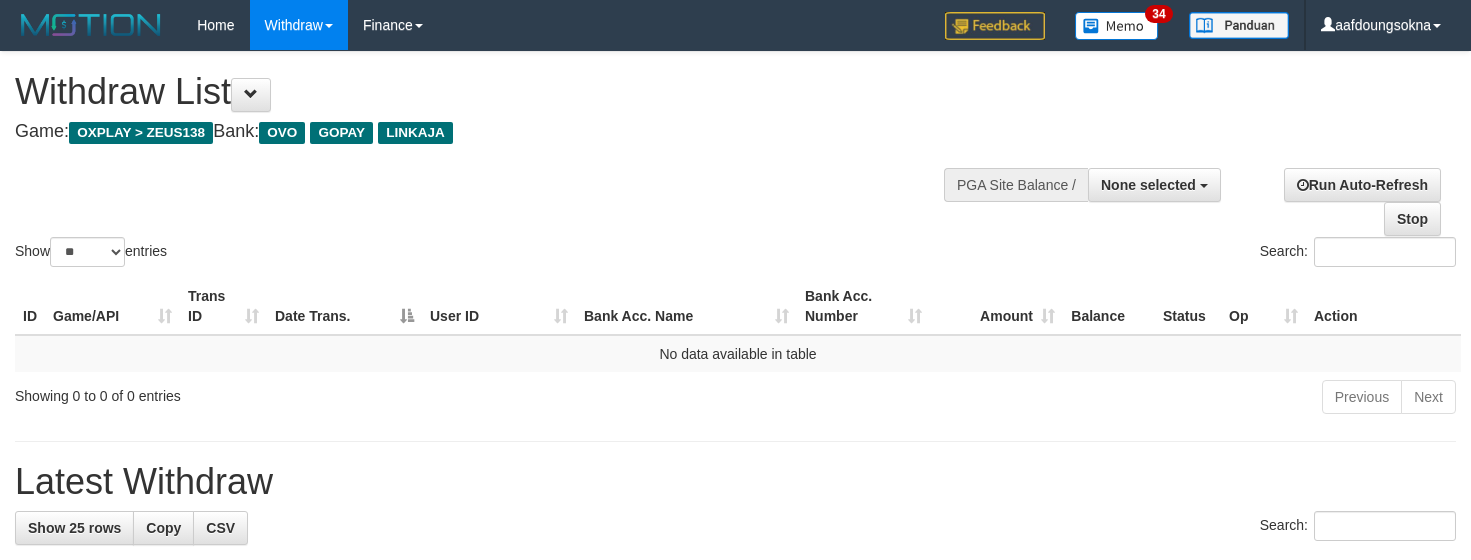 select 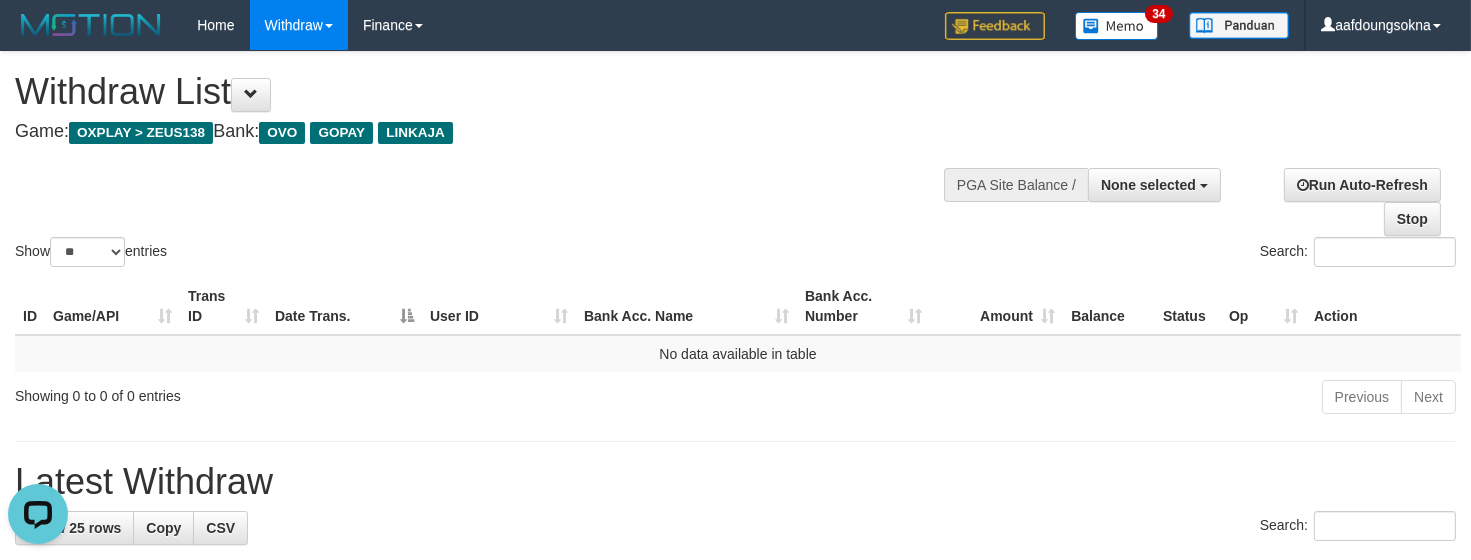 scroll, scrollTop: 0, scrollLeft: 0, axis: both 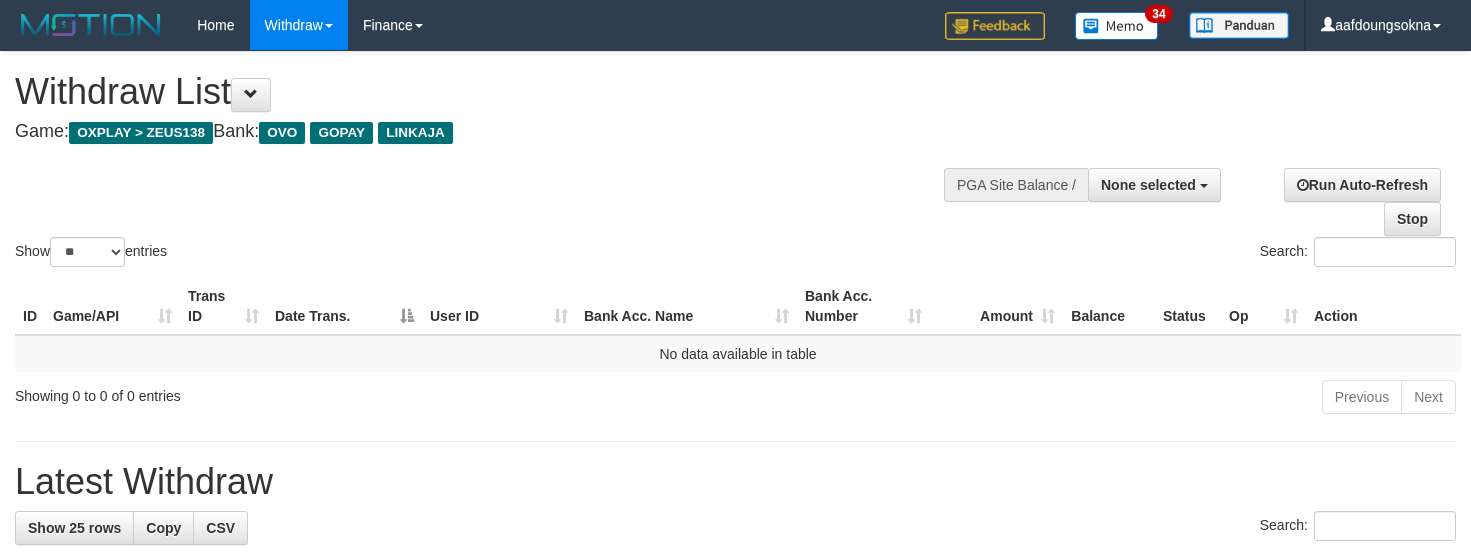 select 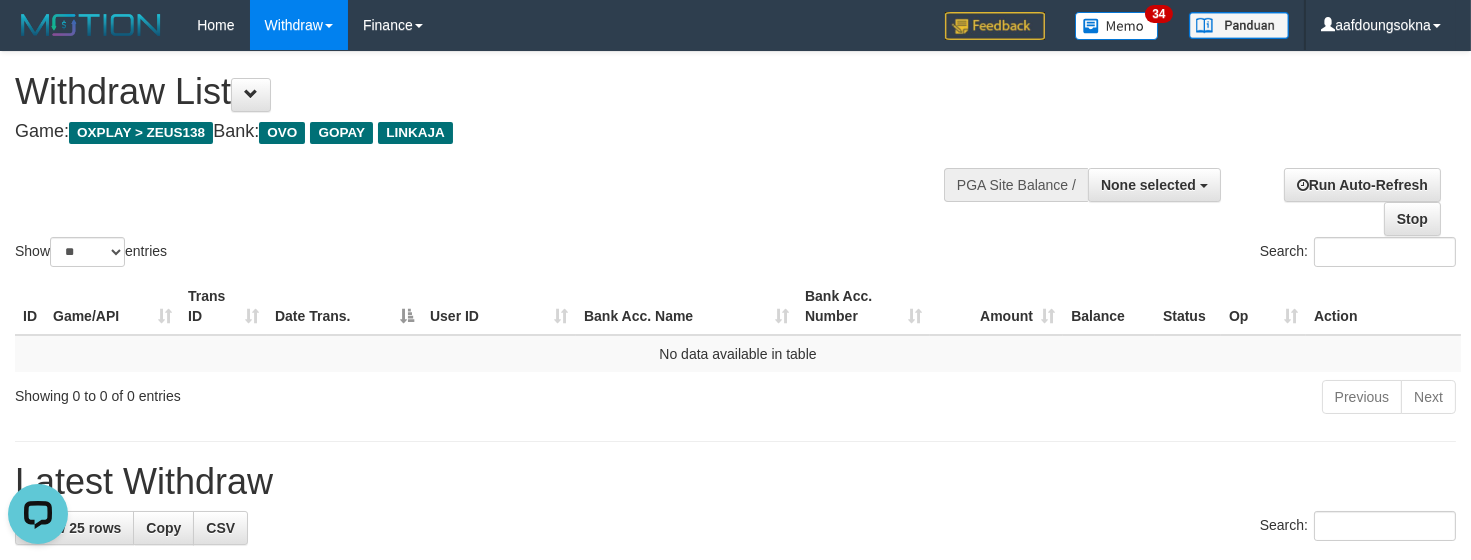 scroll, scrollTop: 0, scrollLeft: 0, axis: both 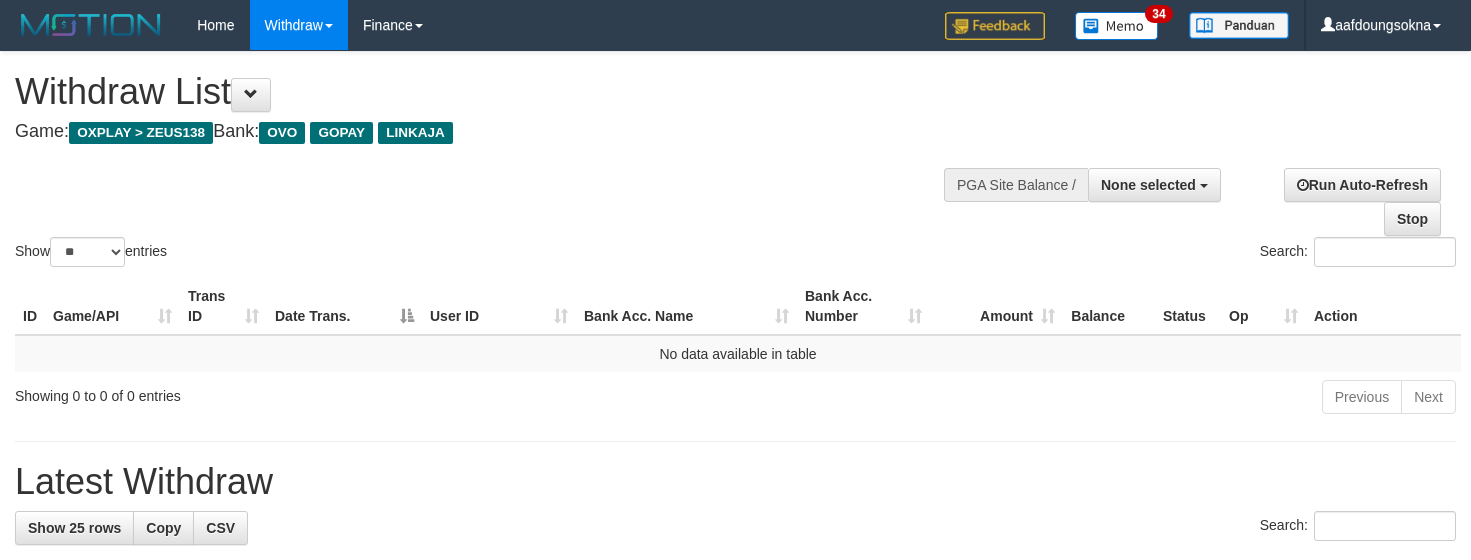 select 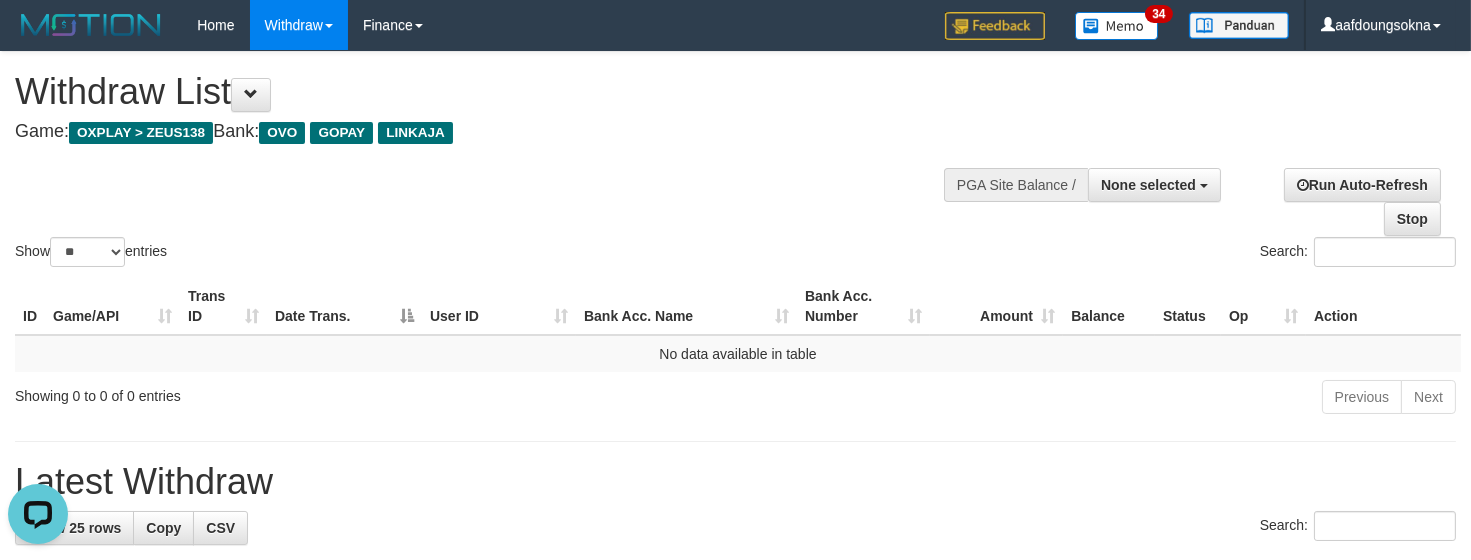 scroll, scrollTop: 0, scrollLeft: 0, axis: both 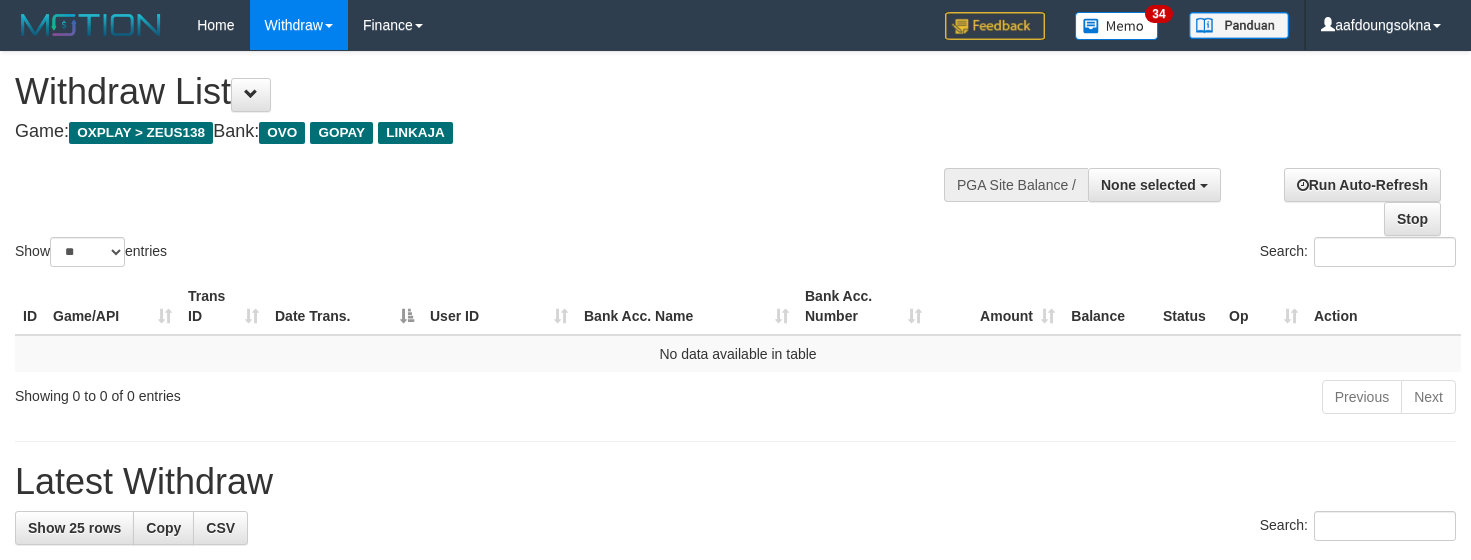 select 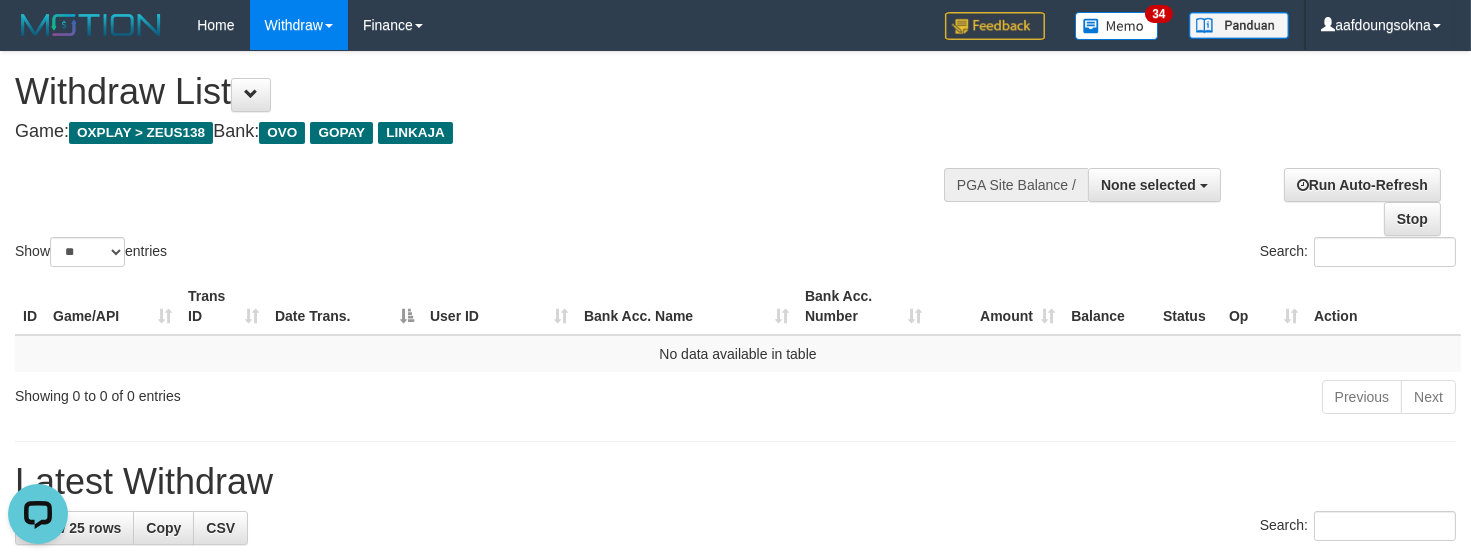 scroll, scrollTop: 0, scrollLeft: 0, axis: both 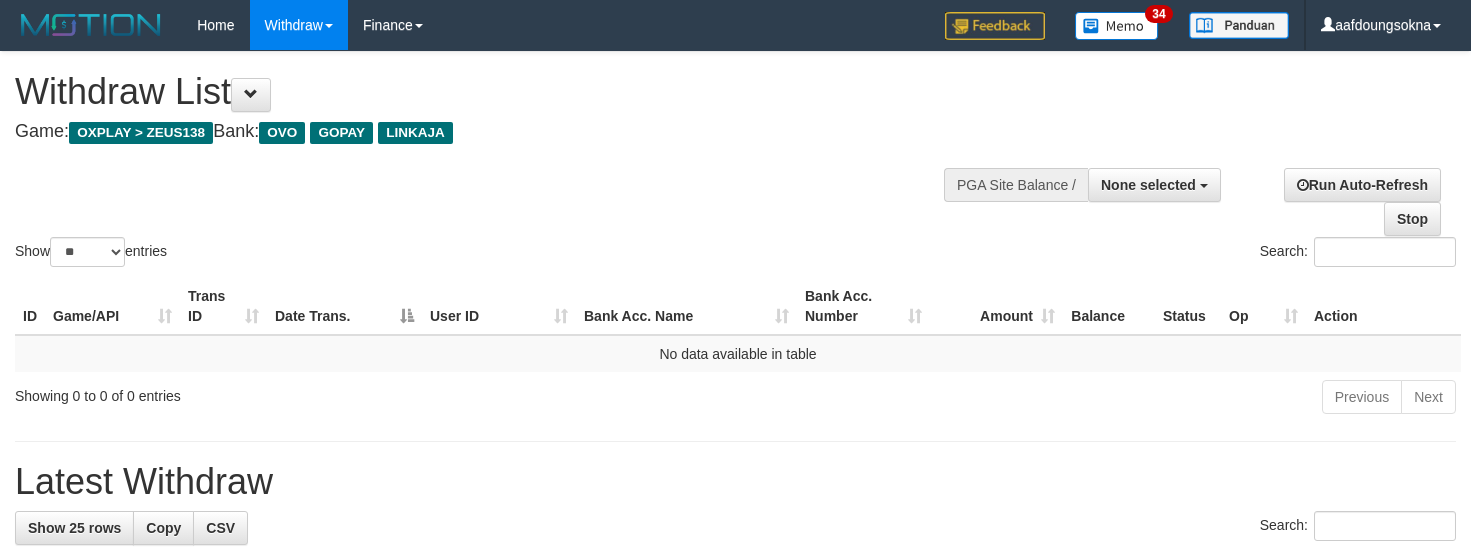 select 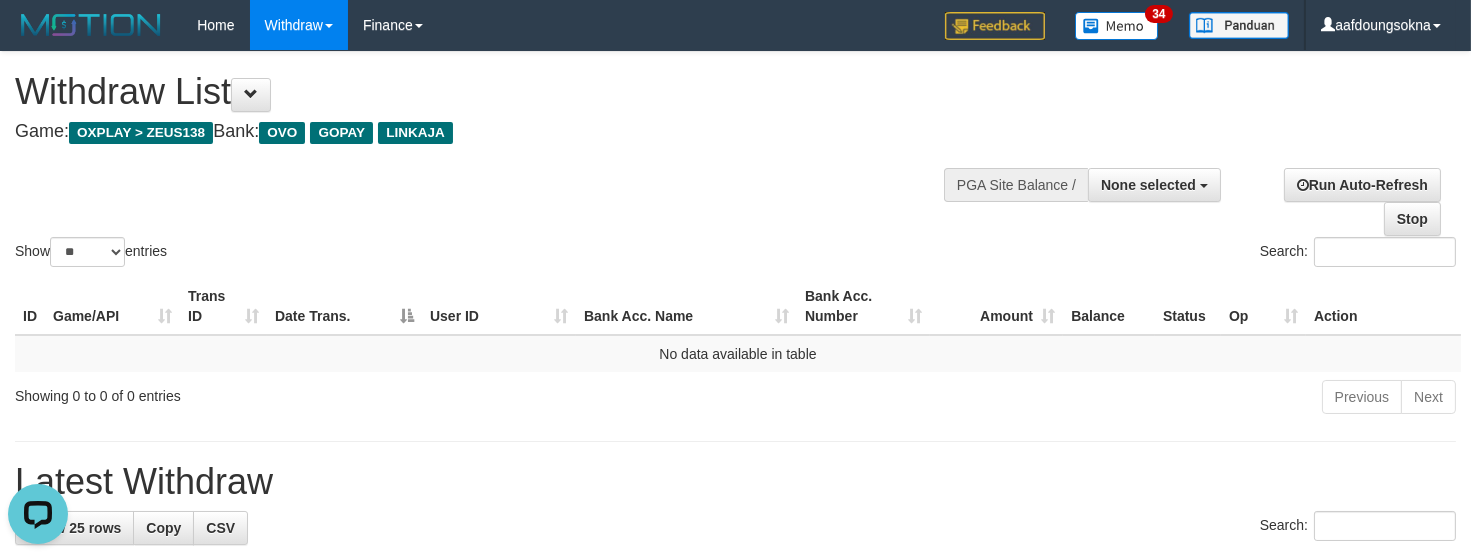 scroll, scrollTop: 0, scrollLeft: 0, axis: both 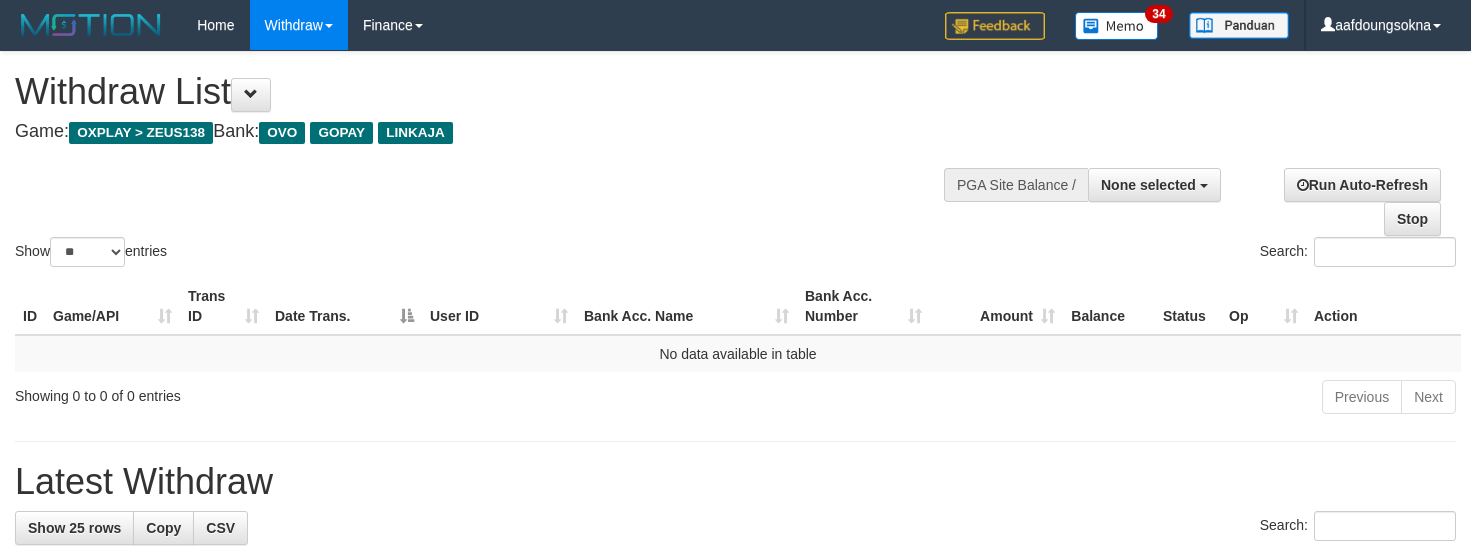 select 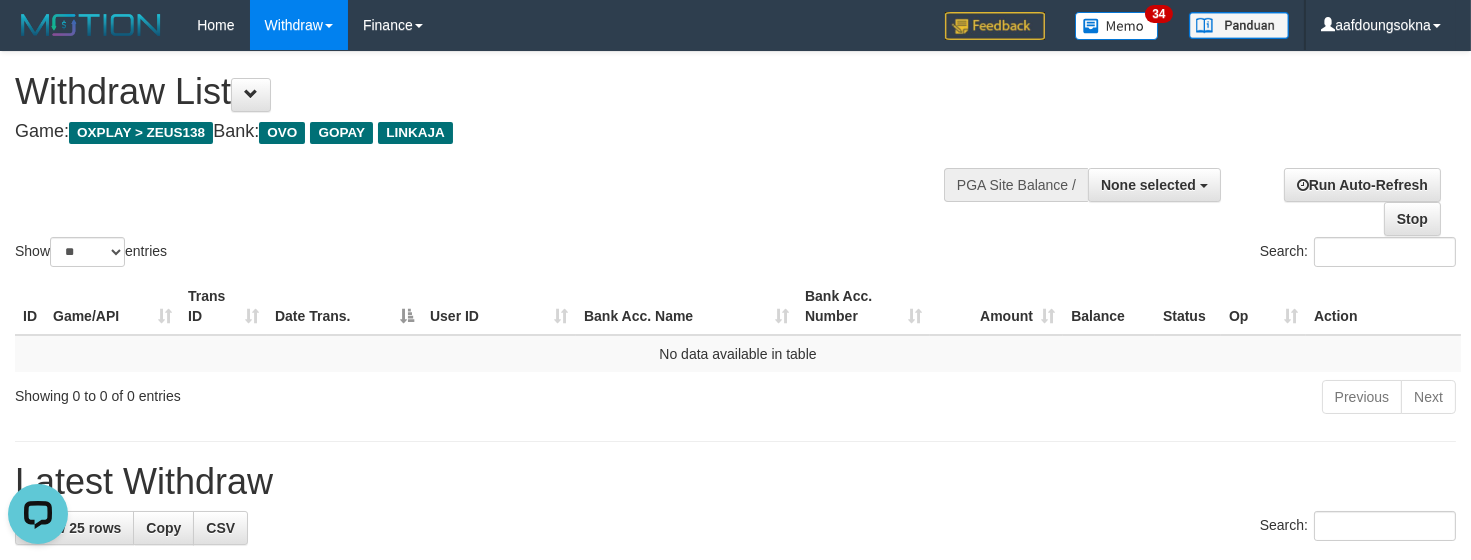 scroll, scrollTop: 0, scrollLeft: 0, axis: both 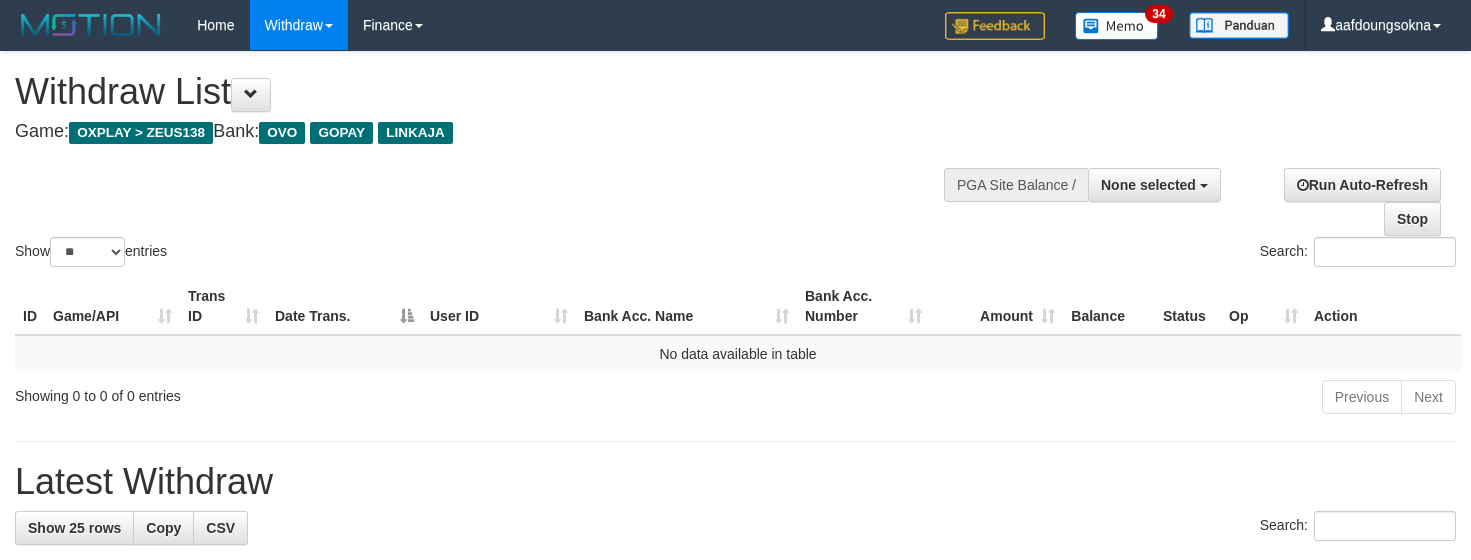 select 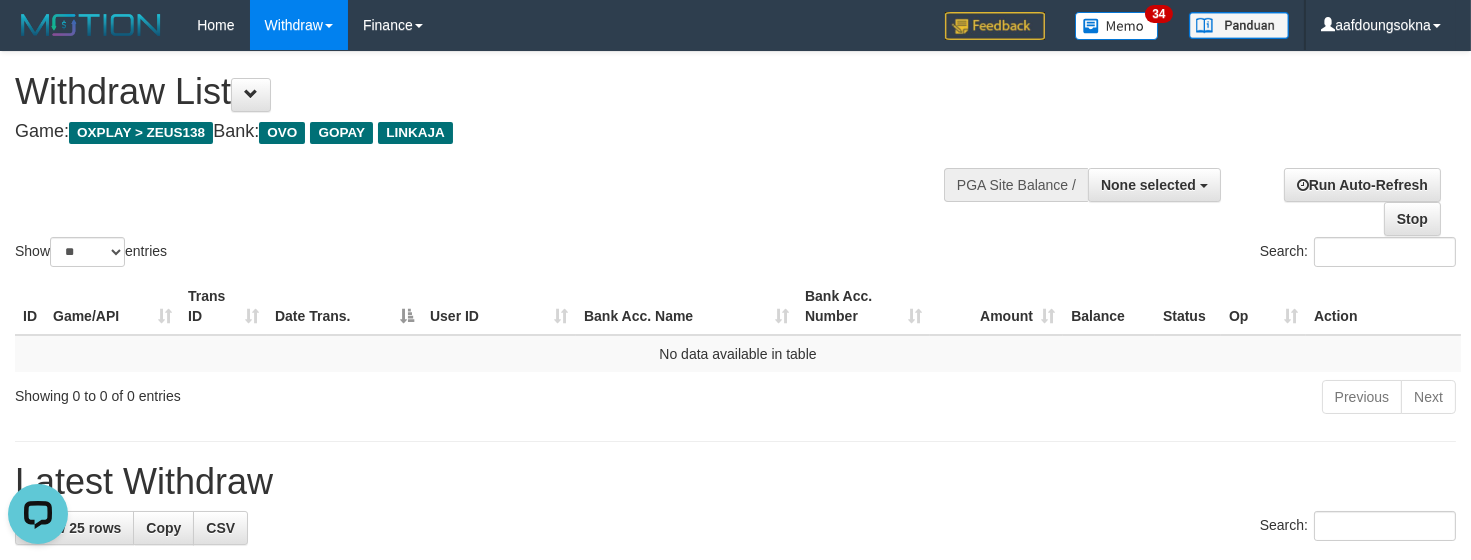 scroll, scrollTop: 0, scrollLeft: 0, axis: both 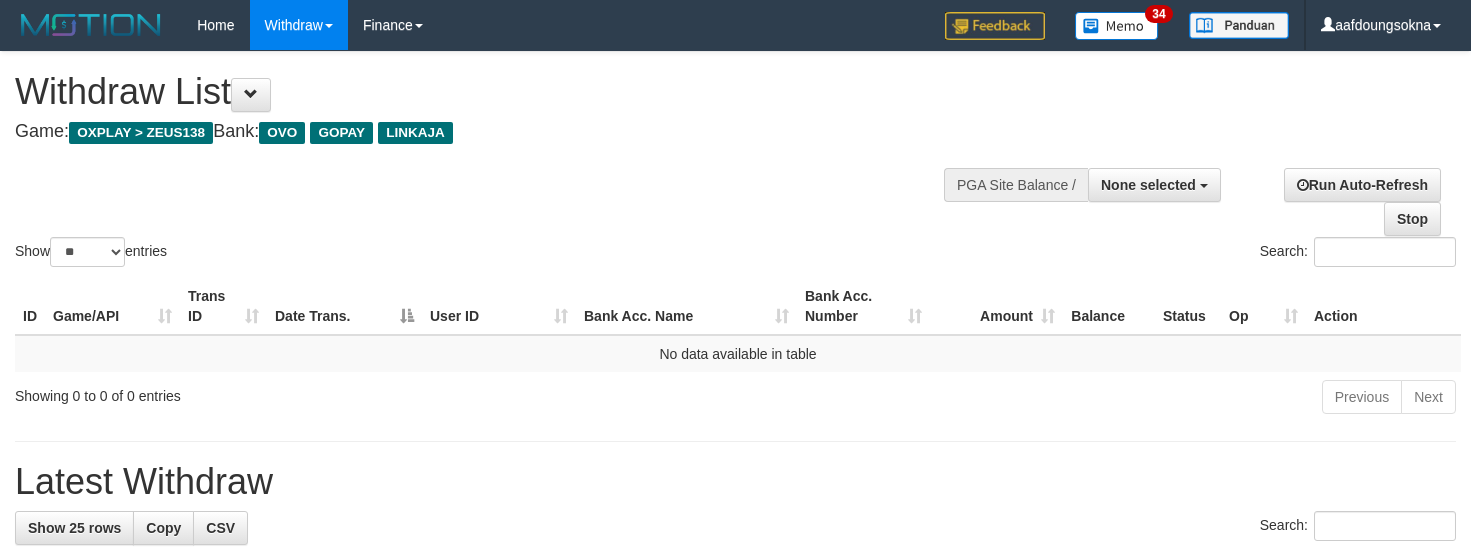select 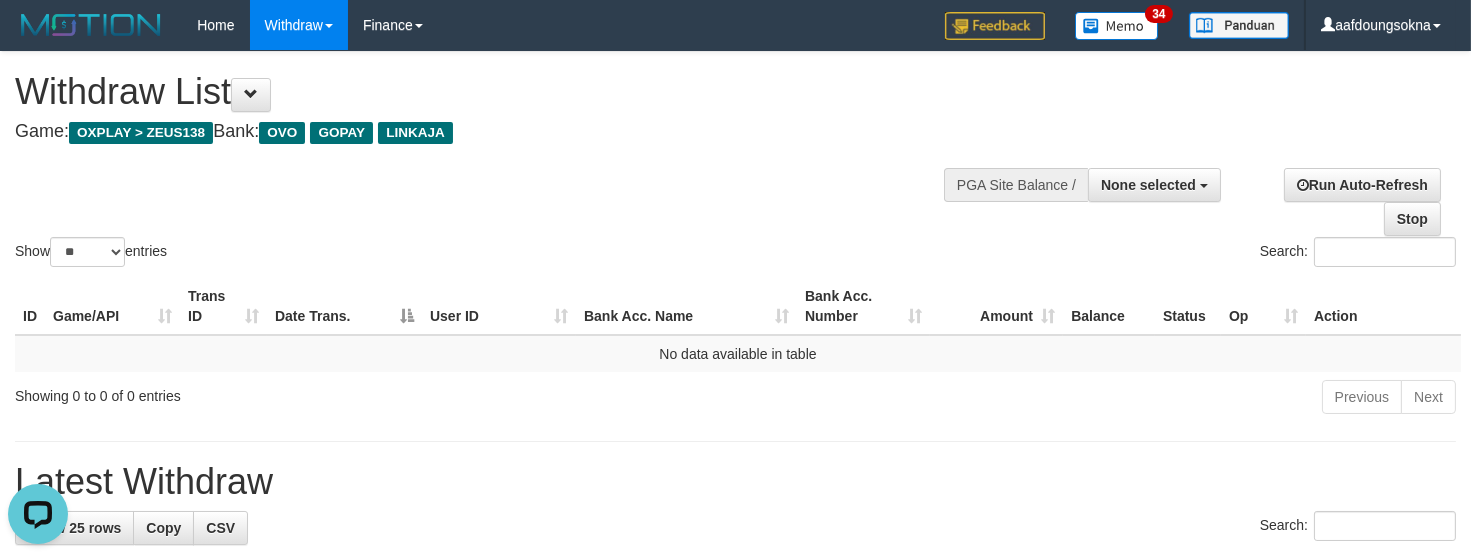 scroll, scrollTop: 0, scrollLeft: 0, axis: both 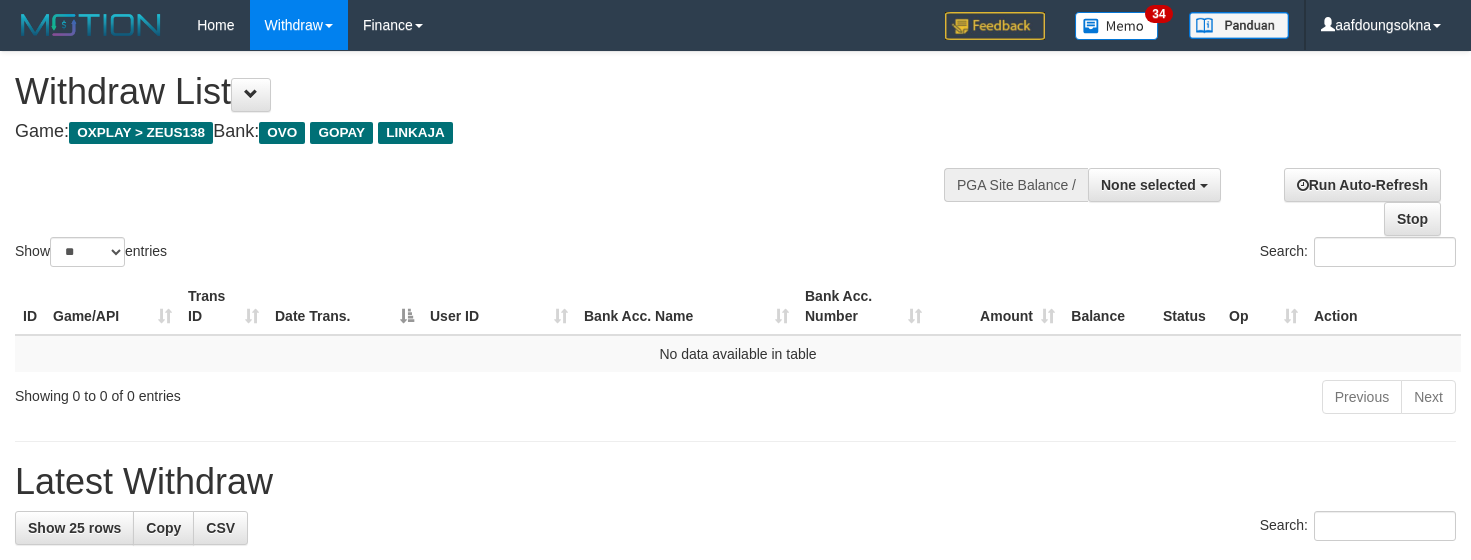 select 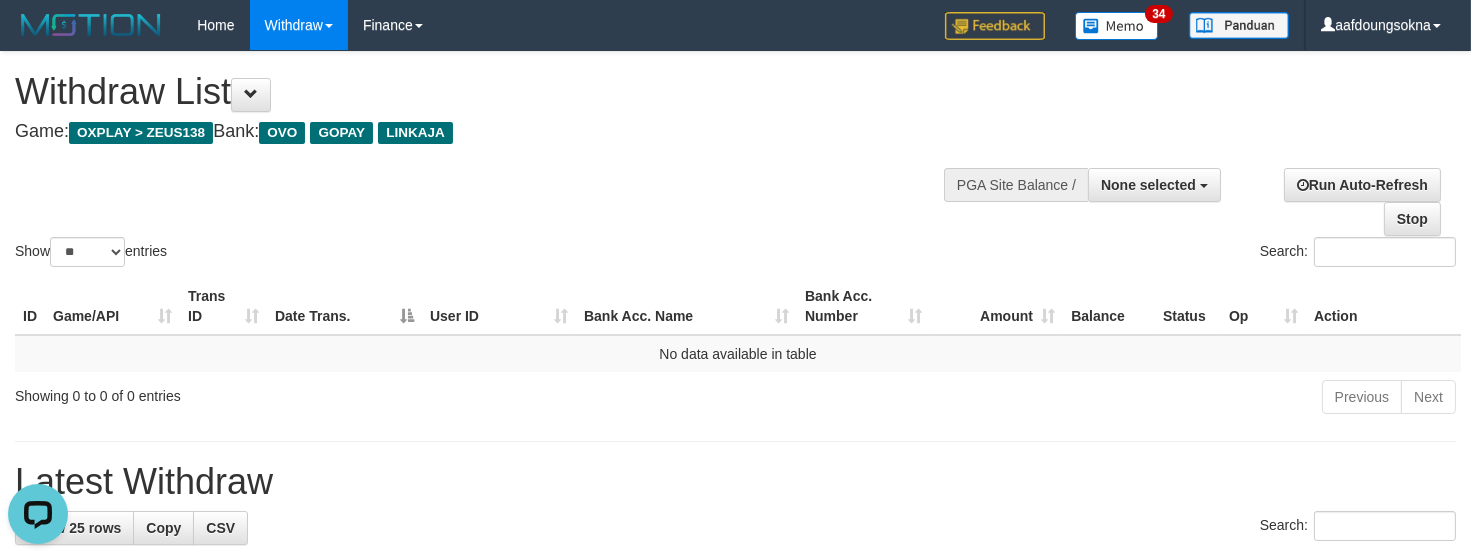 scroll, scrollTop: 0, scrollLeft: 0, axis: both 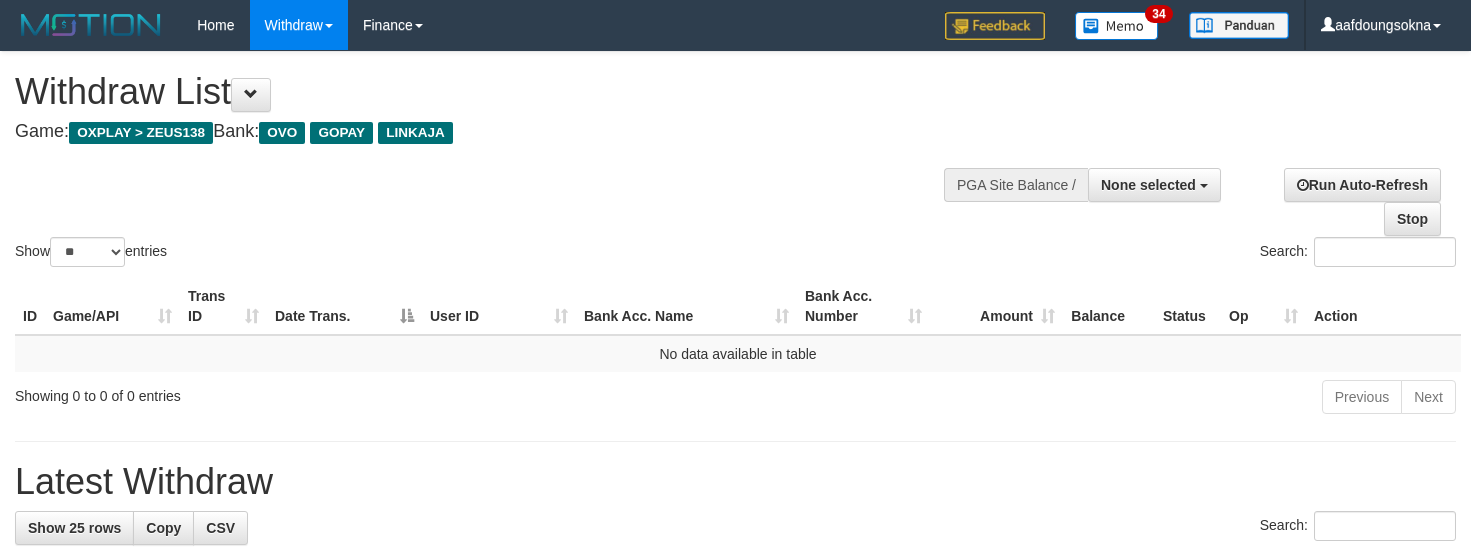 select 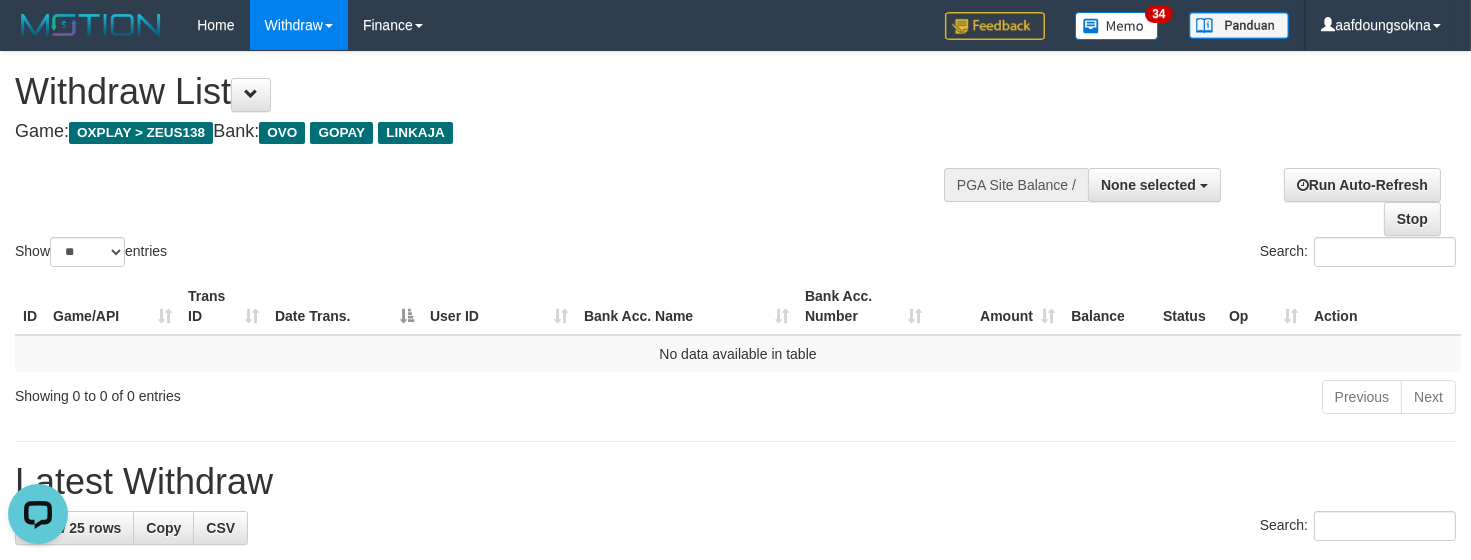 scroll, scrollTop: 0, scrollLeft: 0, axis: both 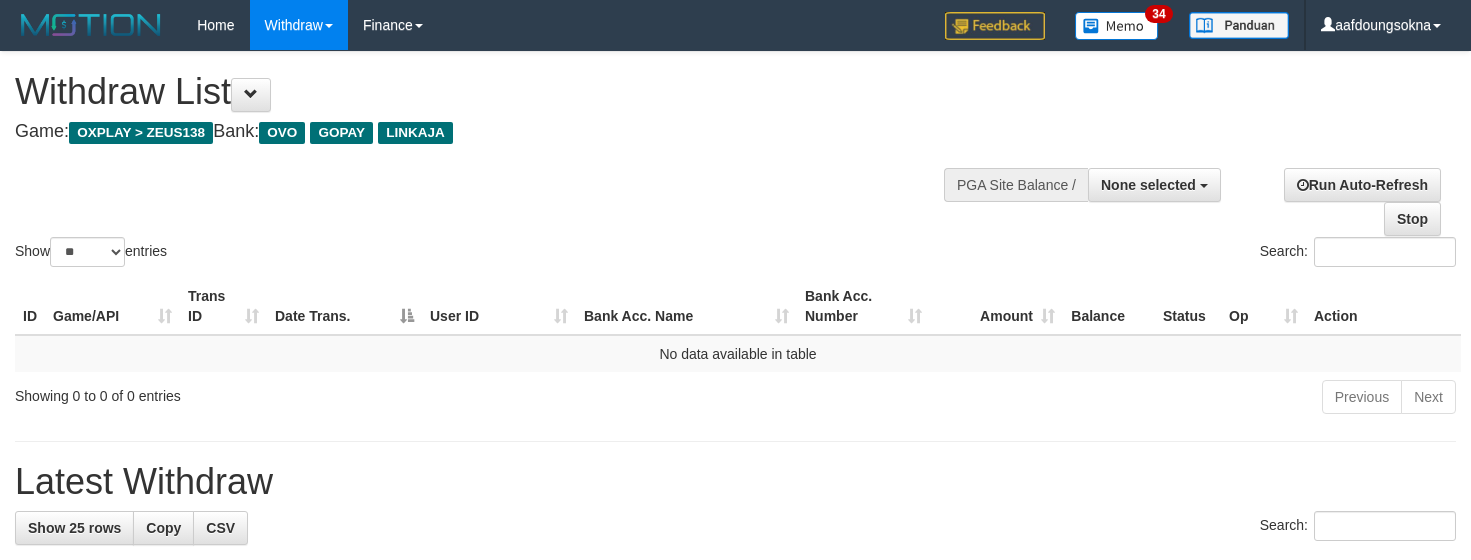 select 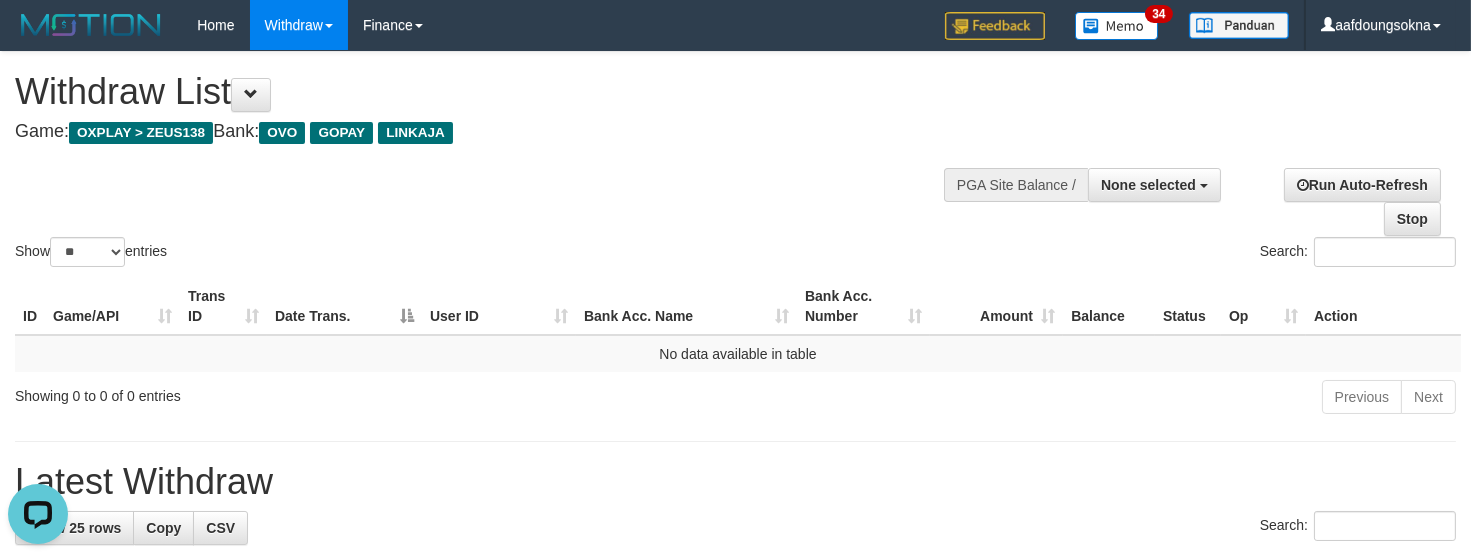 scroll, scrollTop: 0, scrollLeft: 0, axis: both 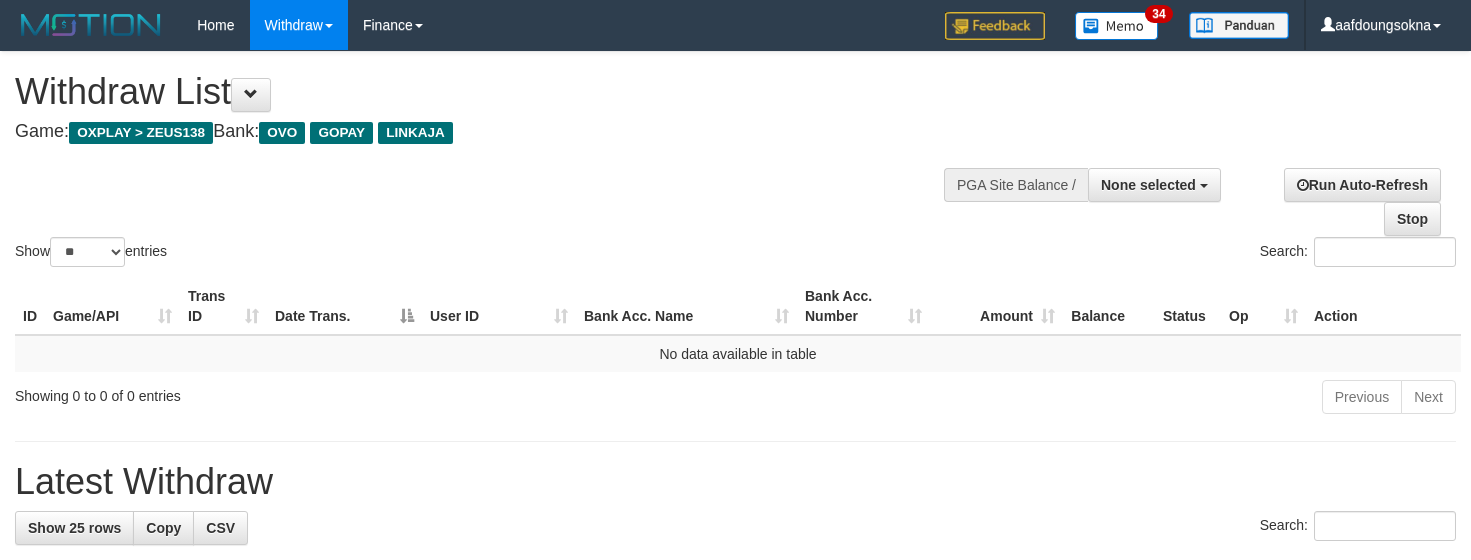 select 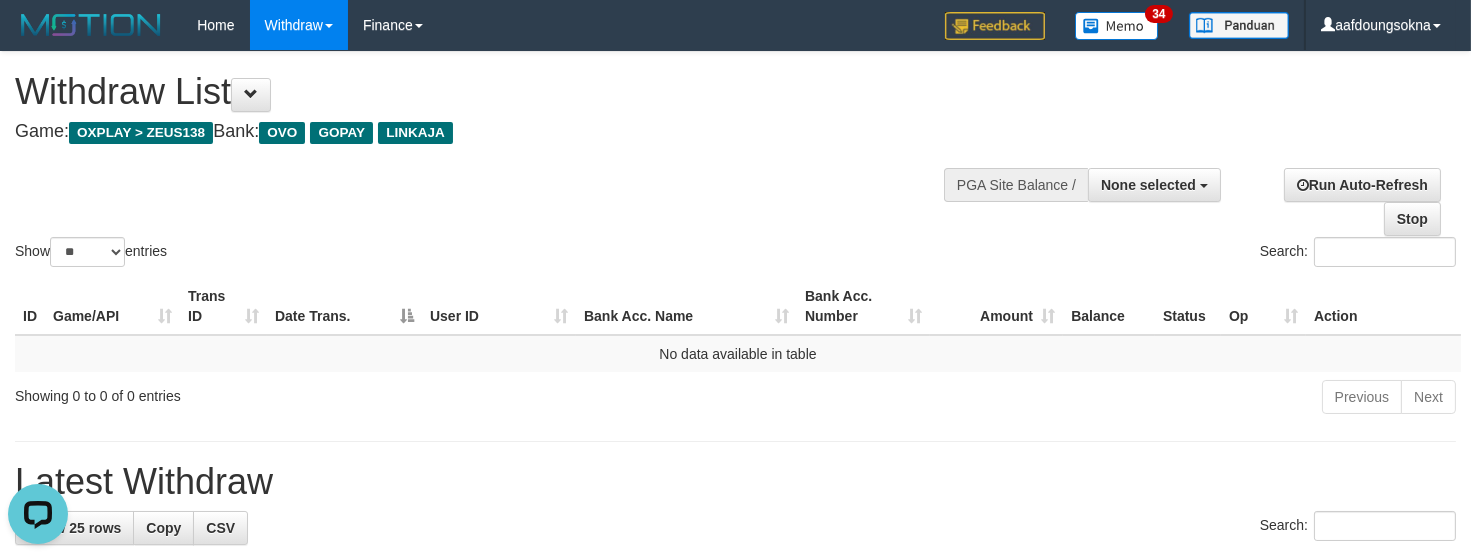scroll, scrollTop: 0, scrollLeft: 0, axis: both 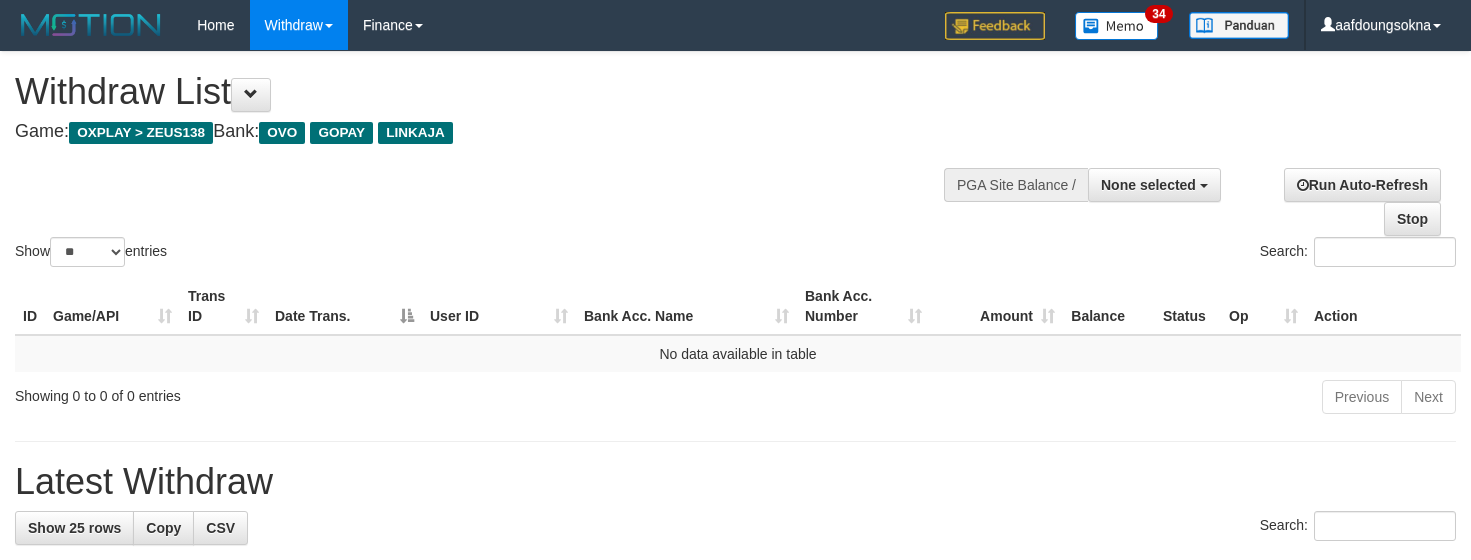 select 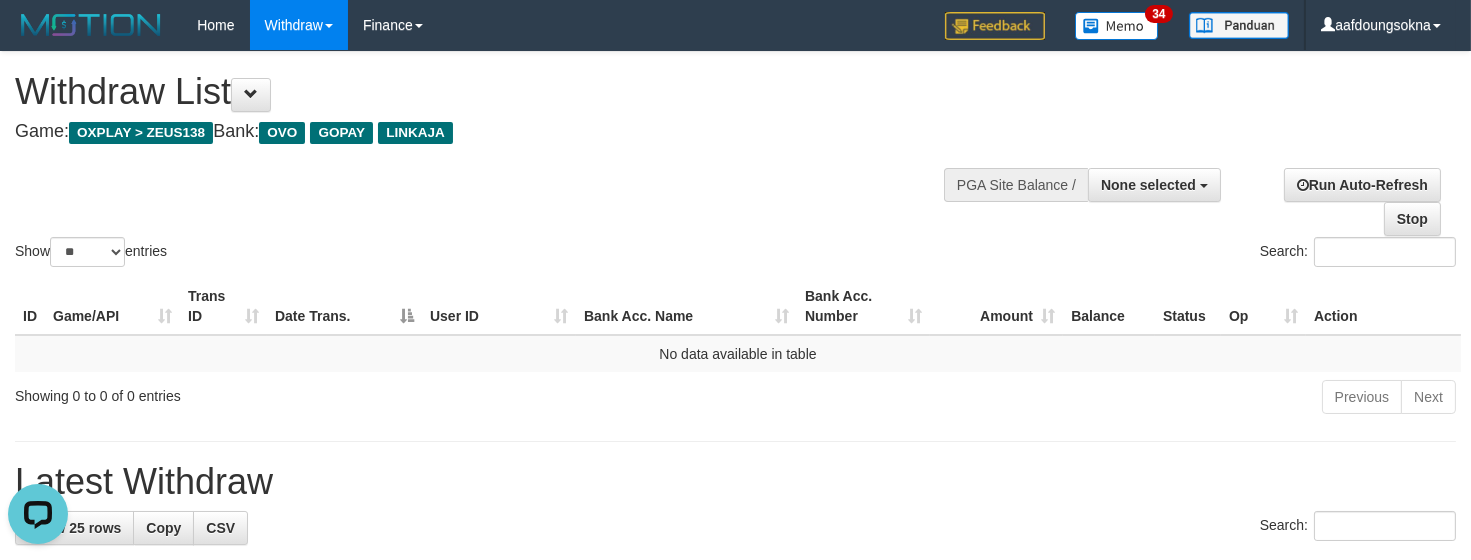 scroll, scrollTop: 0, scrollLeft: 0, axis: both 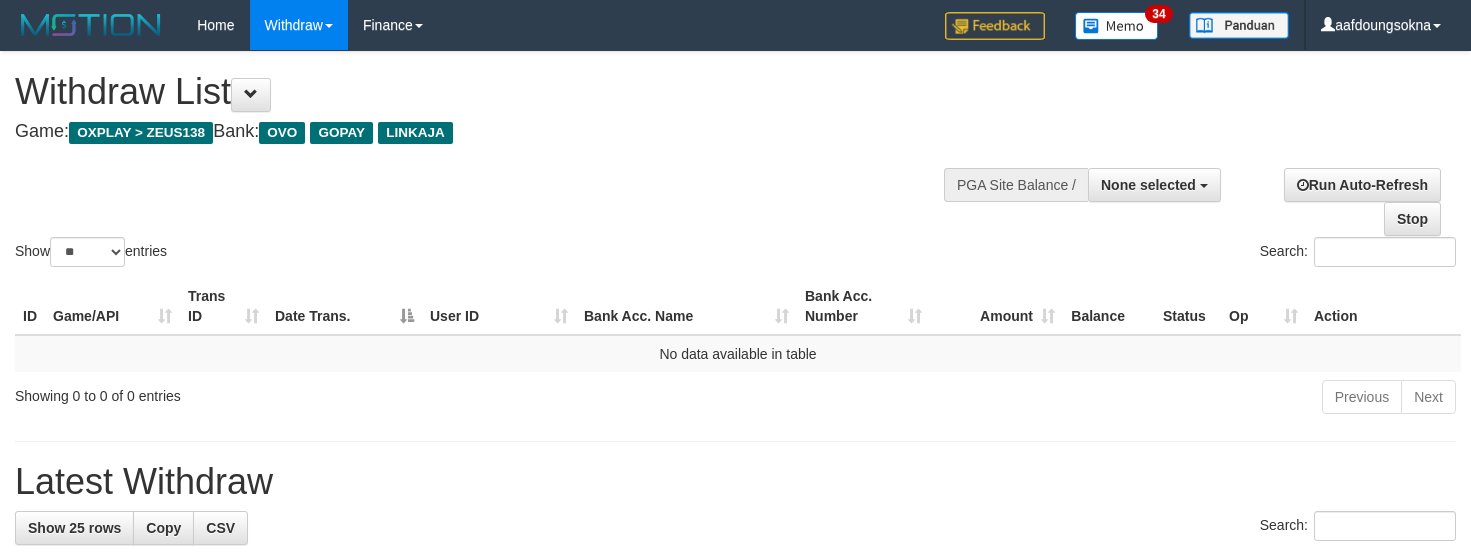 select 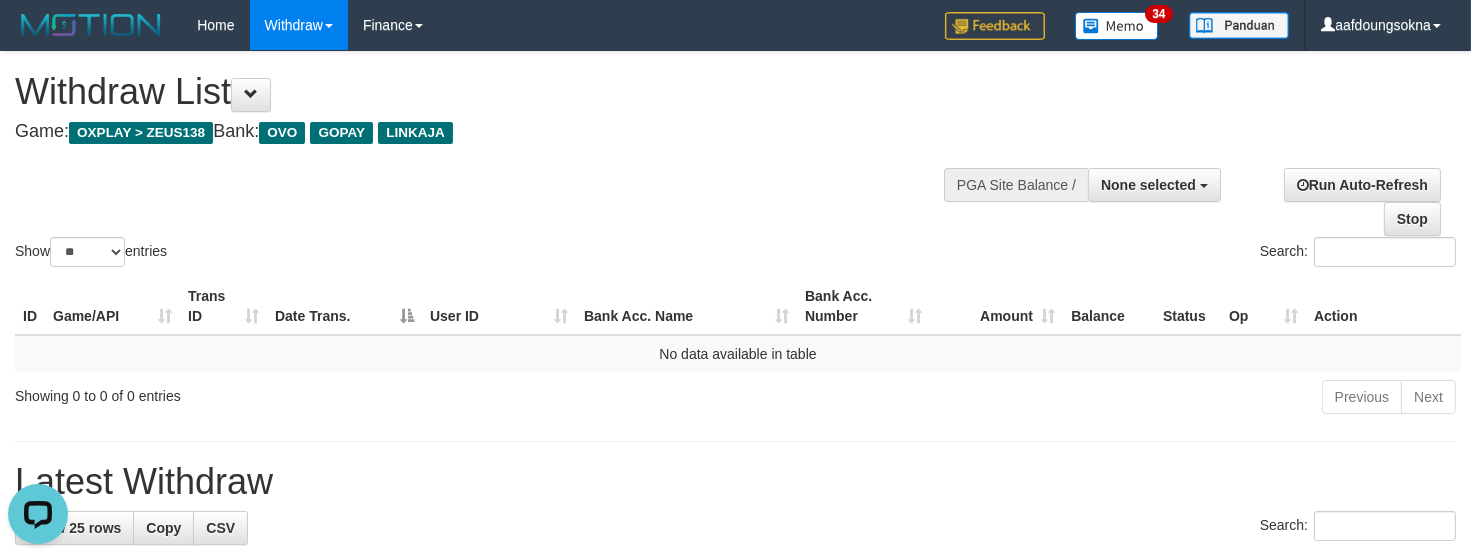 scroll, scrollTop: 0, scrollLeft: 0, axis: both 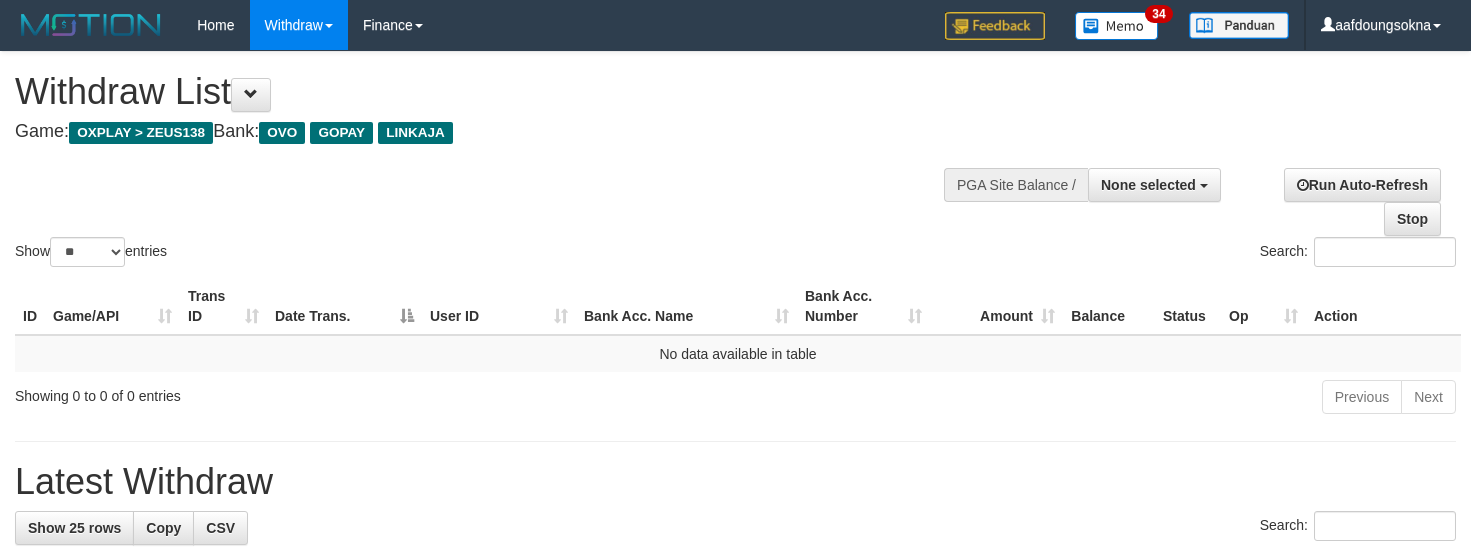 select 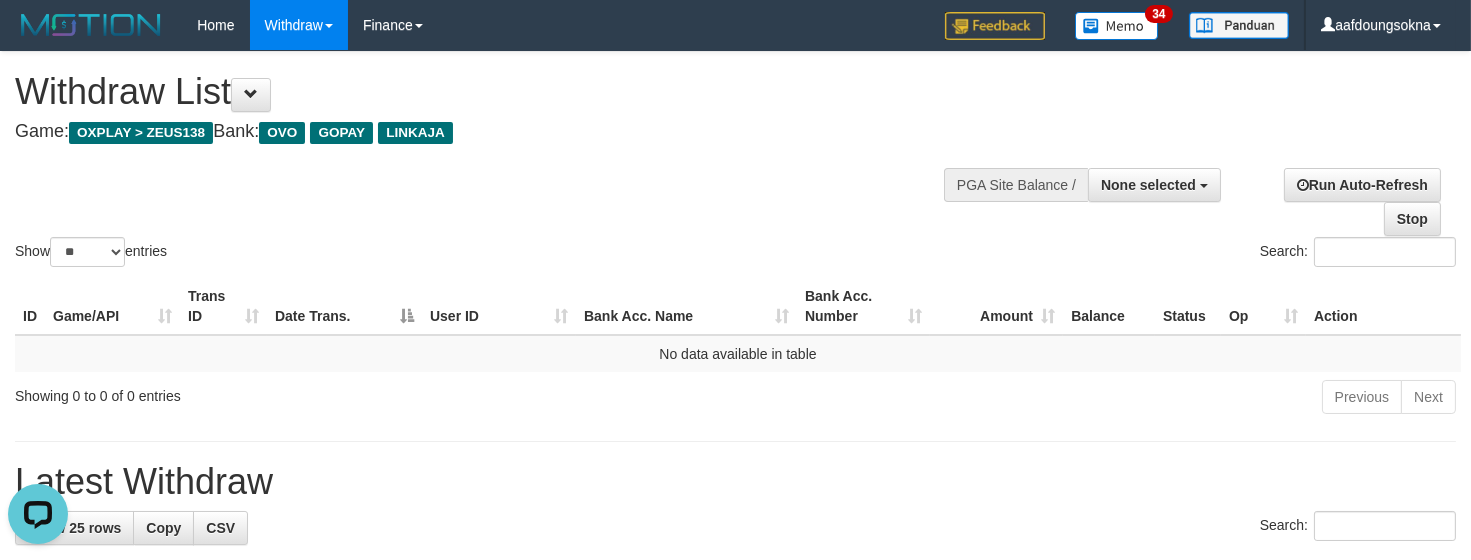 scroll, scrollTop: 0, scrollLeft: 0, axis: both 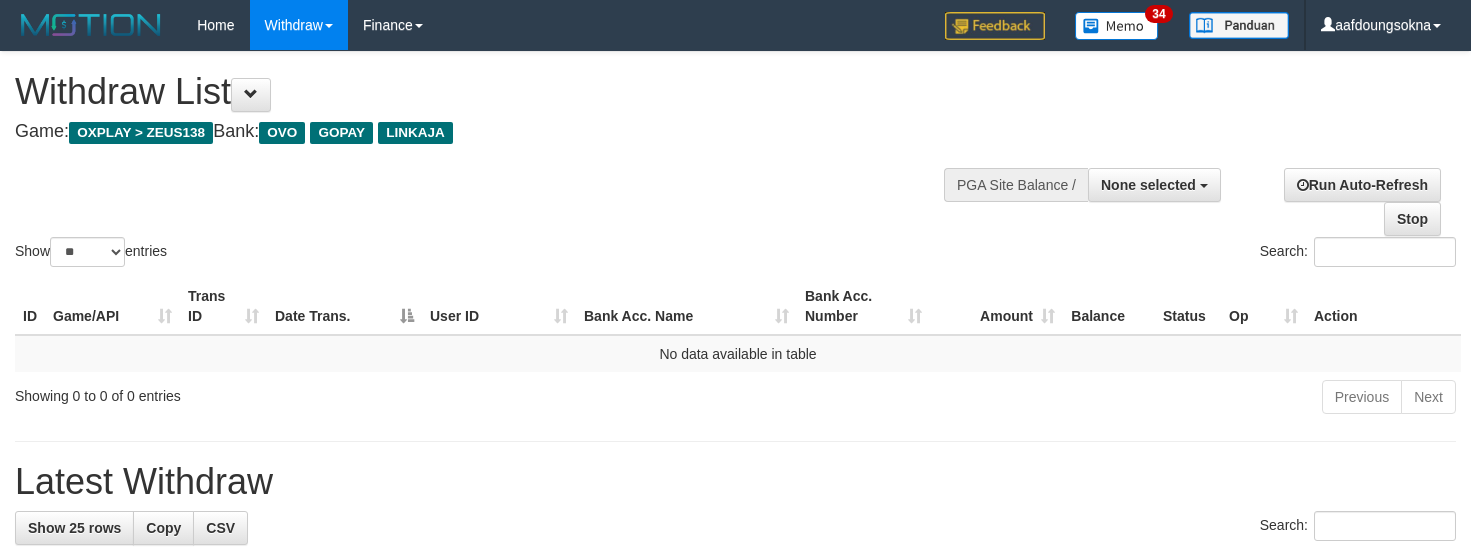 select 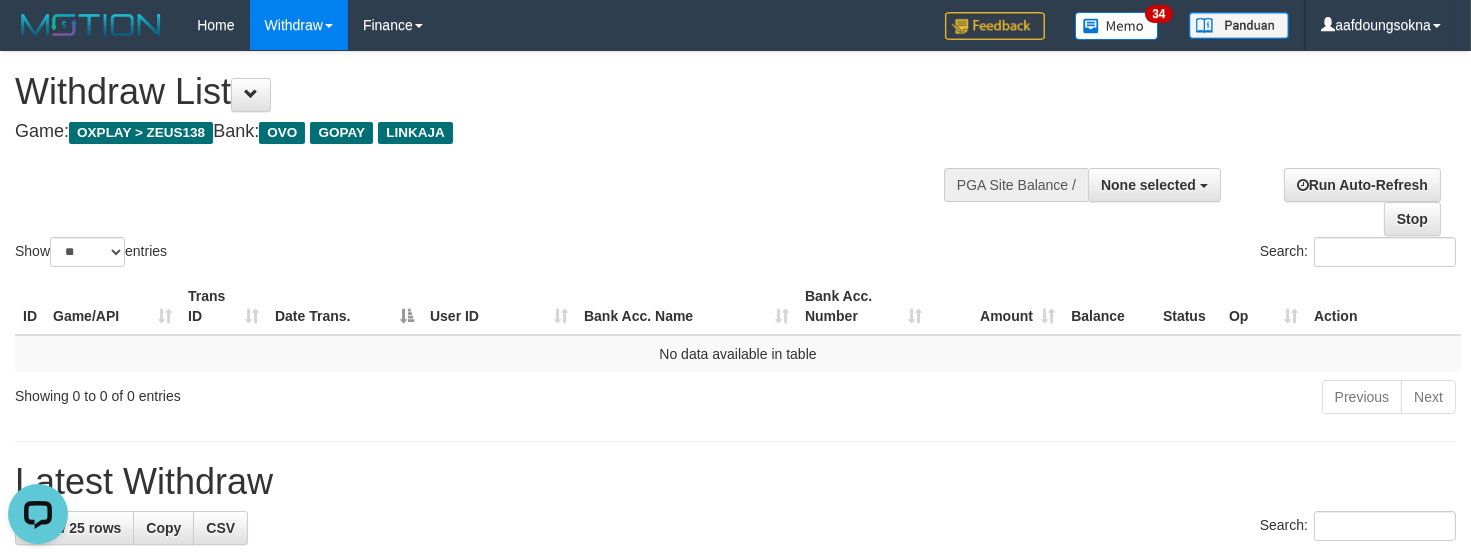 scroll, scrollTop: 0, scrollLeft: 0, axis: both 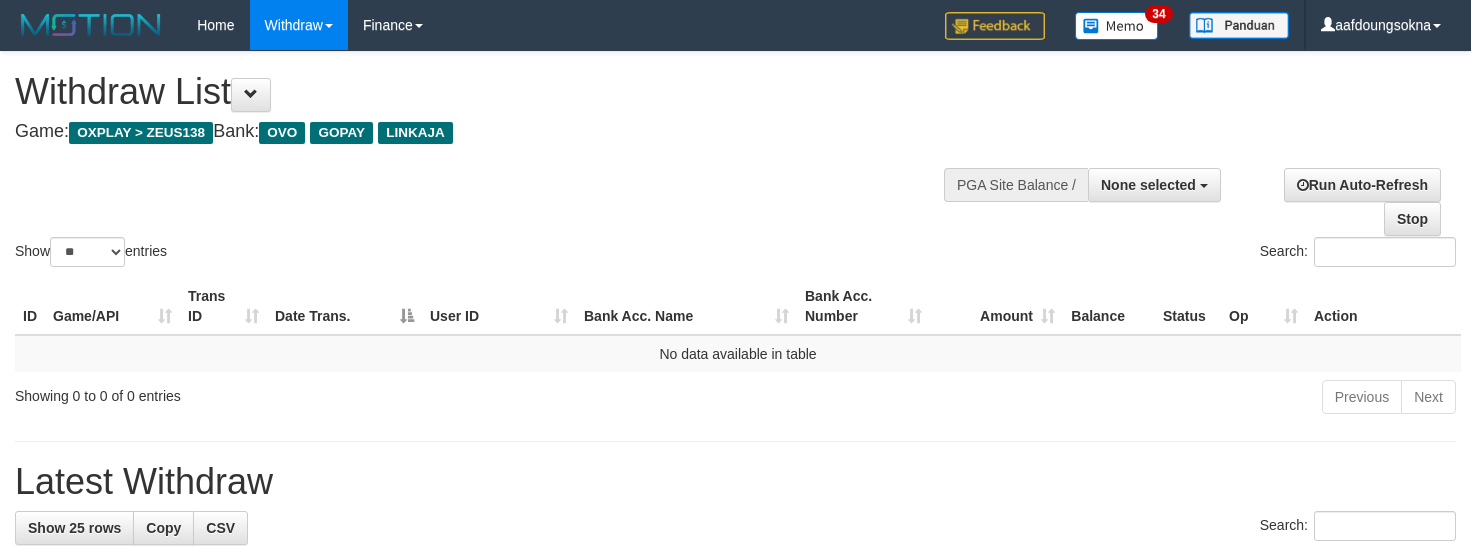 select 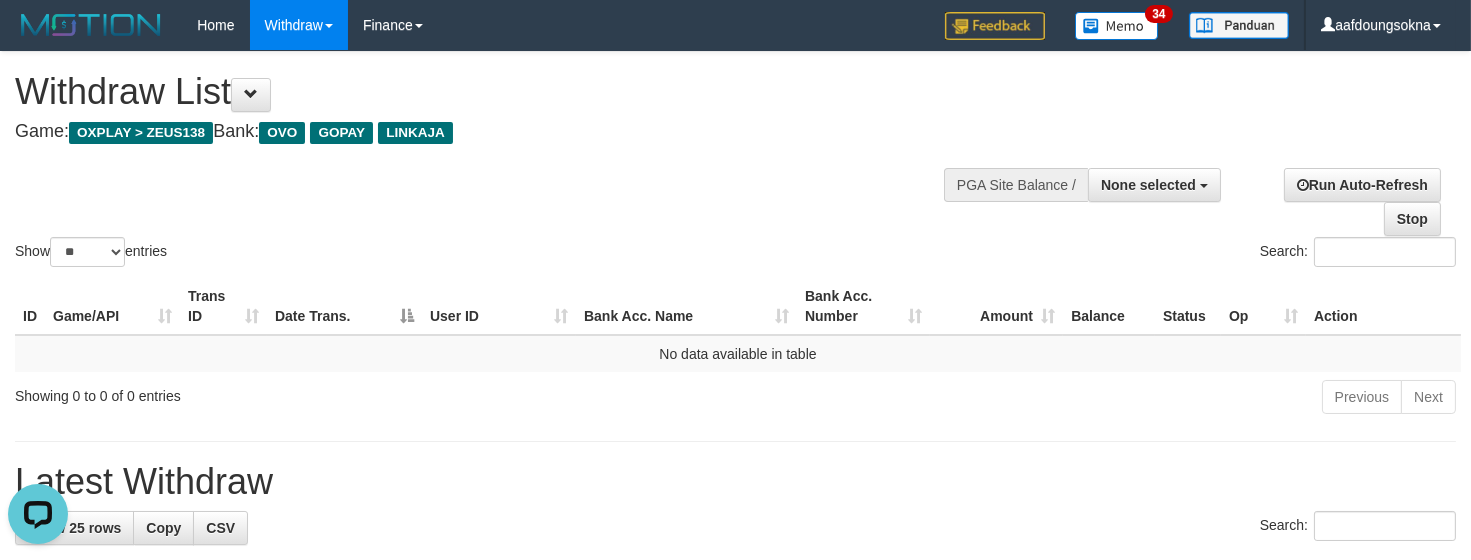 scroll, scrollTop: 0, scrollLeft: 0, axis: both 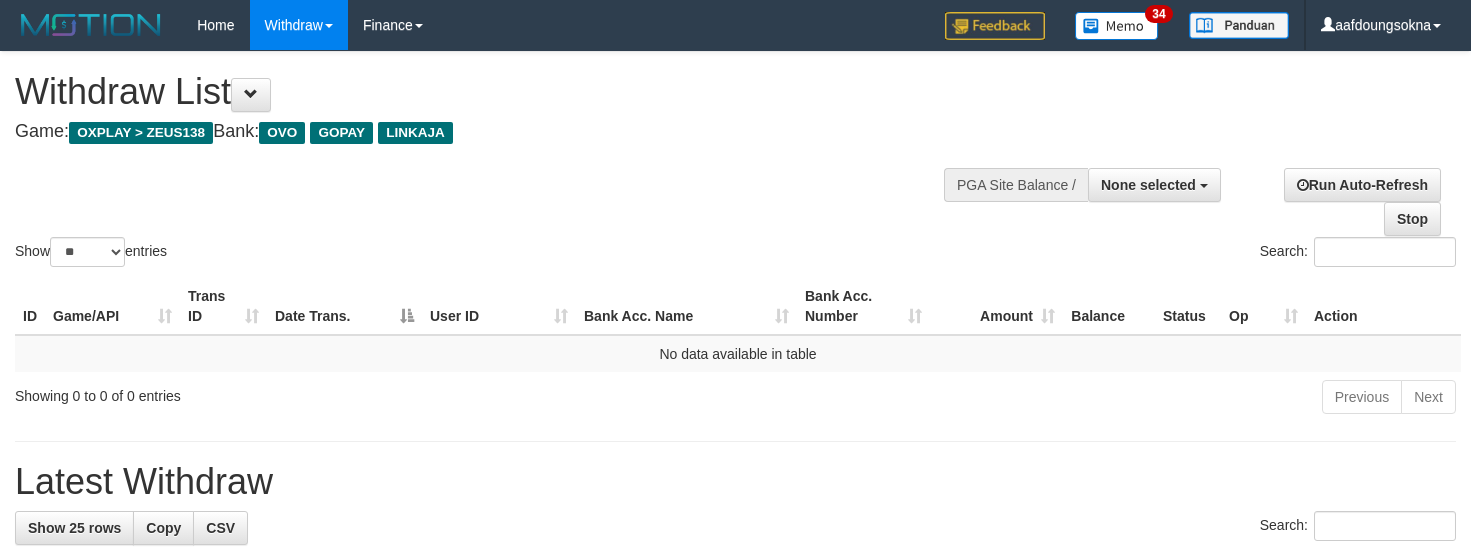 select 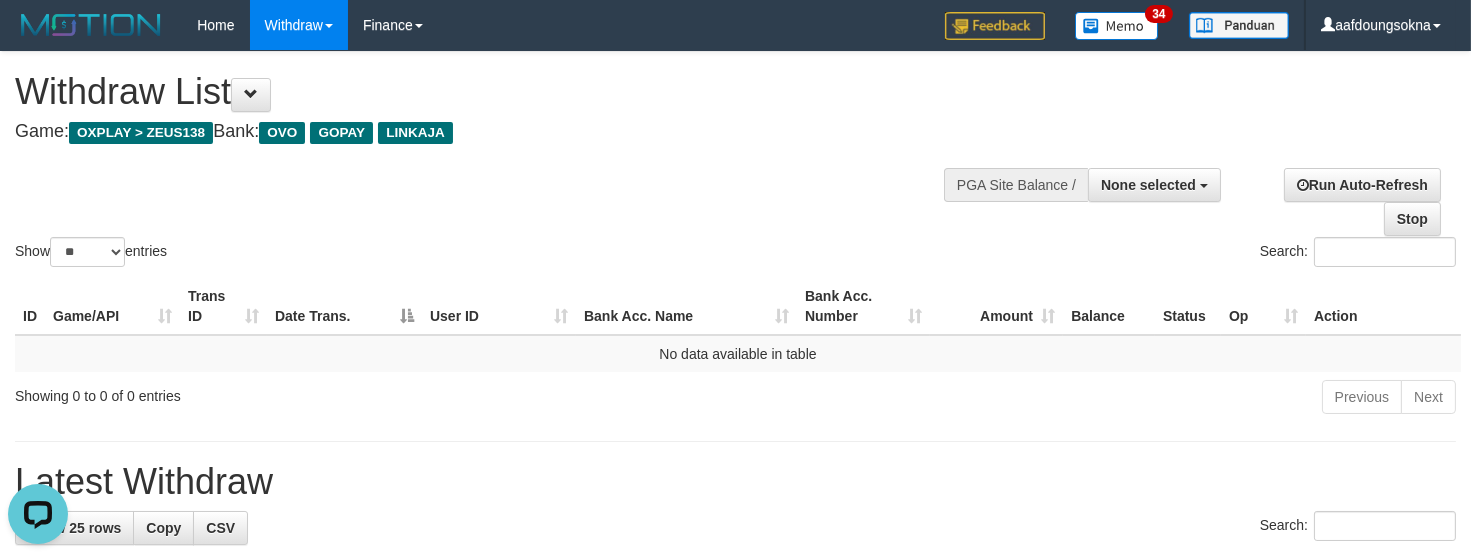 scroll, scrollTop: 0, scrollLeft: 0, axis: both 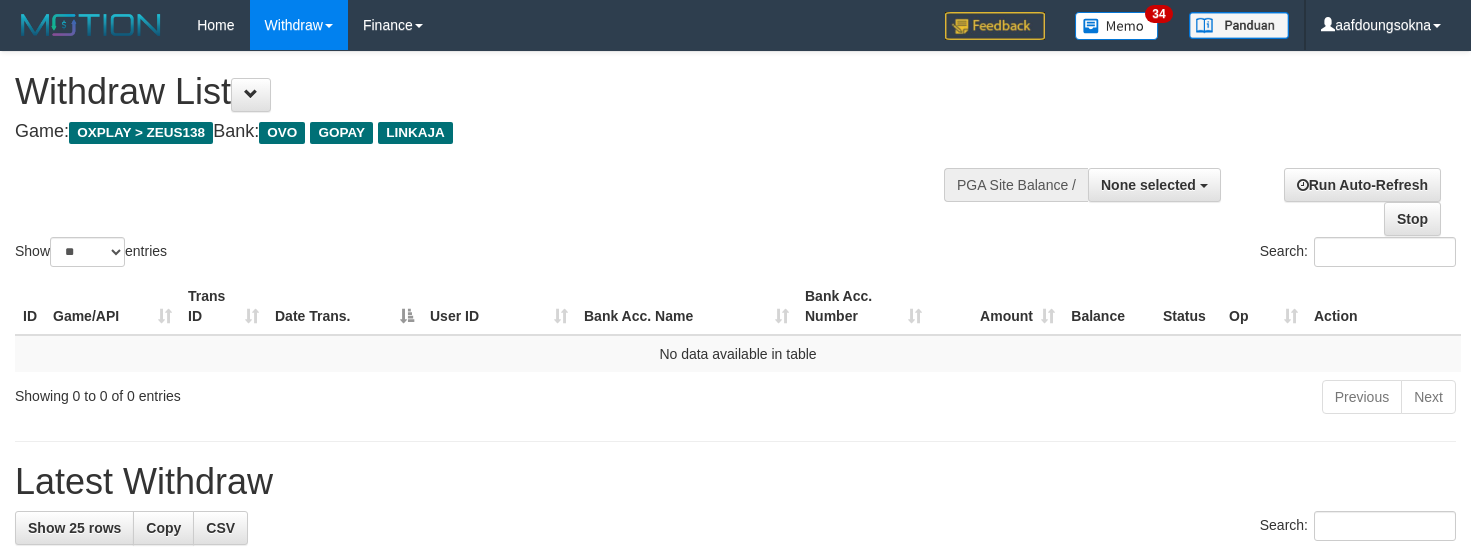 select 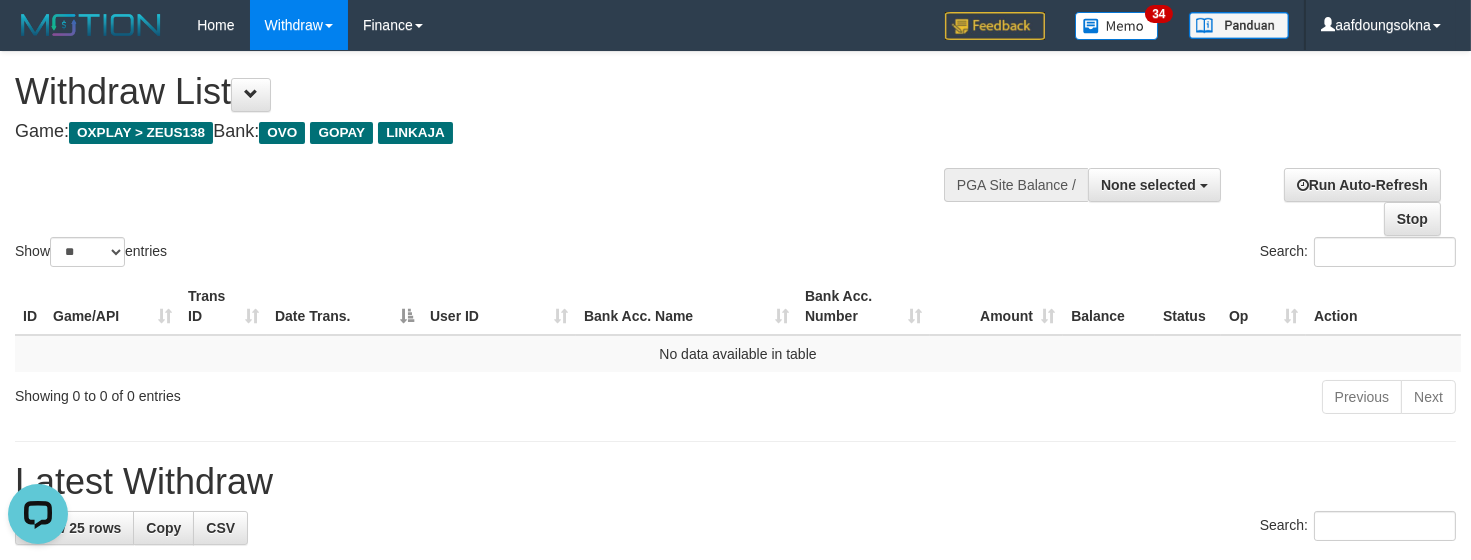 scroll, scrollTop: 0, scrollLeft: 0, axis: both 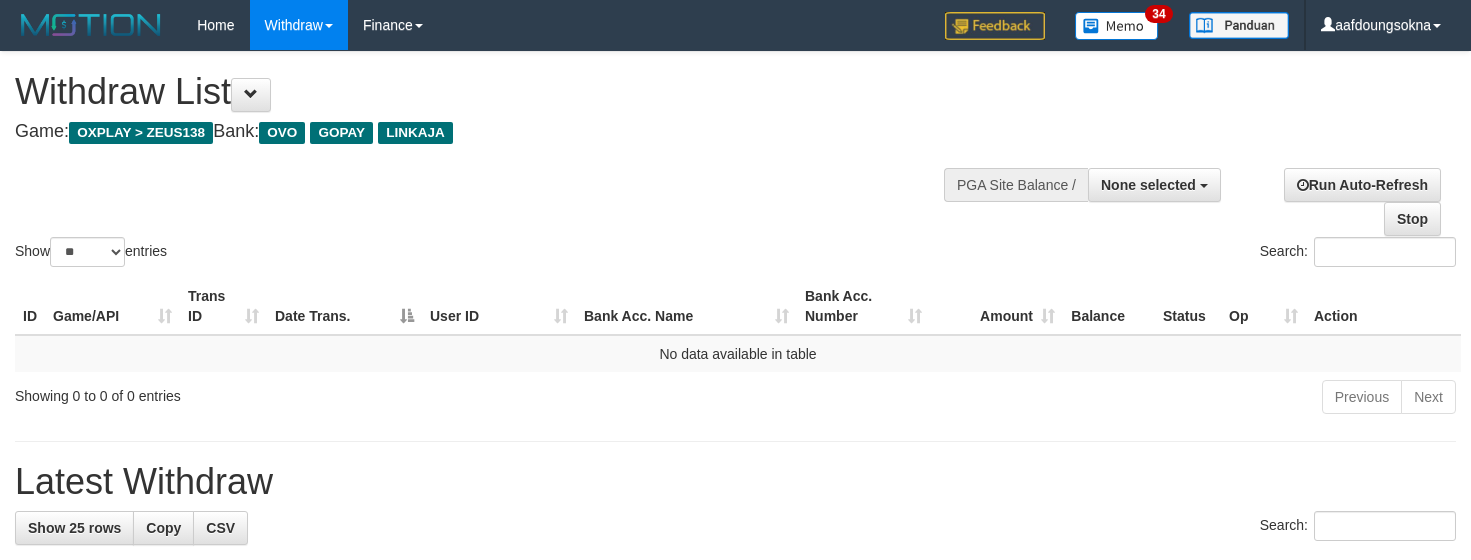 select 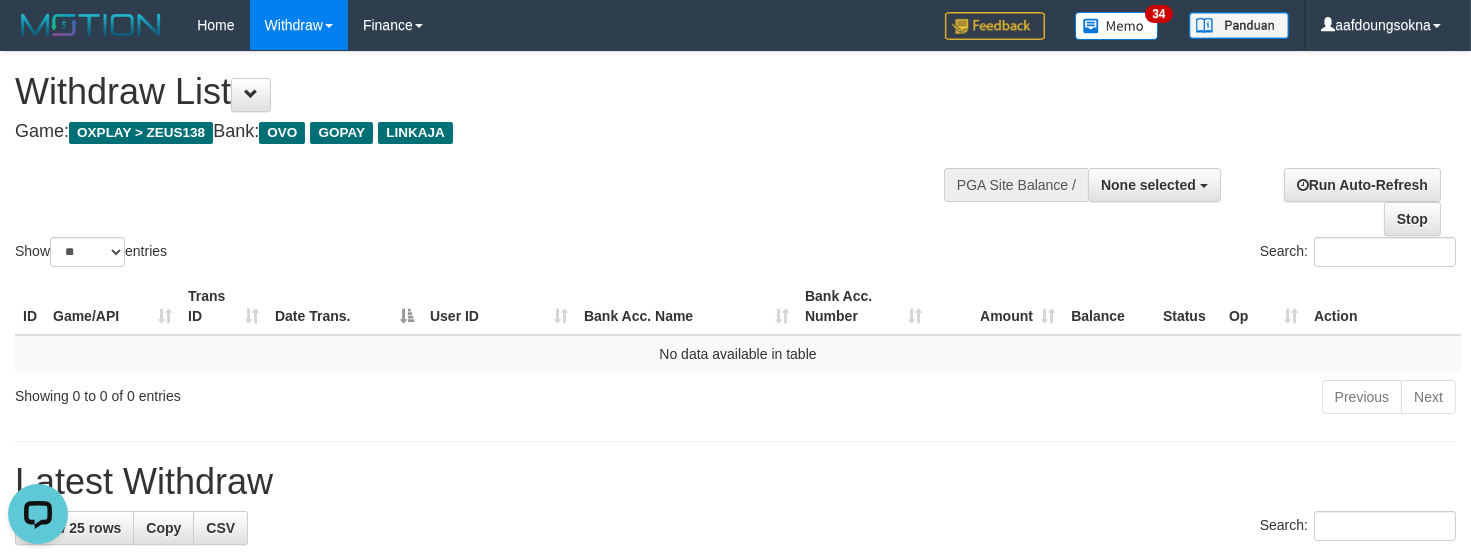 scroll, scrollTop: 0, scrollLeft: 0, axis: both 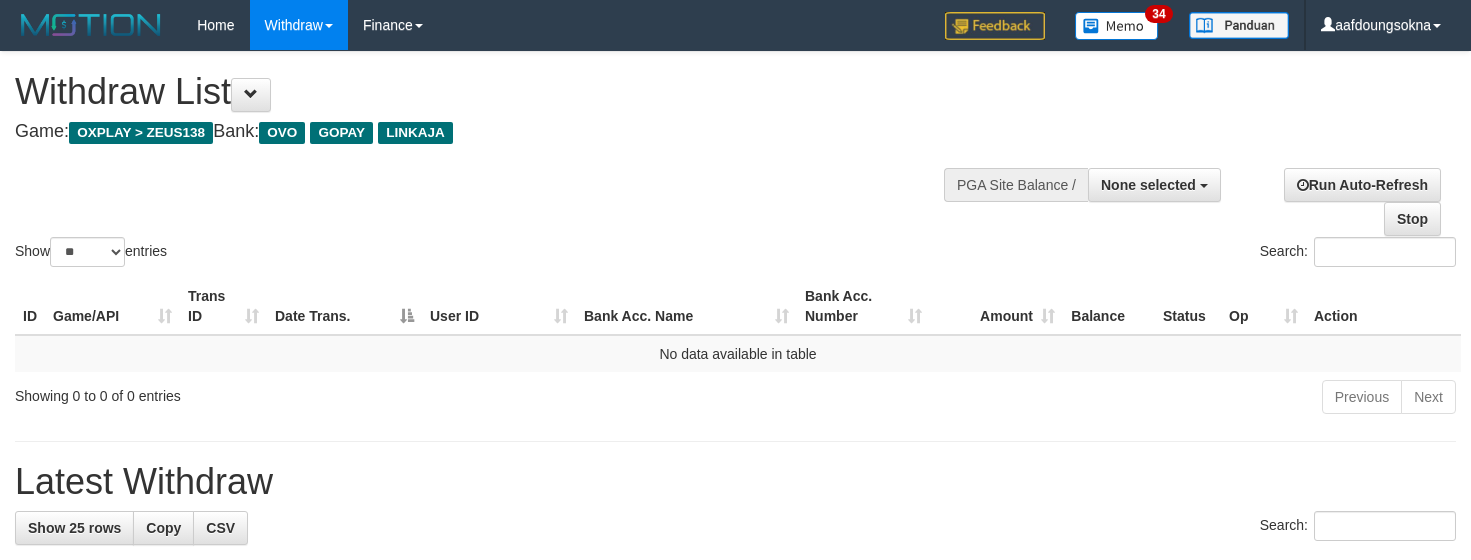select 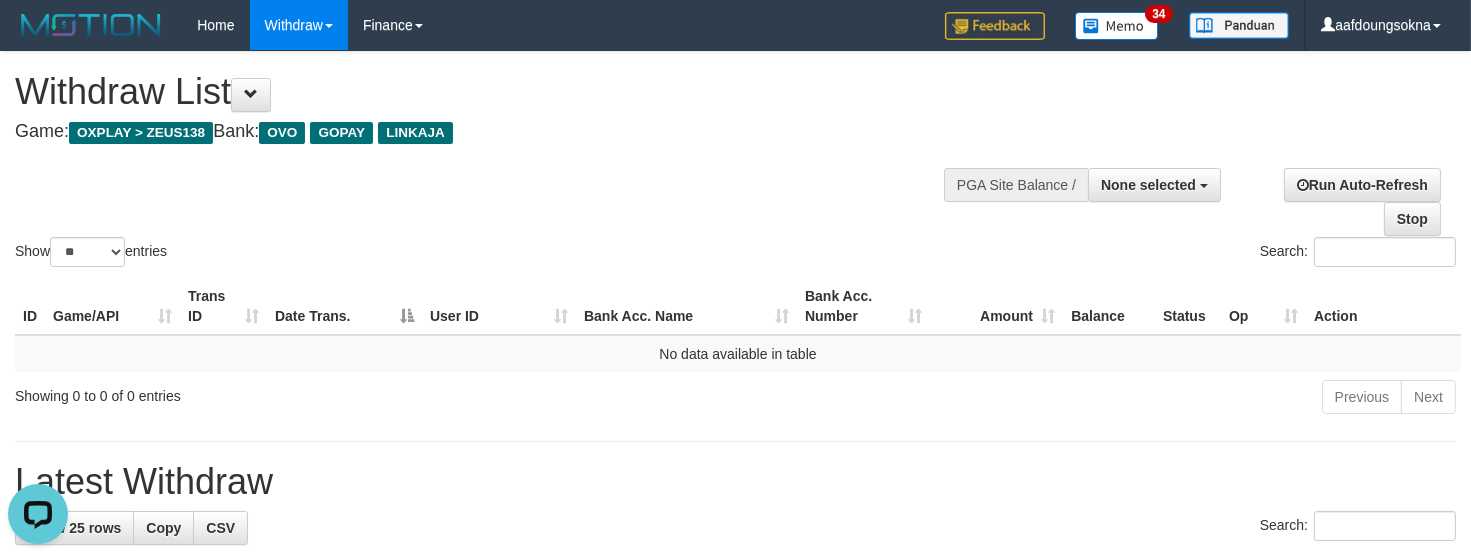scroll, scrollTop: 0, scrollLeft: 0, axis: both 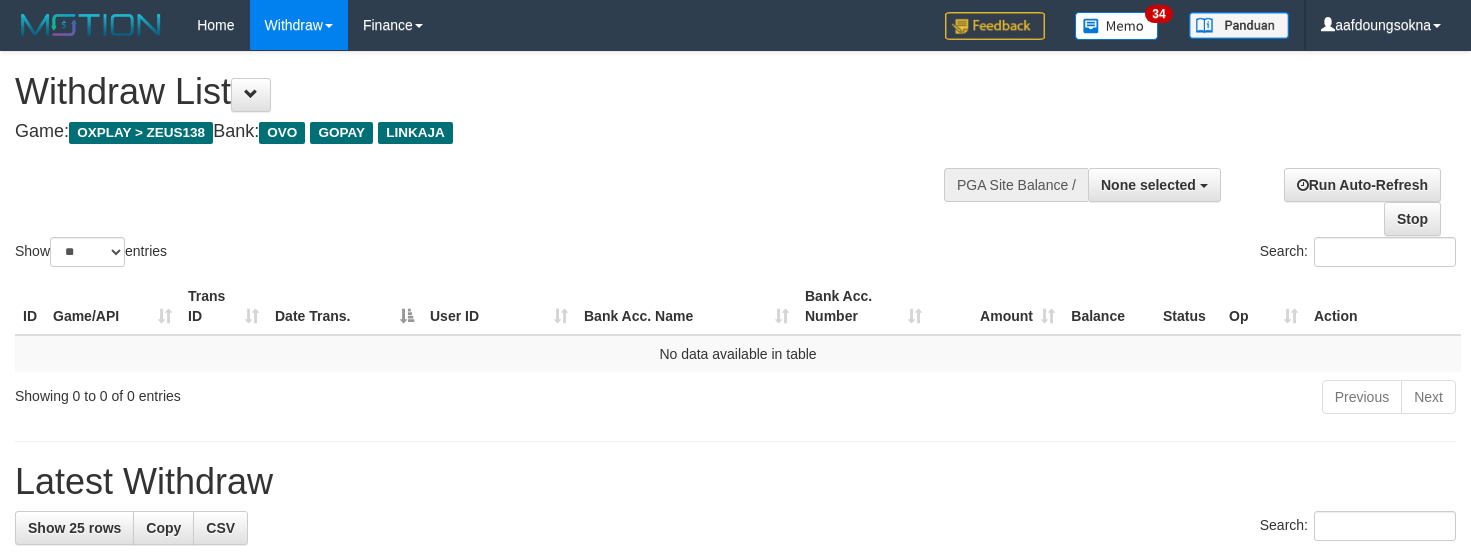 select 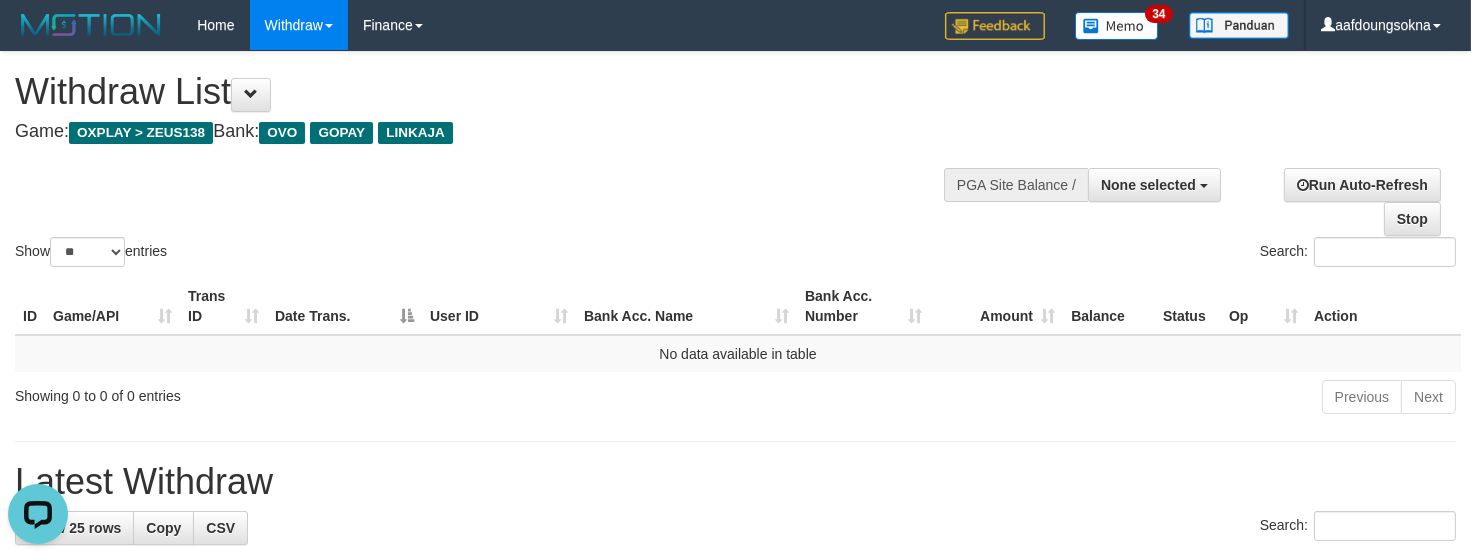 scroll, scrollTop: 0, scrollLeft: 0, axis: both 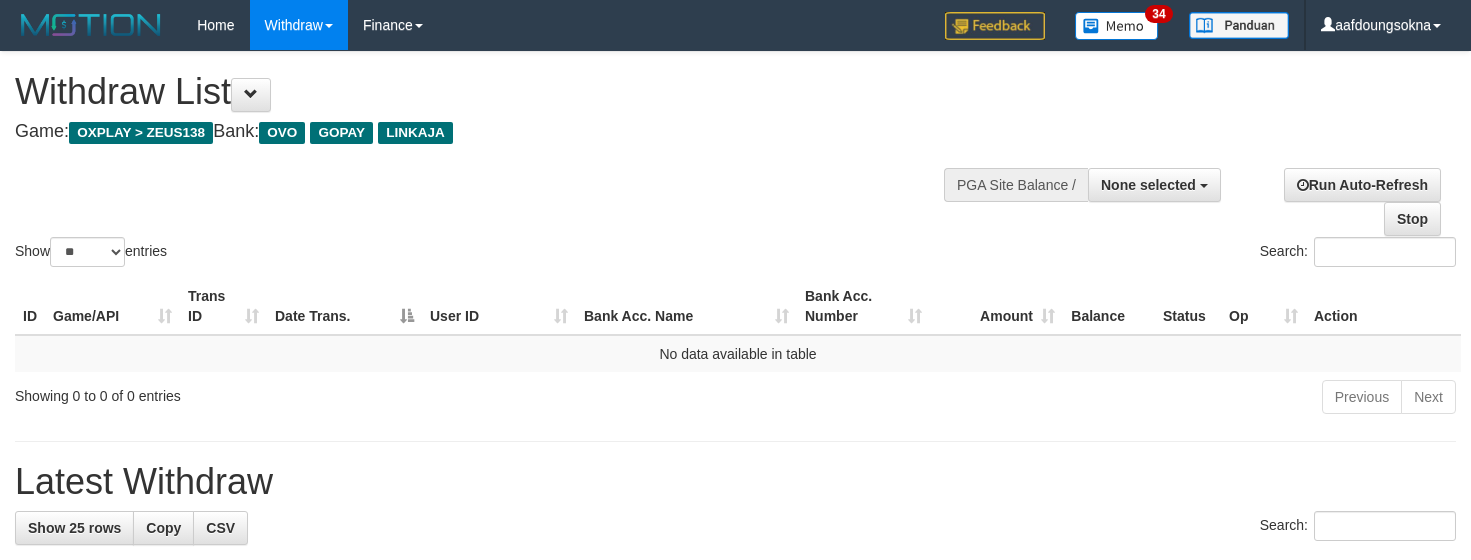 select 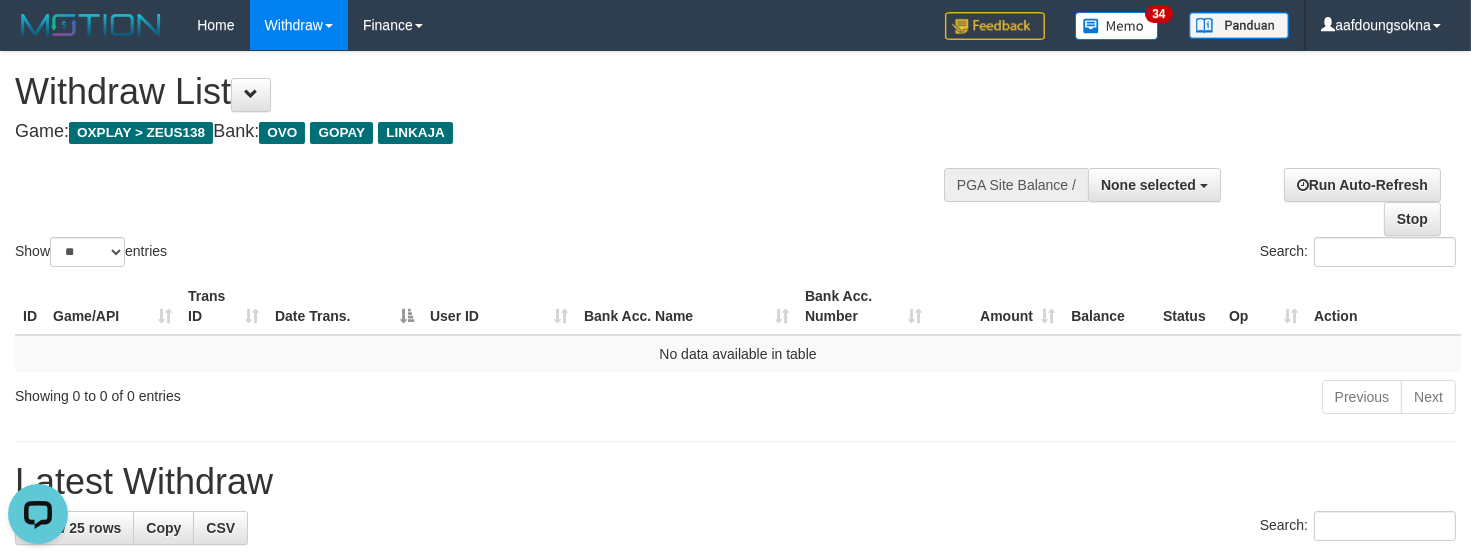 scroll, scrollTop: 0, scrollLeft: 0, axis: both 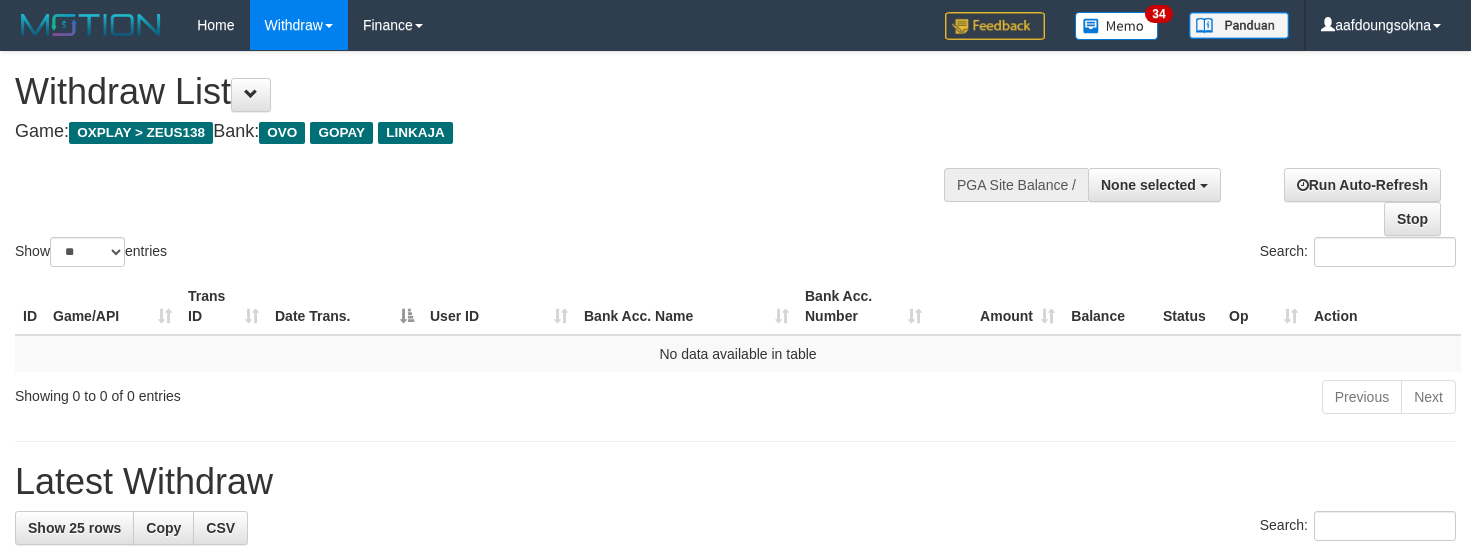 select 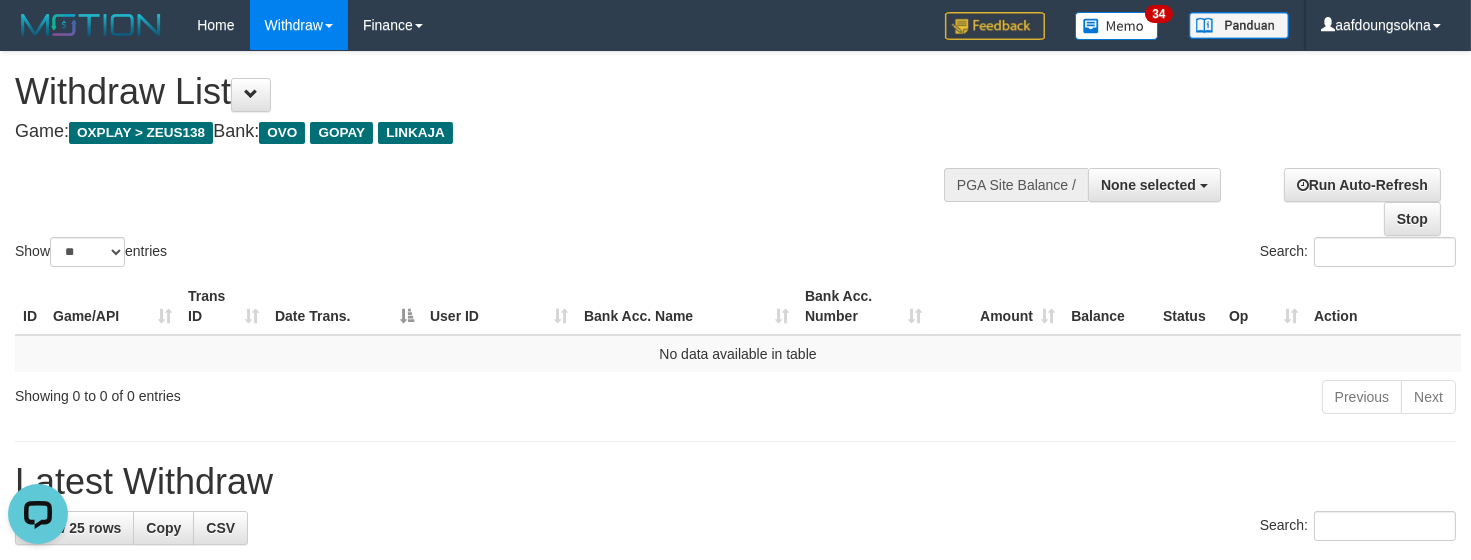 scroll, scrollTop: 0, scrollLeft: 0, axis: both 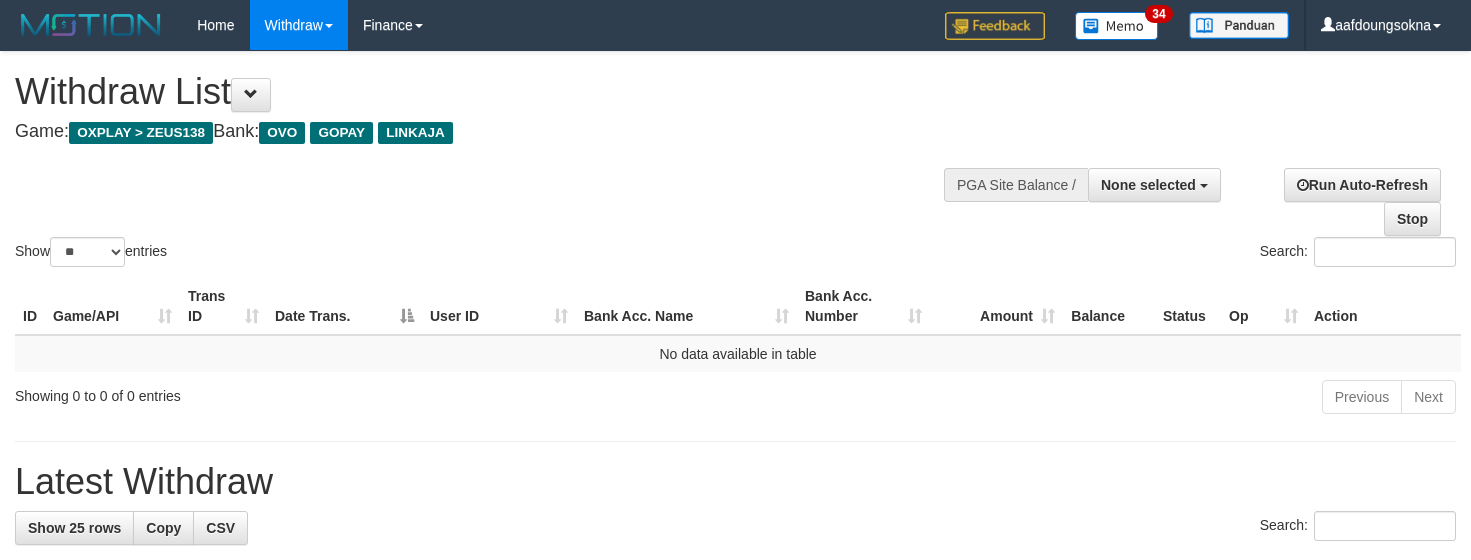 select 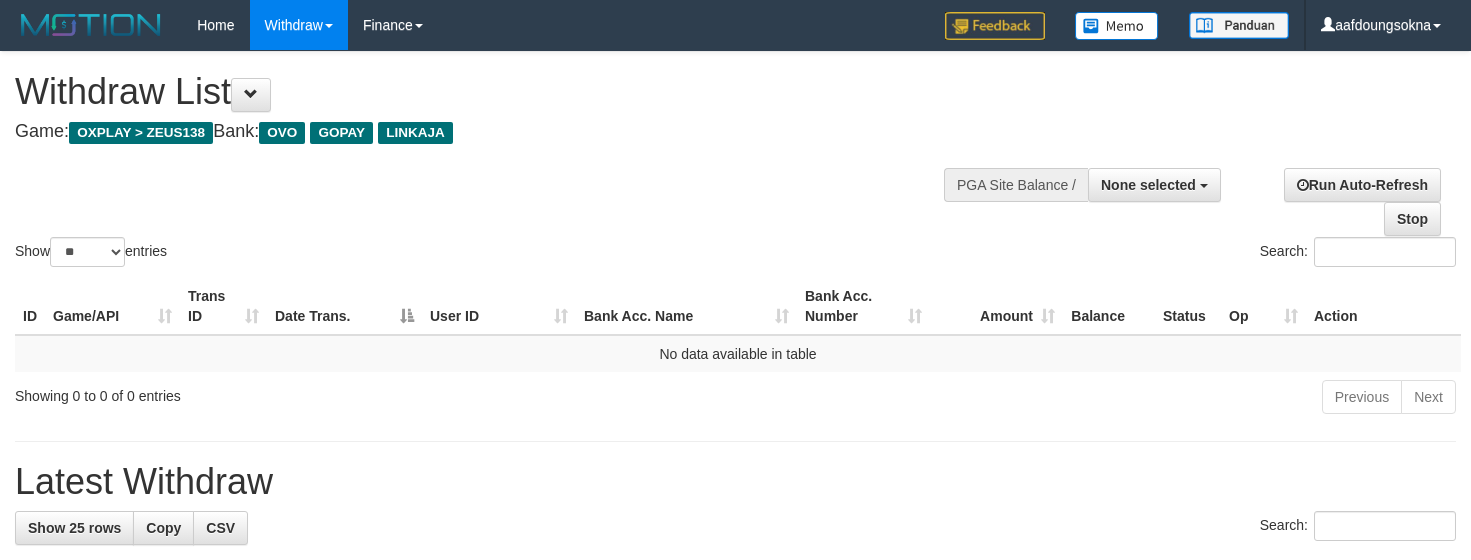 select 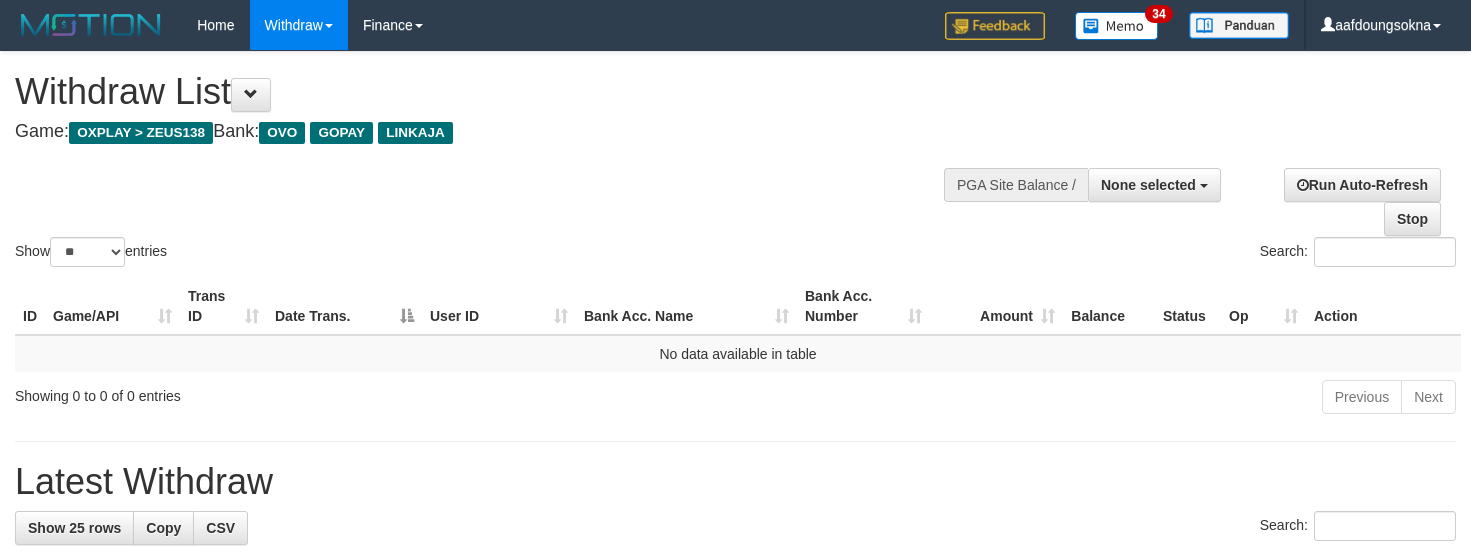 select 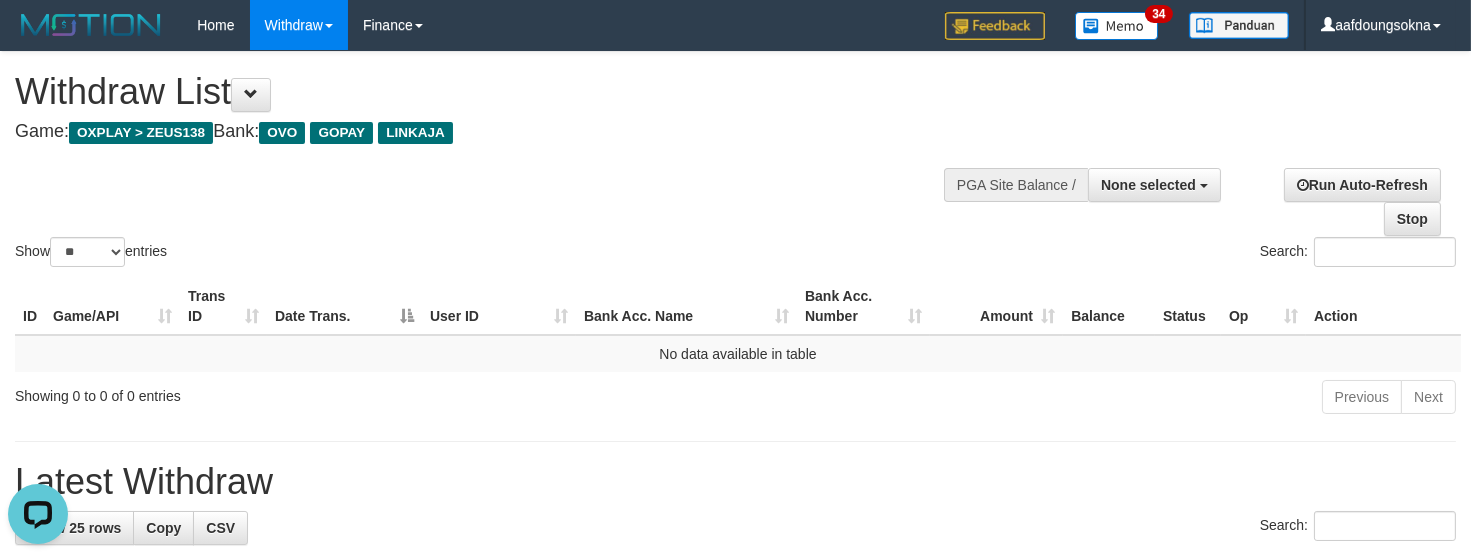 scroll, scrollTop: 0, scrollLeft: 0, axis: both 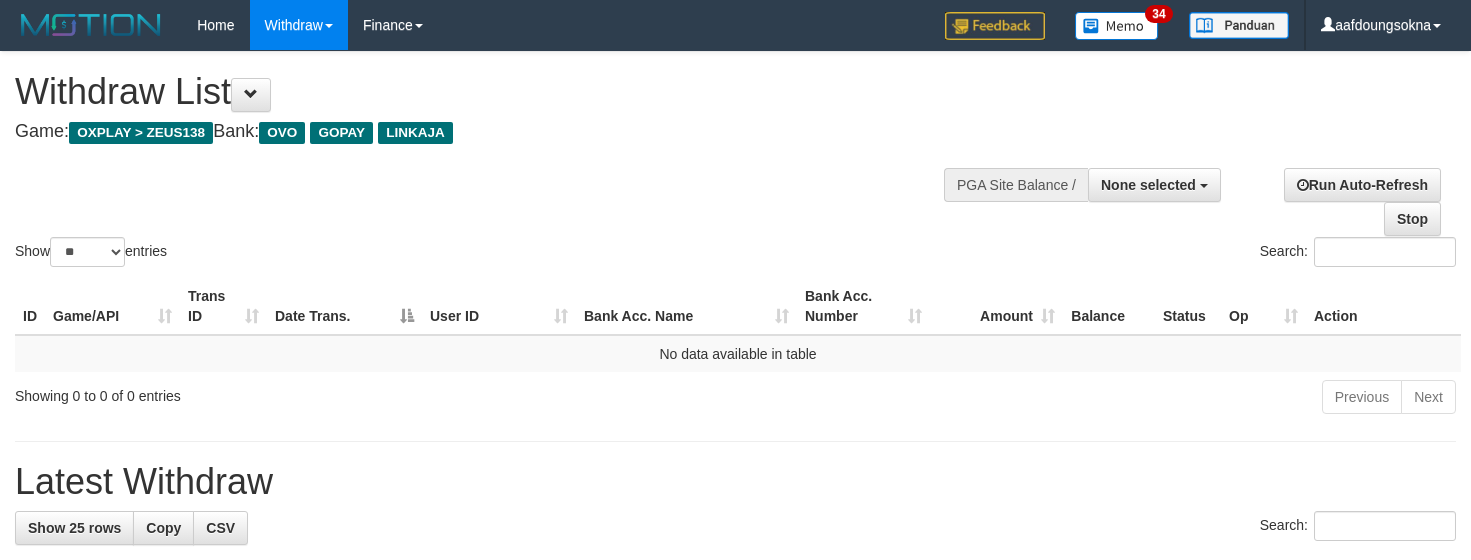 select 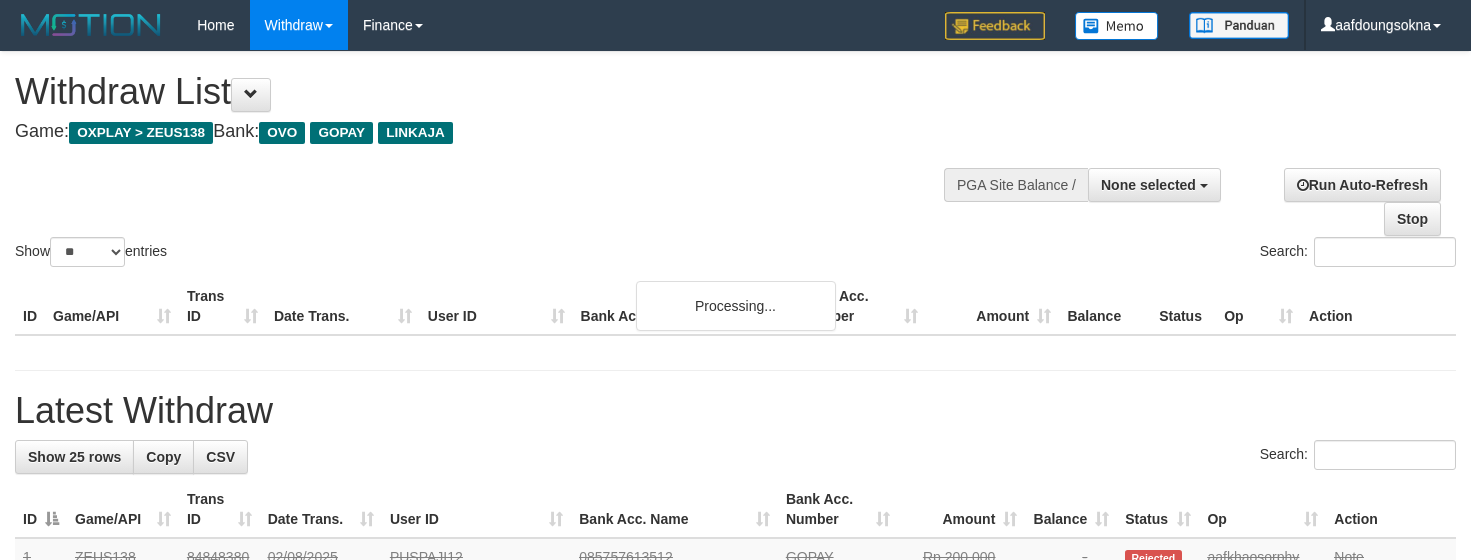select 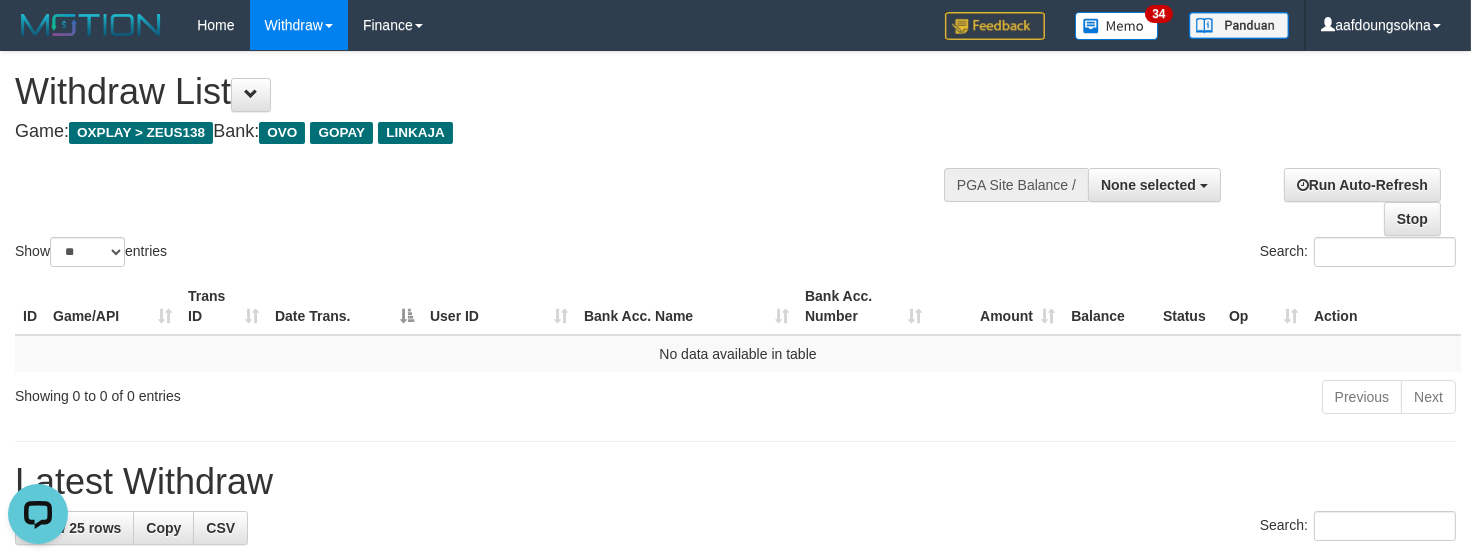 scroll, scrollTop: 0, scrollLeft: 0, axis: both 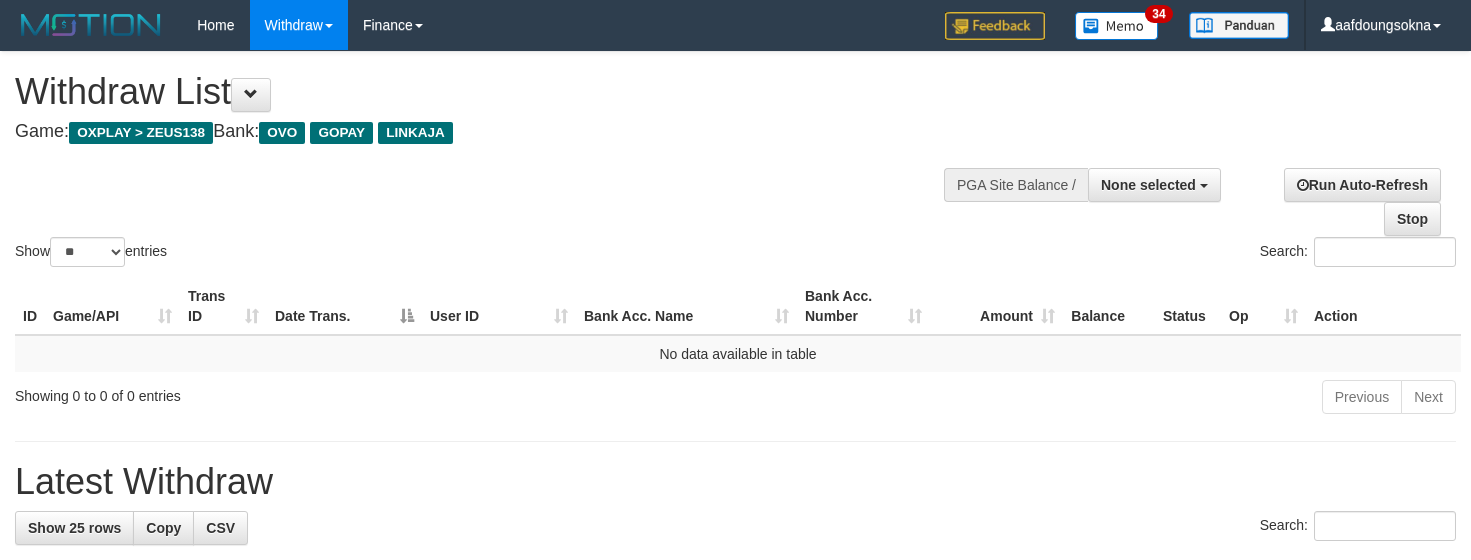 select 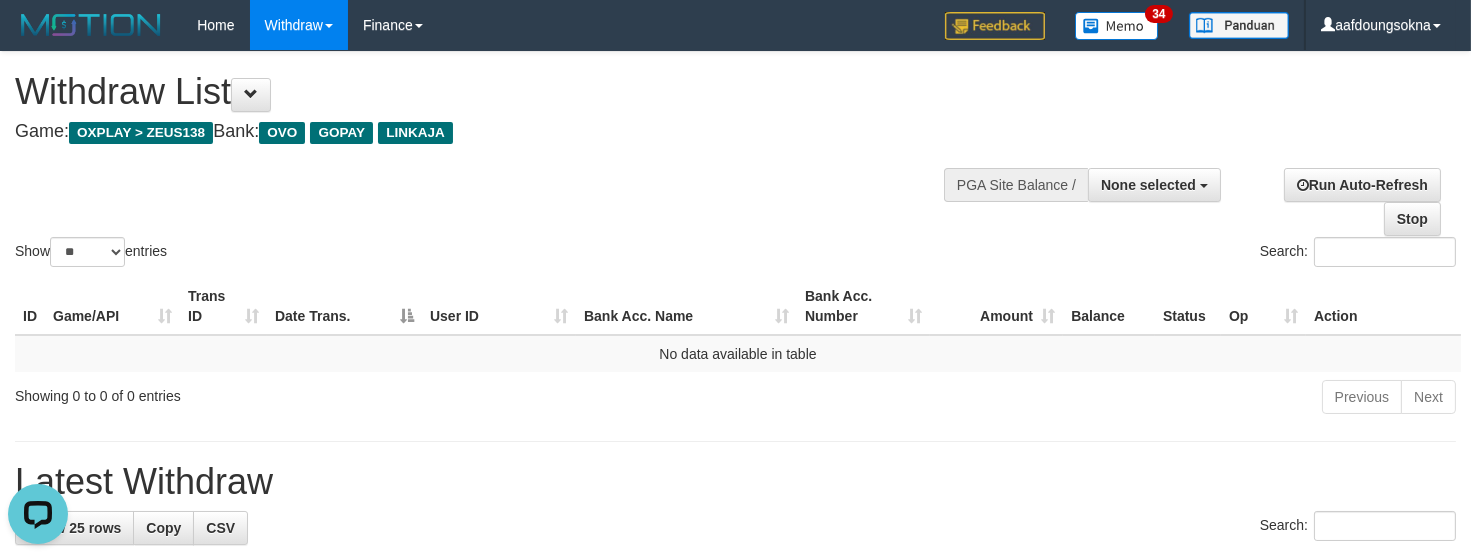 scroll, scrollTop: 0, scrollLeft: 0, axis: both 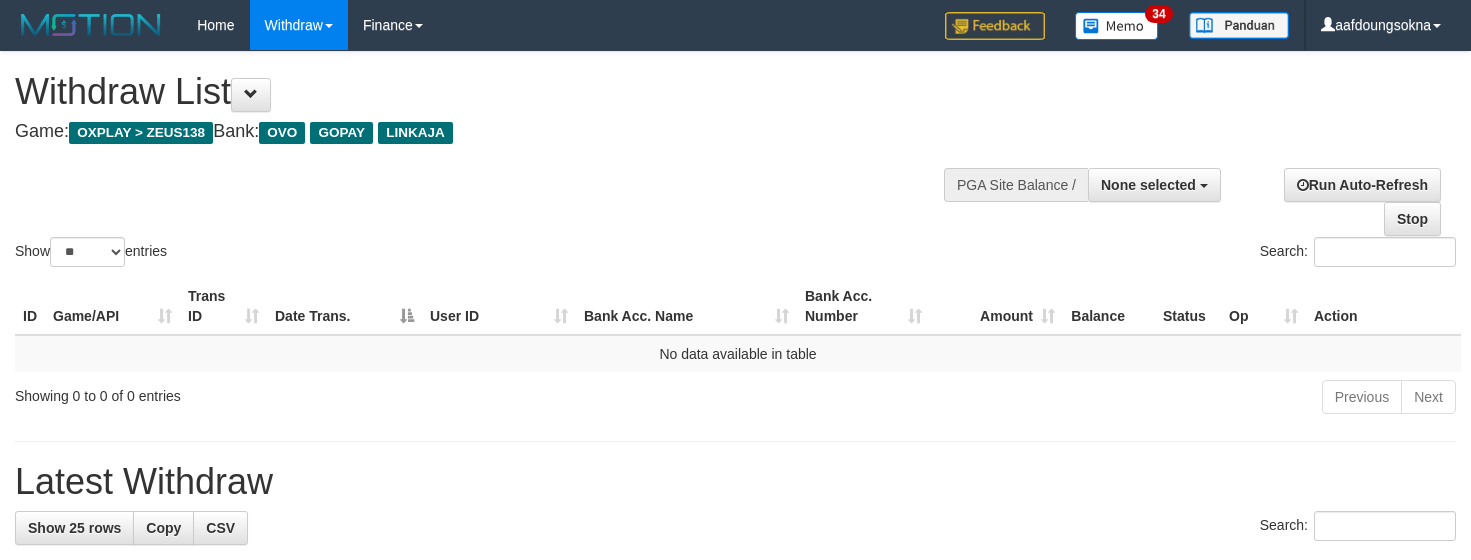 select 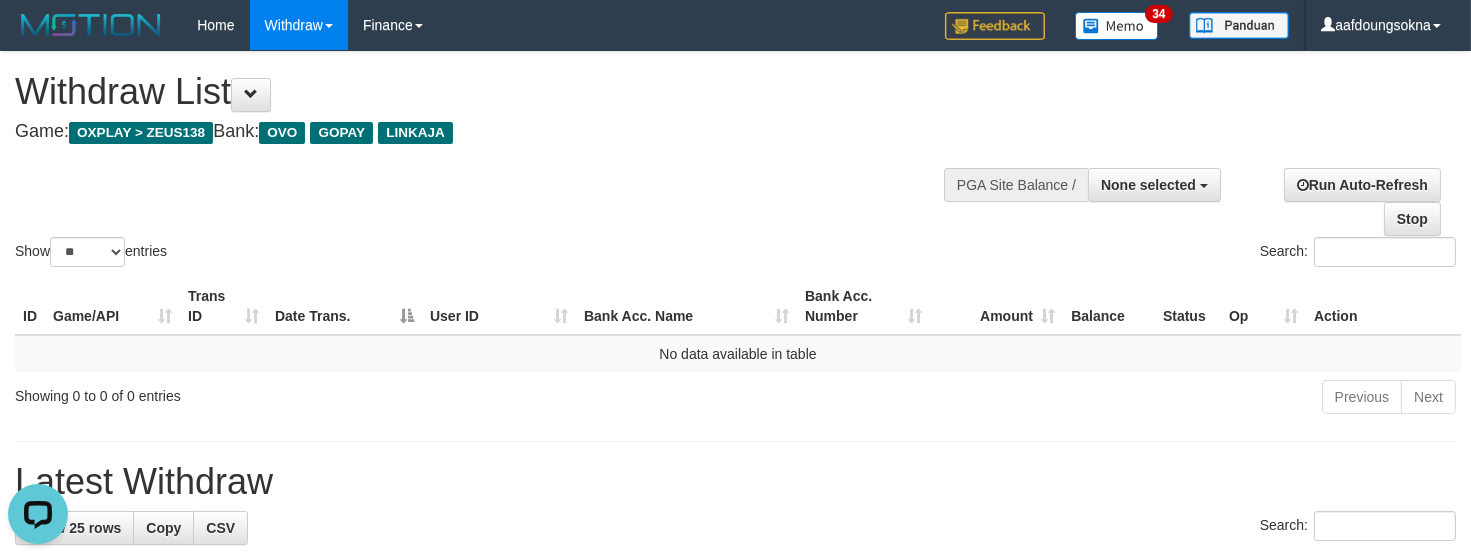 scroll, scrollTop: 0, scrollLeft: 0, axis: both 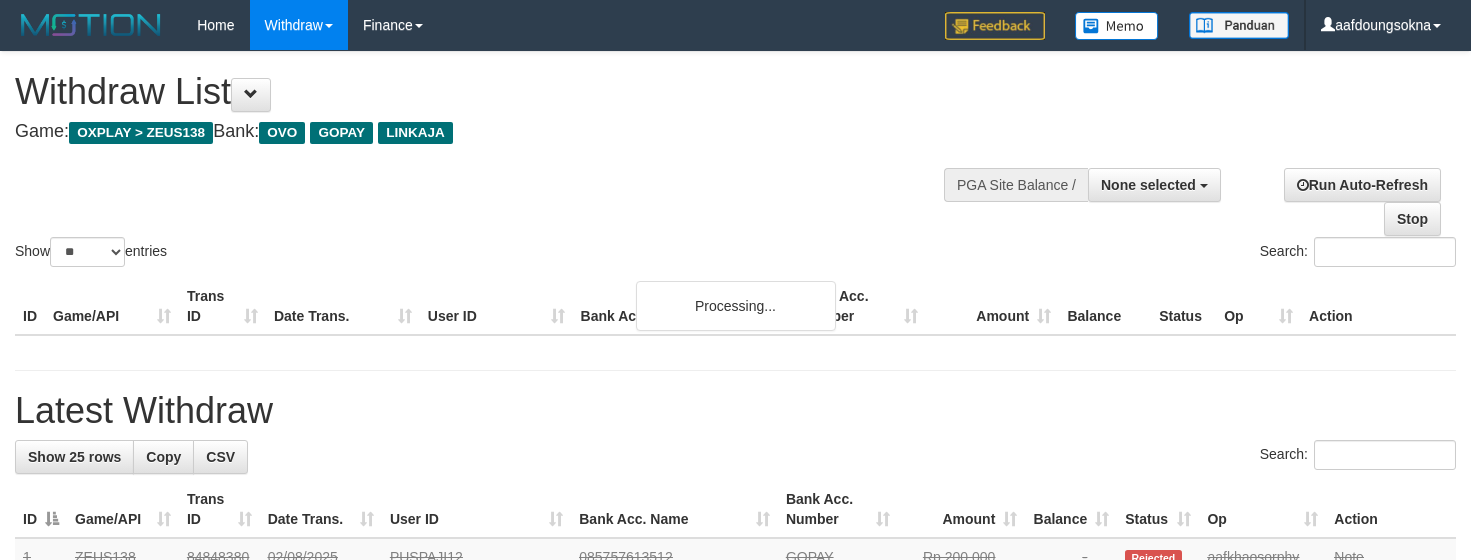 select 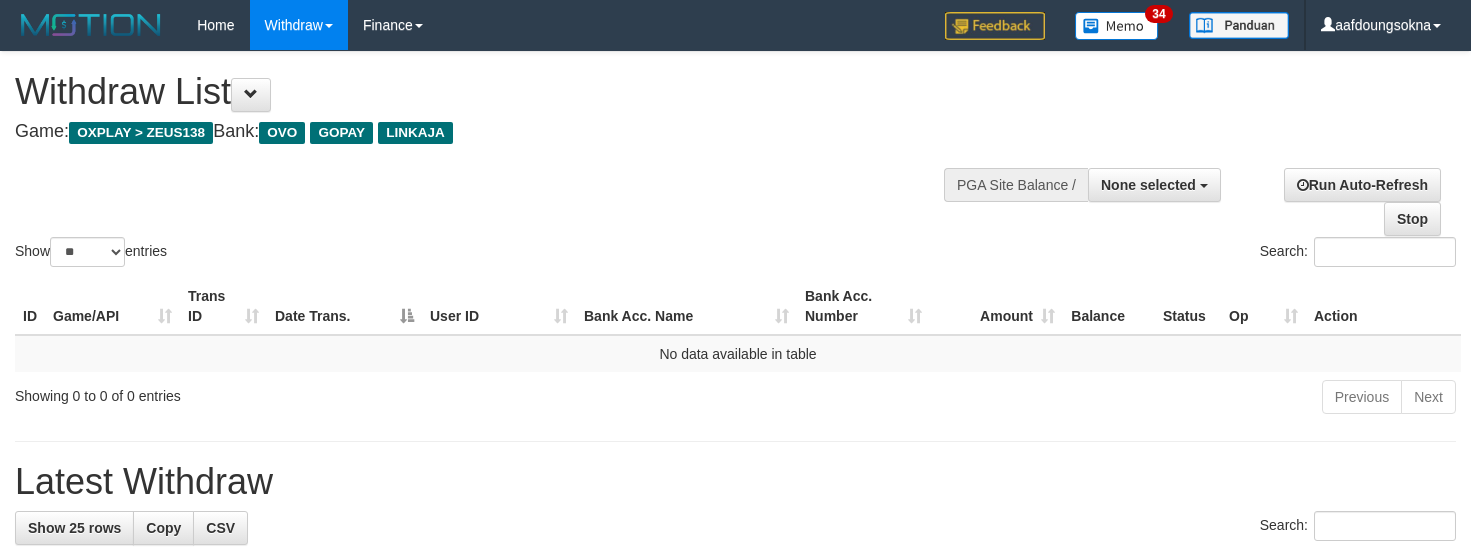 select 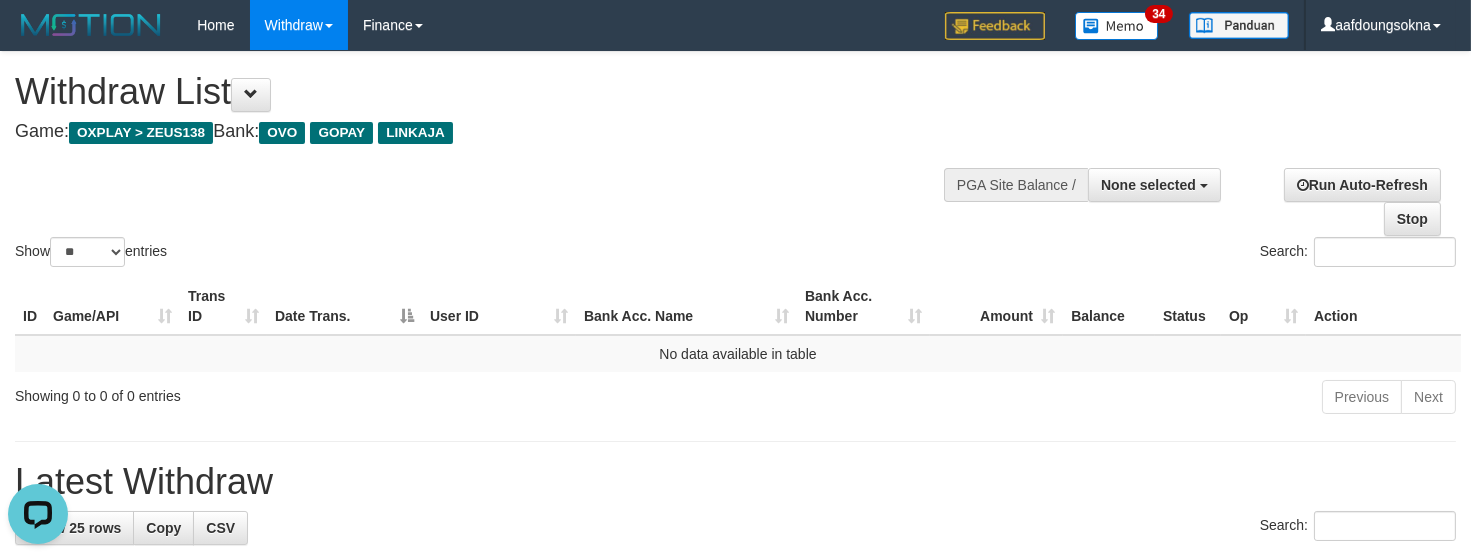 scroll, scrollTop: 0, scrollLeft: 0, axis: both 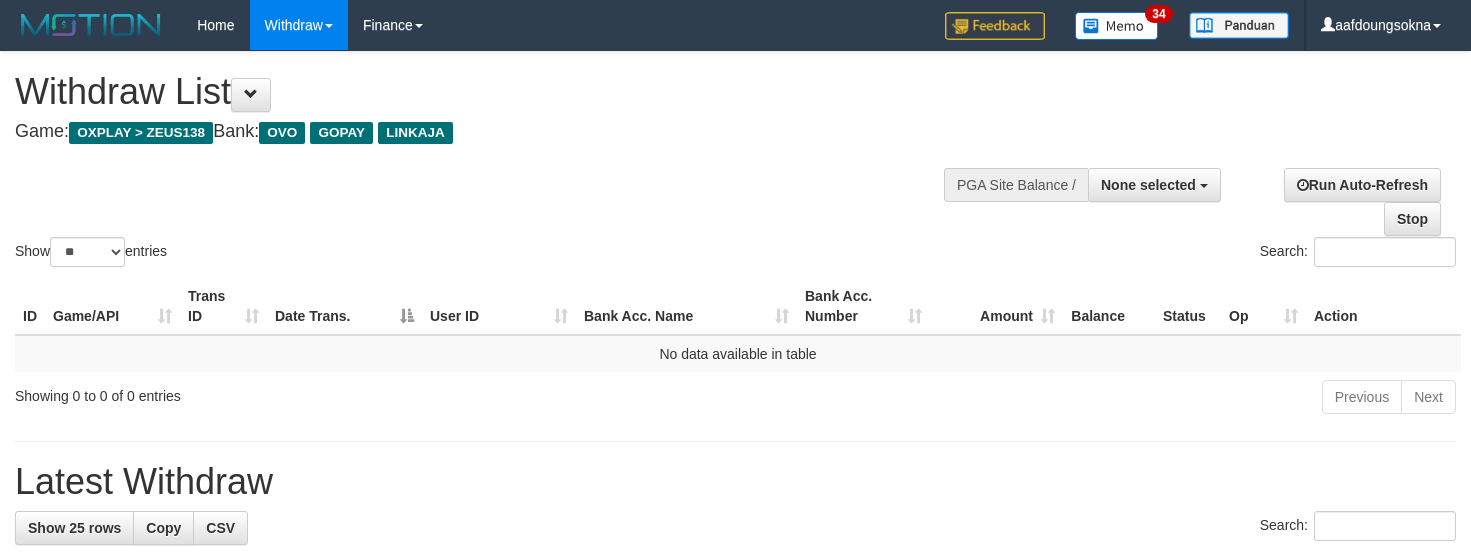 select 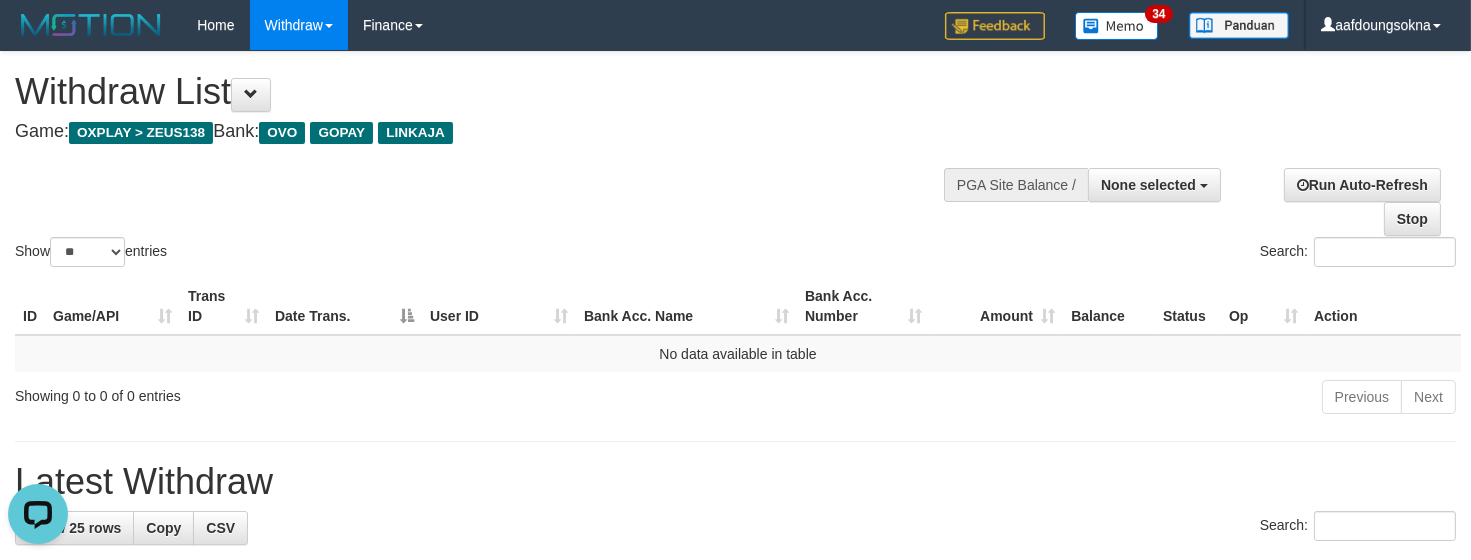 scroll, scrollTop: 0, scrollLeft: 0, axis: both 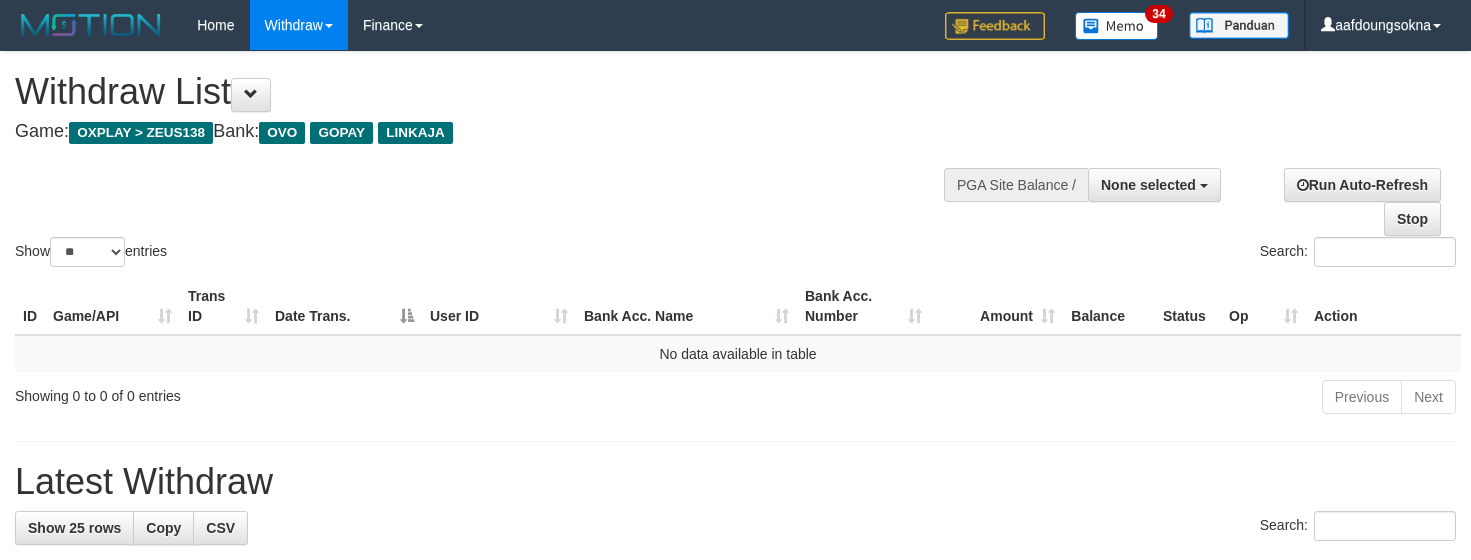 select 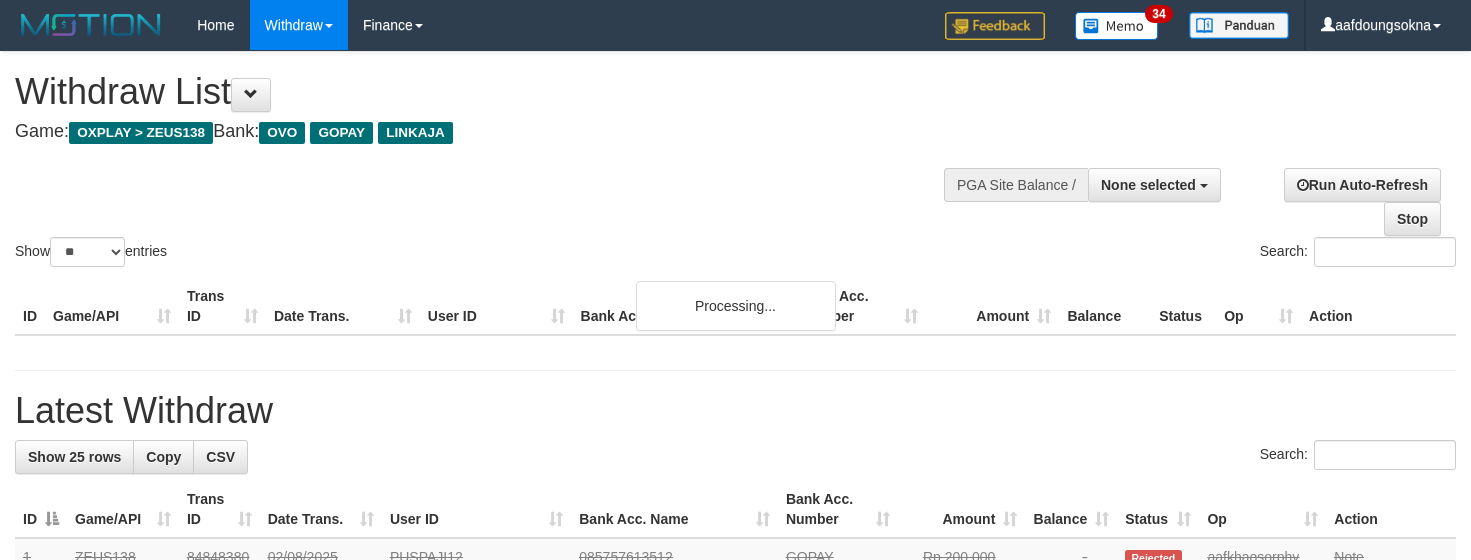 select 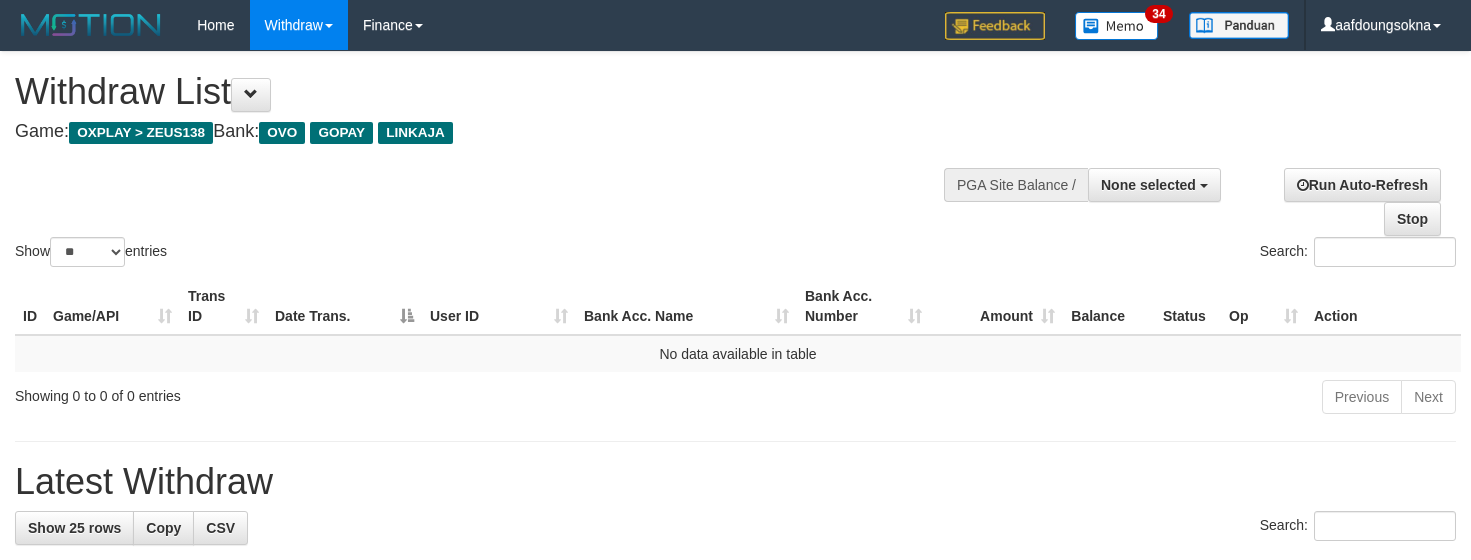 select 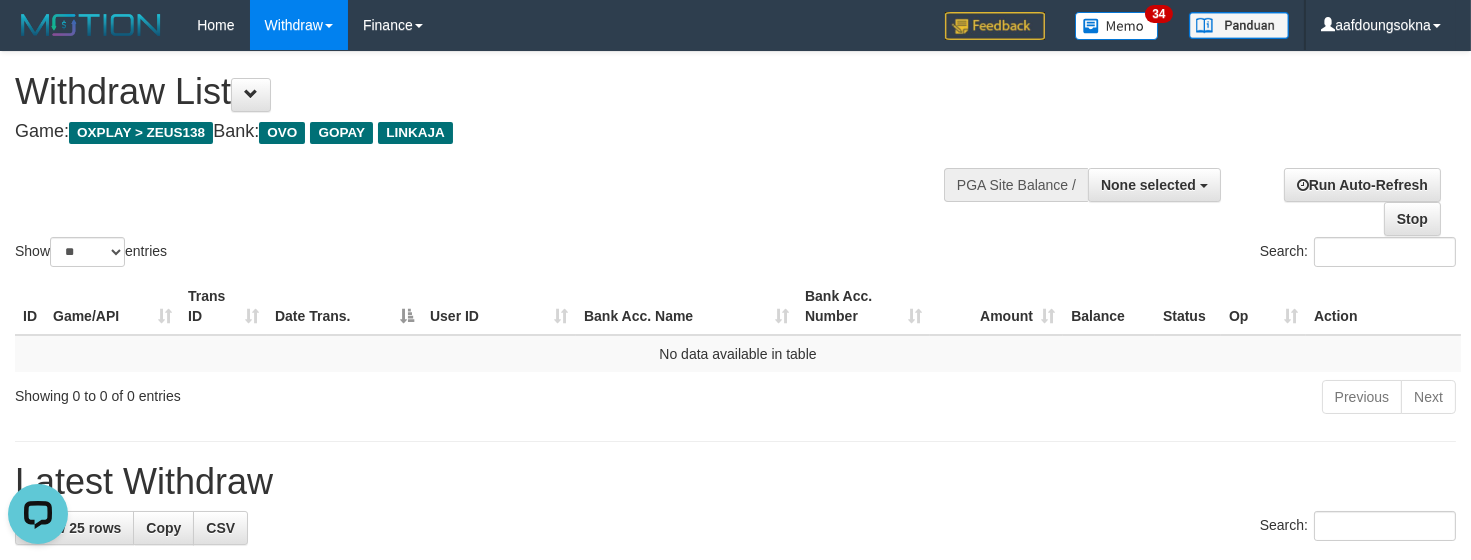 scroll, scrollTop: 0, scrollLeft: 0, axis: both 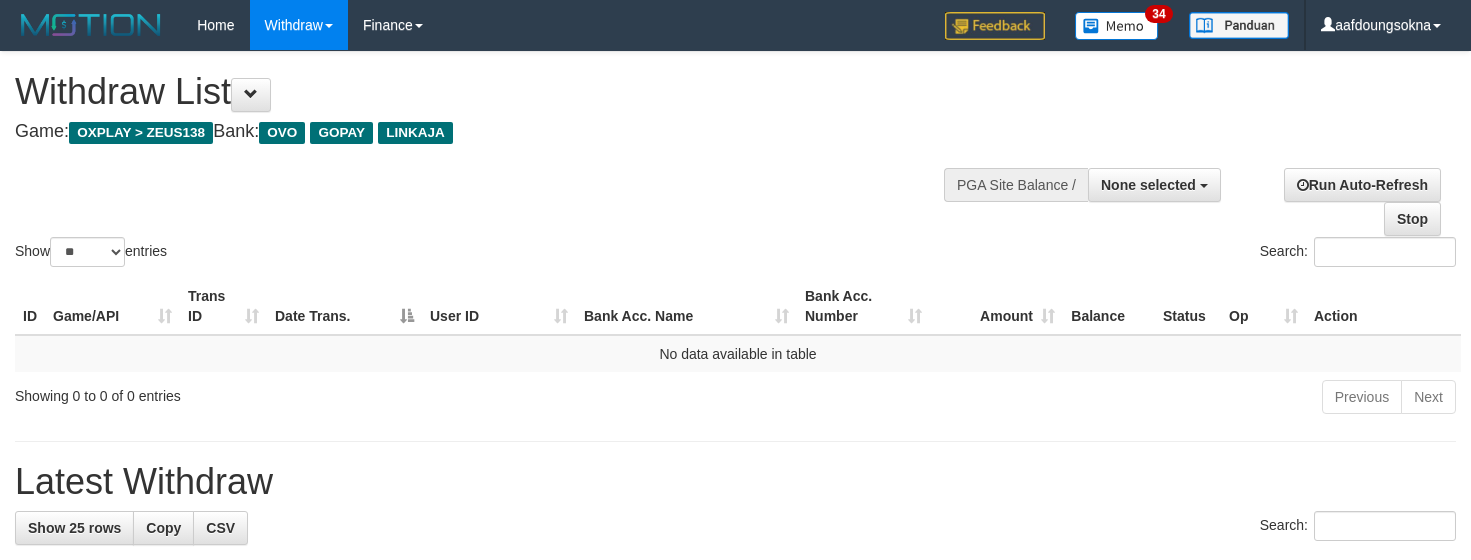 select 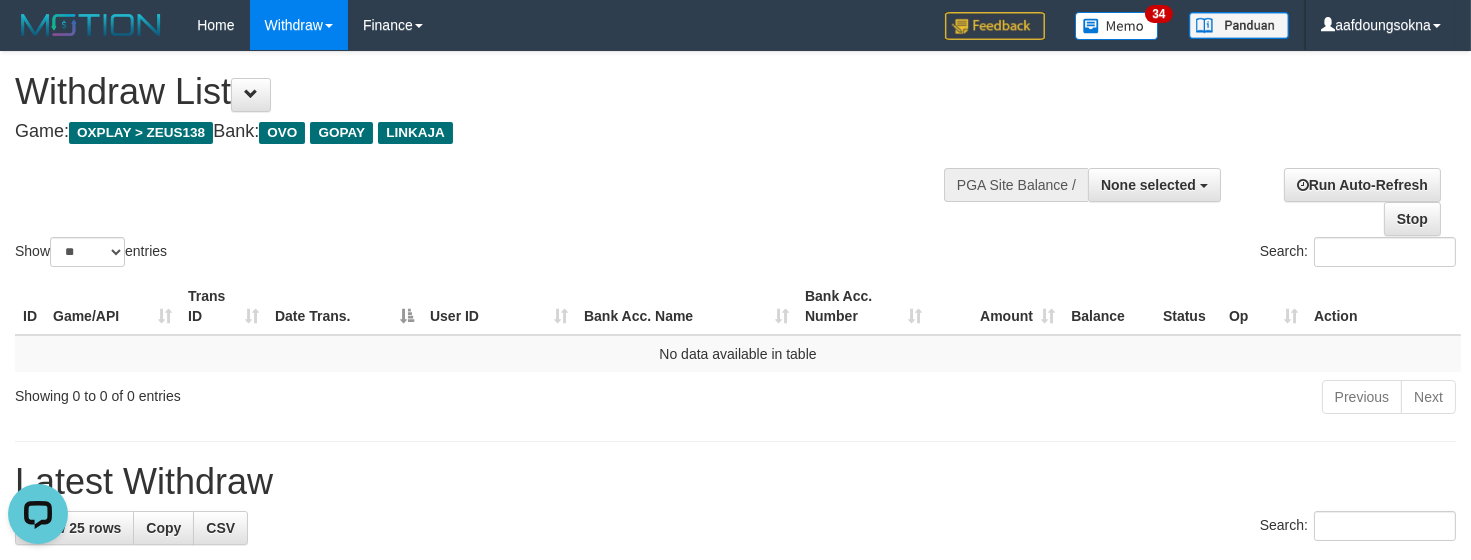 scroll, scrollTop: 0, scrollLeft: 0, axis: both 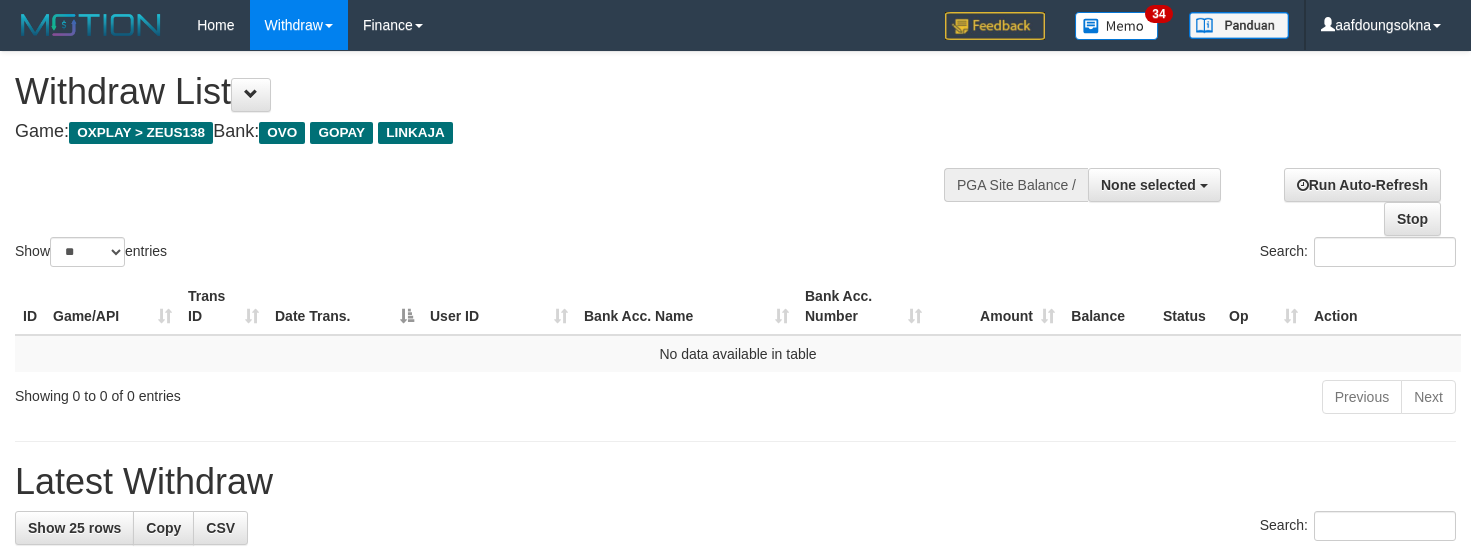 select 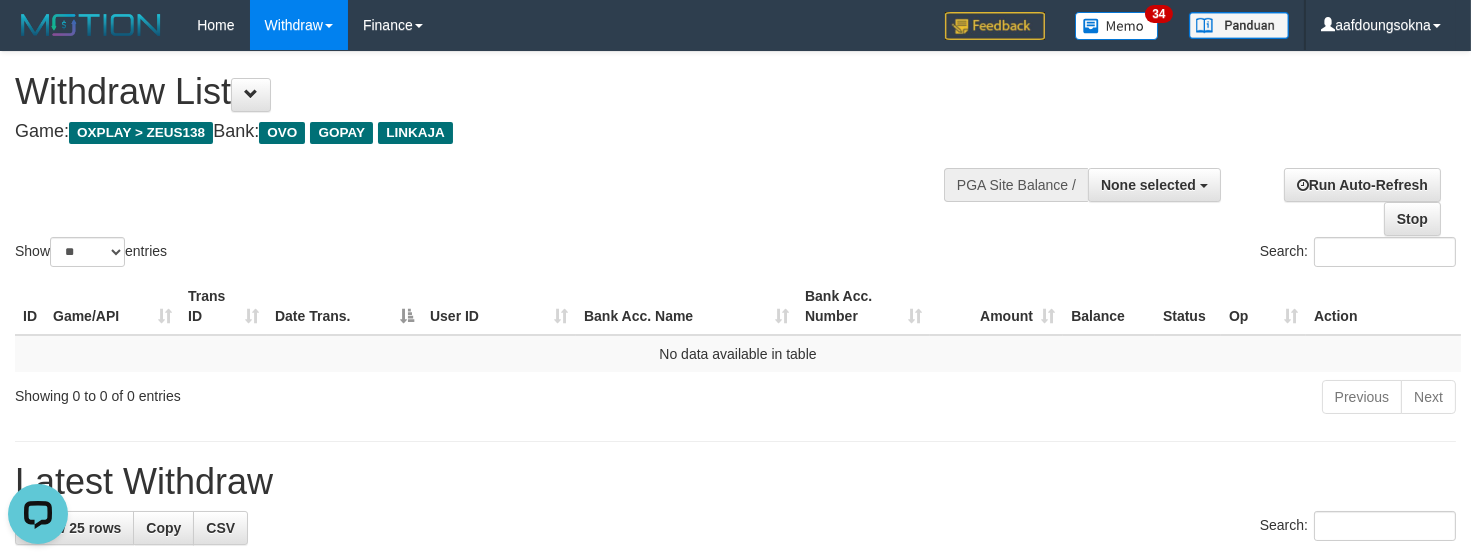 scroll, scrollTop: 0, scrollLeft: 0, axis: both 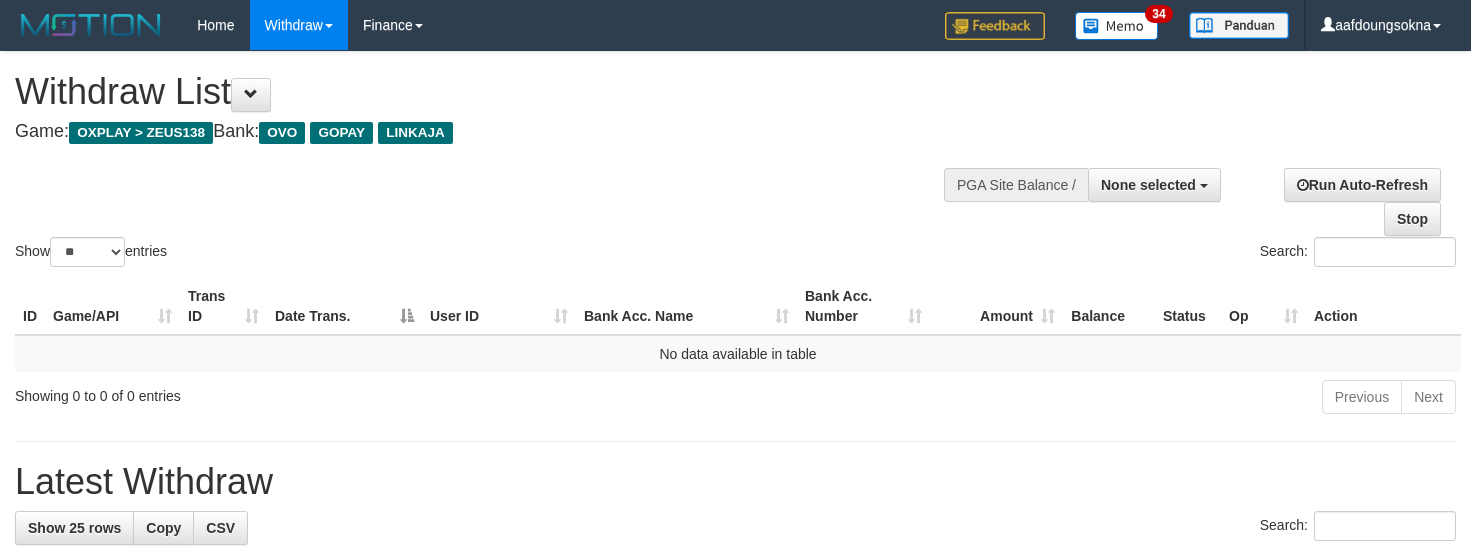 select 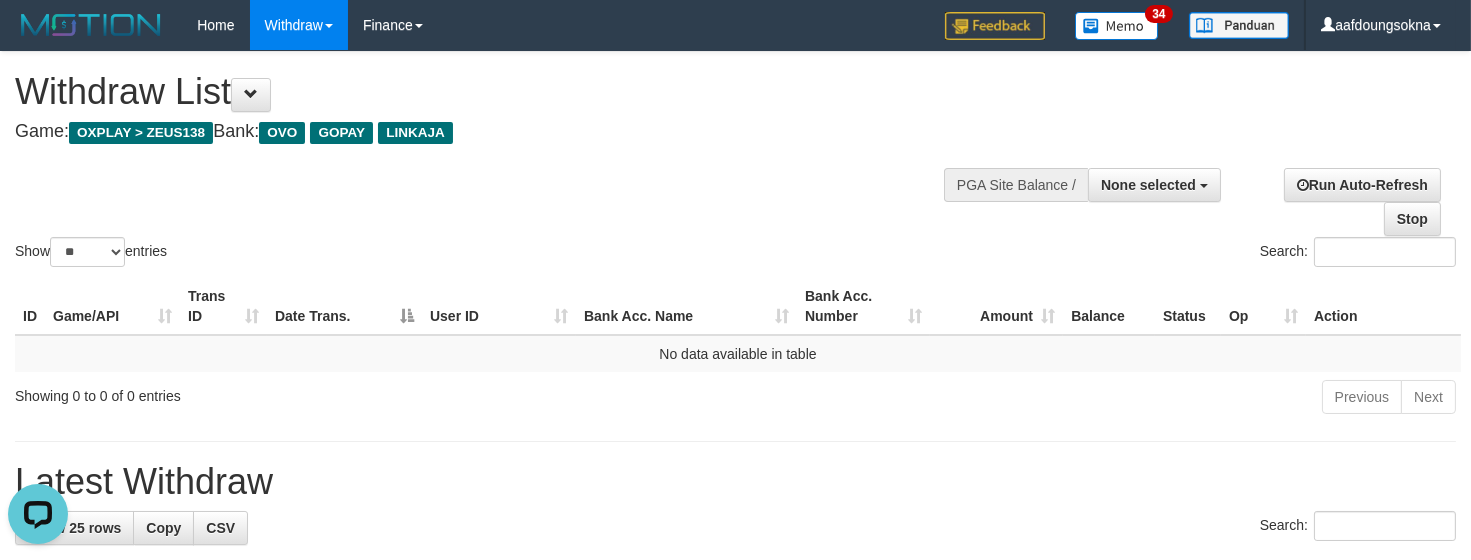 scroll, scrollTop: 0, scrollLeft: 0, axis: both 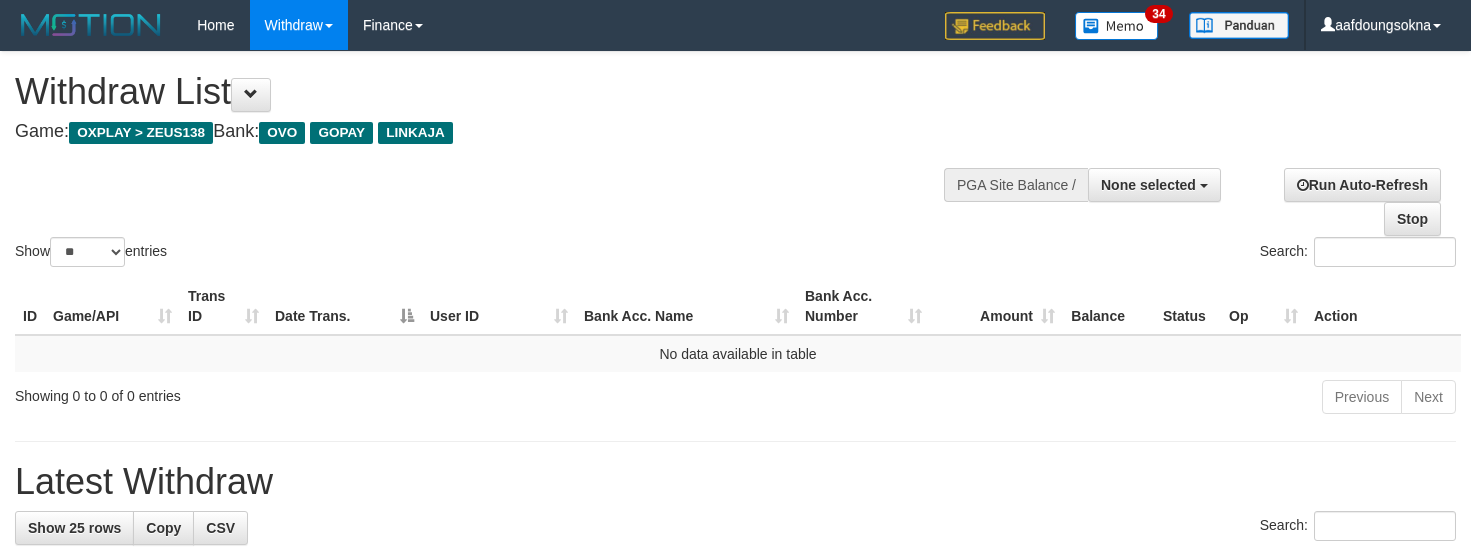 select 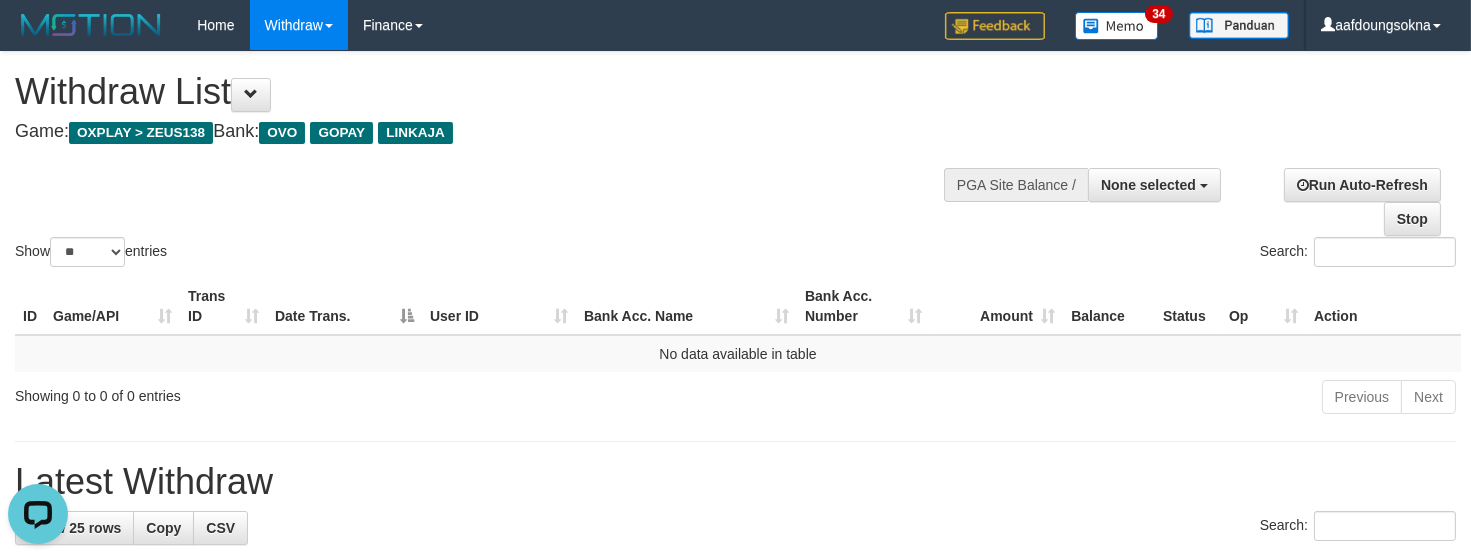 scroll, scrollTop: 0, scrollLeft: 0, axis: both 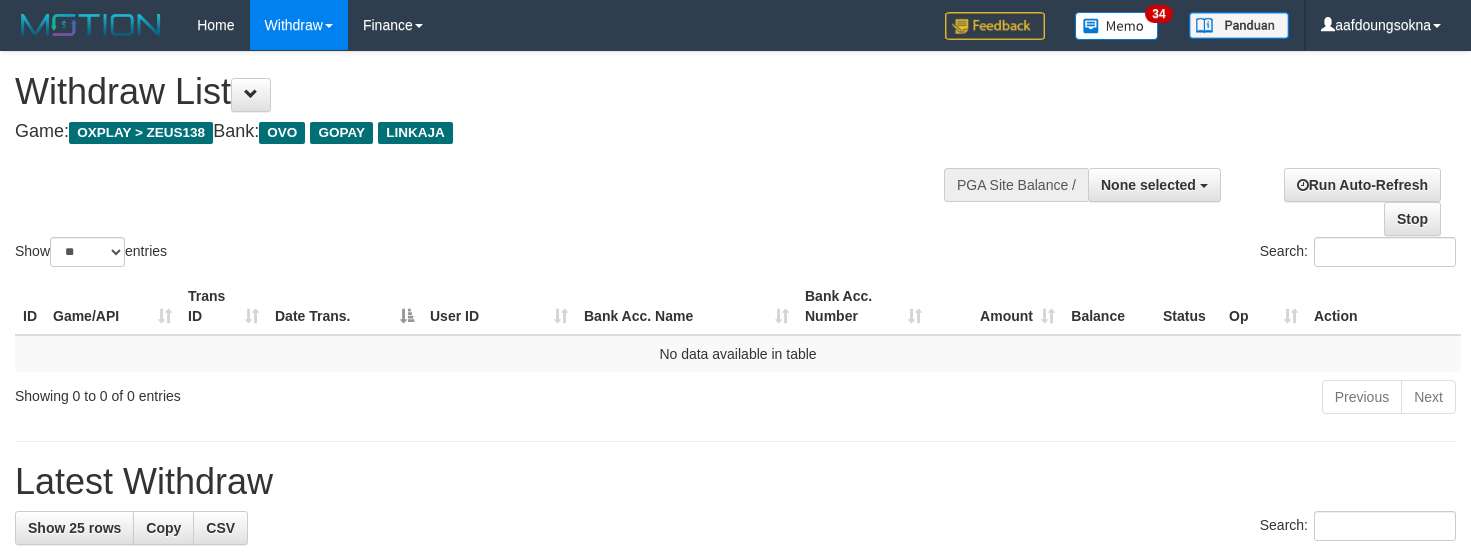 select 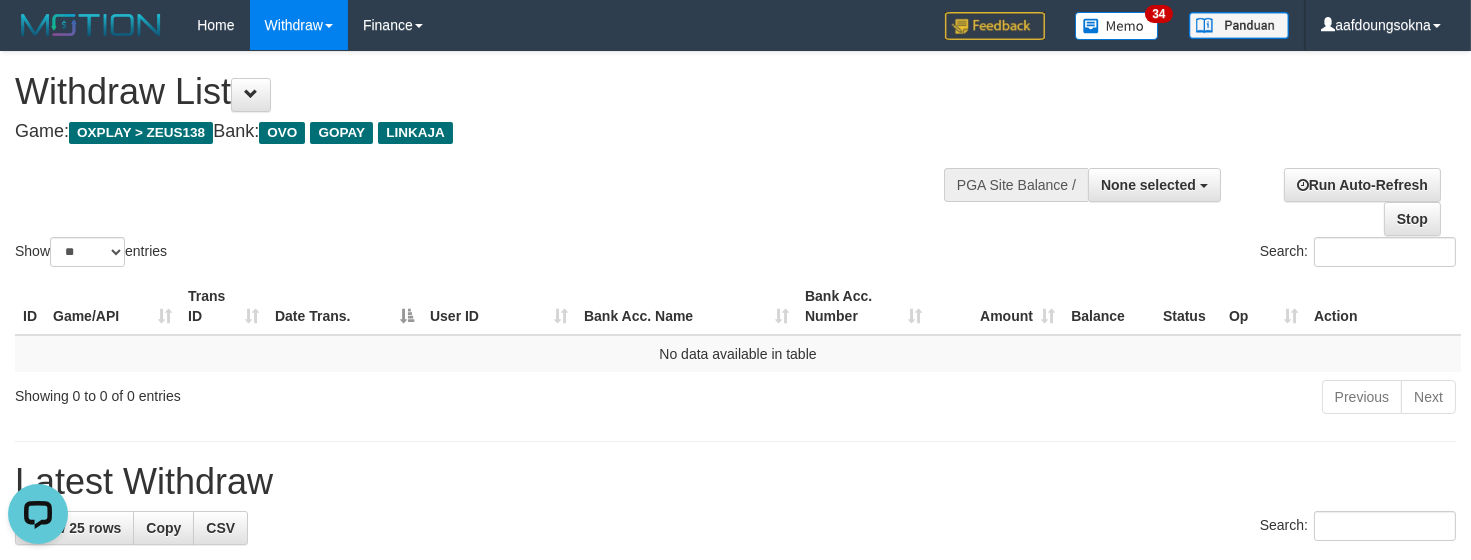 scroll, scrollTop: 0, scrollLeft: 0, axis: both 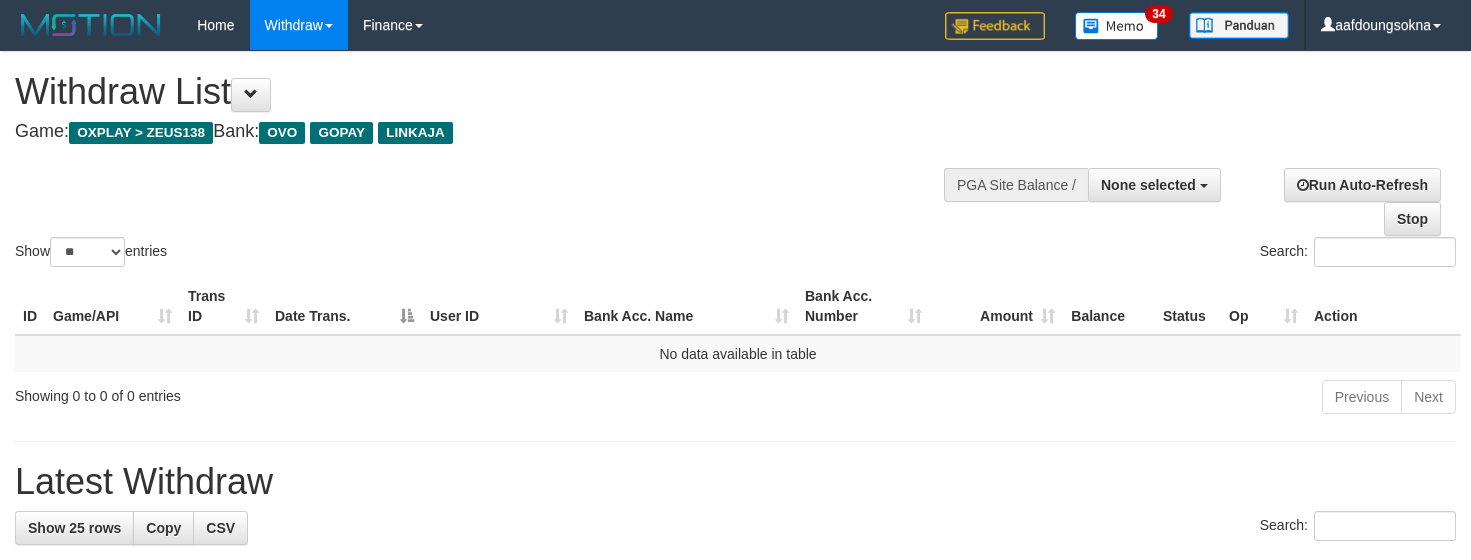 select 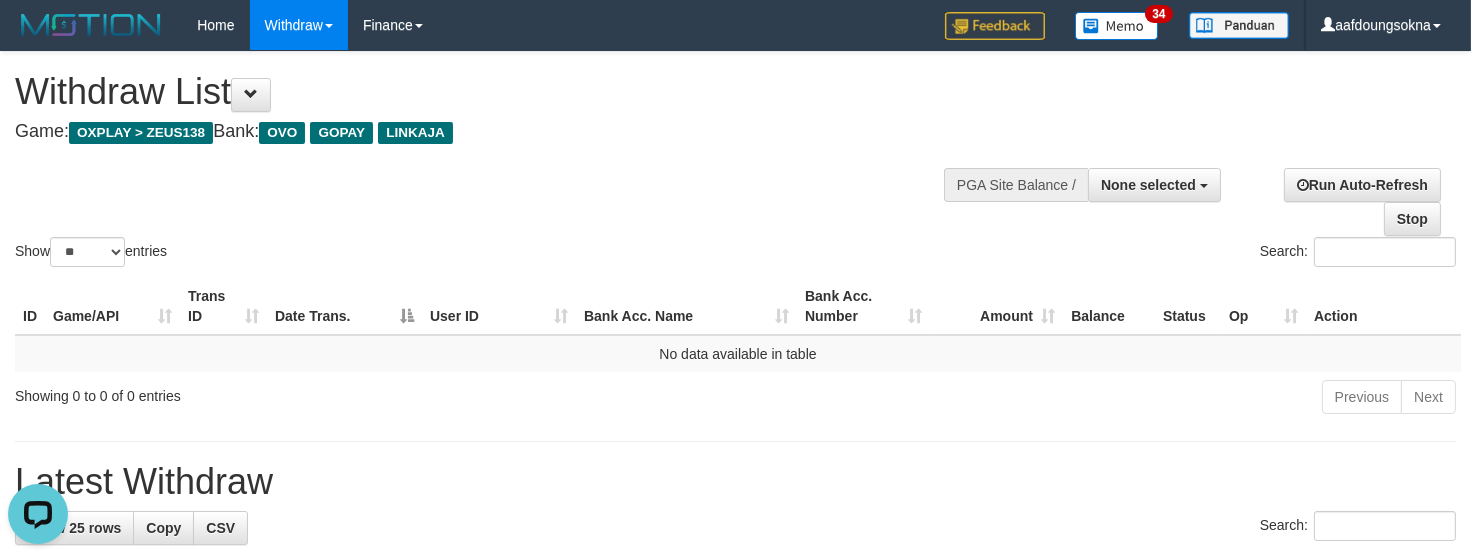 scroll, scrollTop: 0, scrollLeft: 0, axis: both 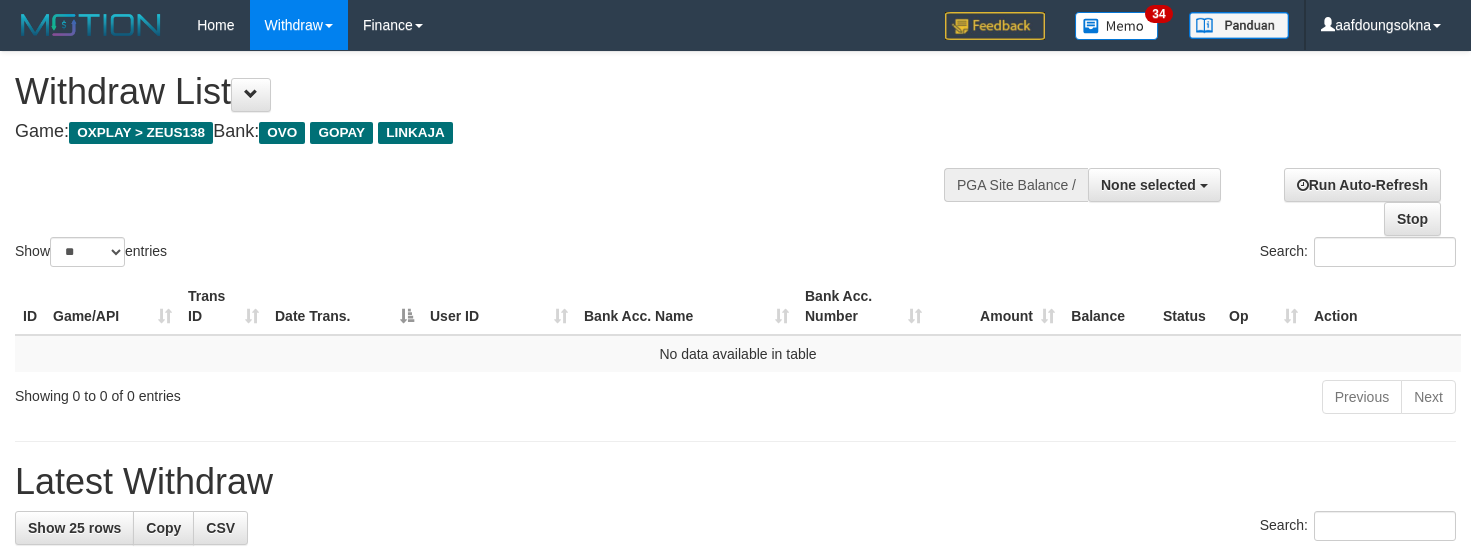 select 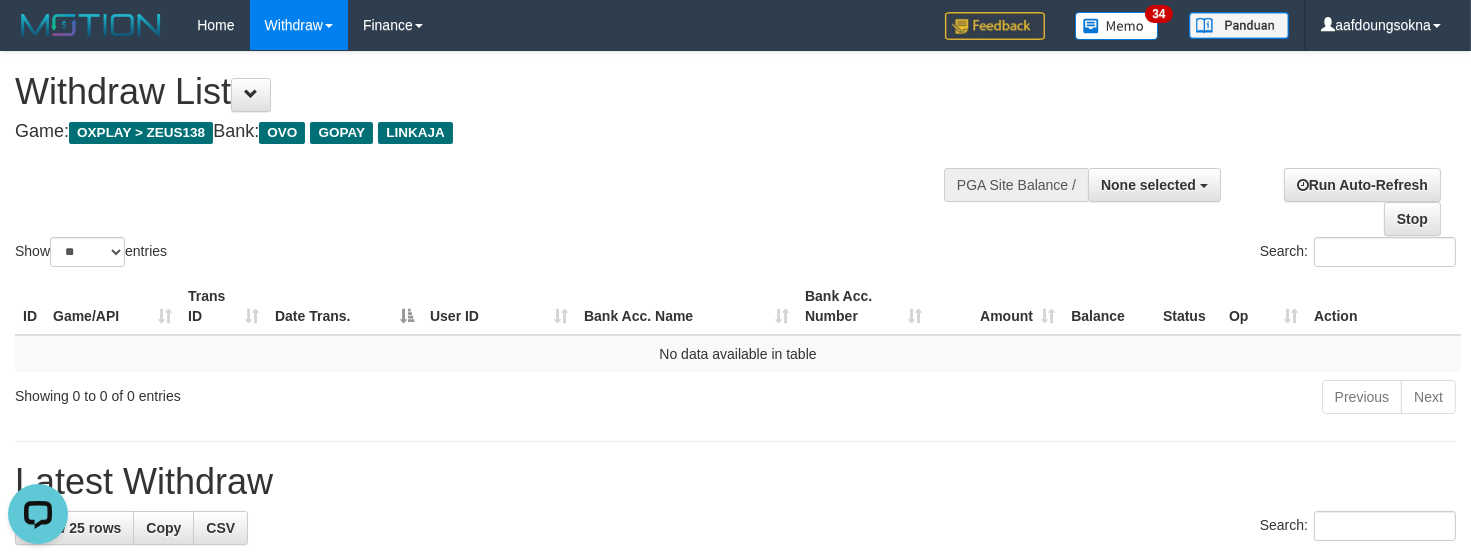 scroll, scrollTop: 0, scrollLeft: 0, axis: both 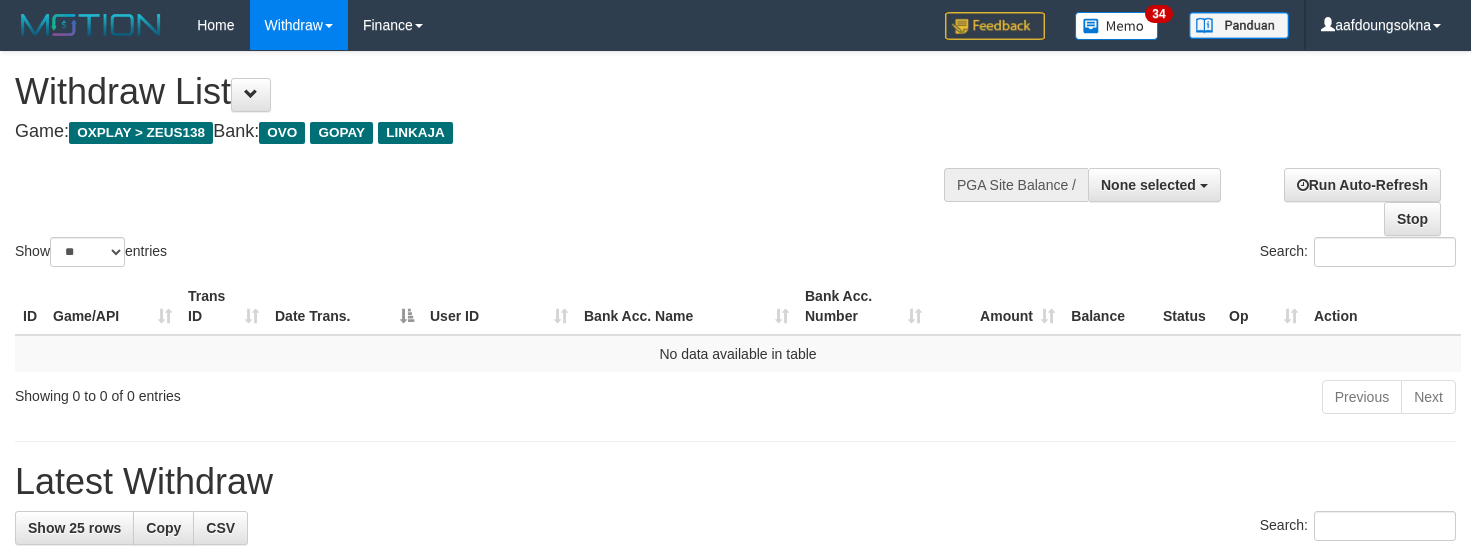select 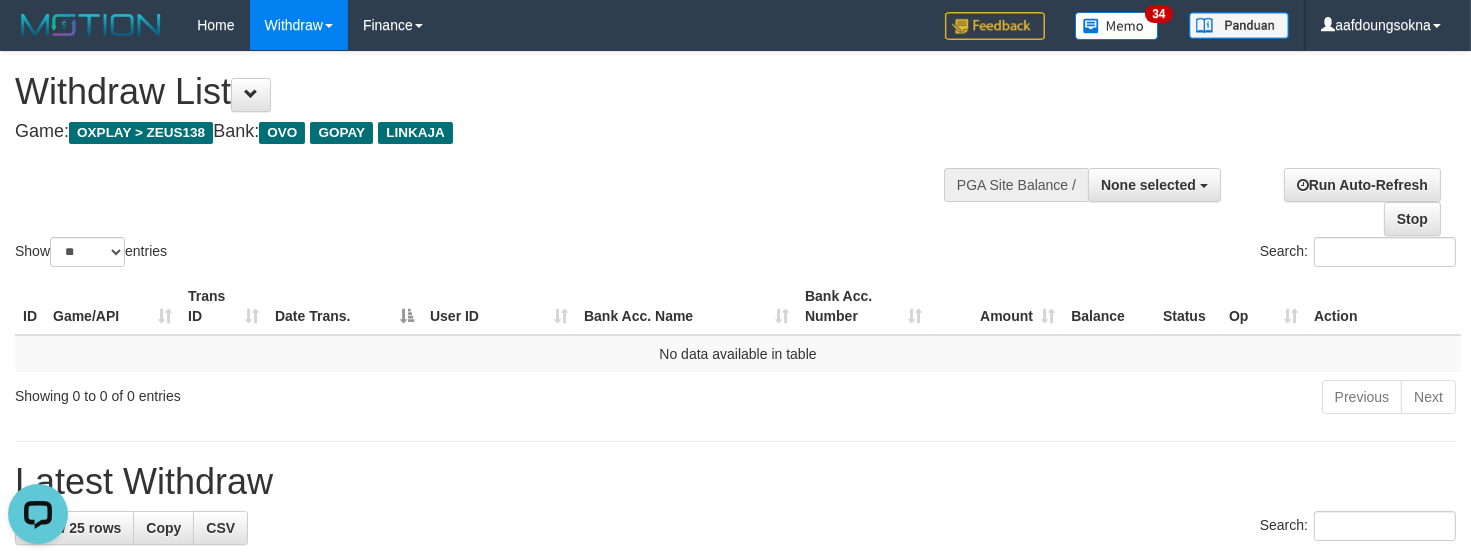 scroll, scrollTop: 0, scrollLeft: 0, axis: both 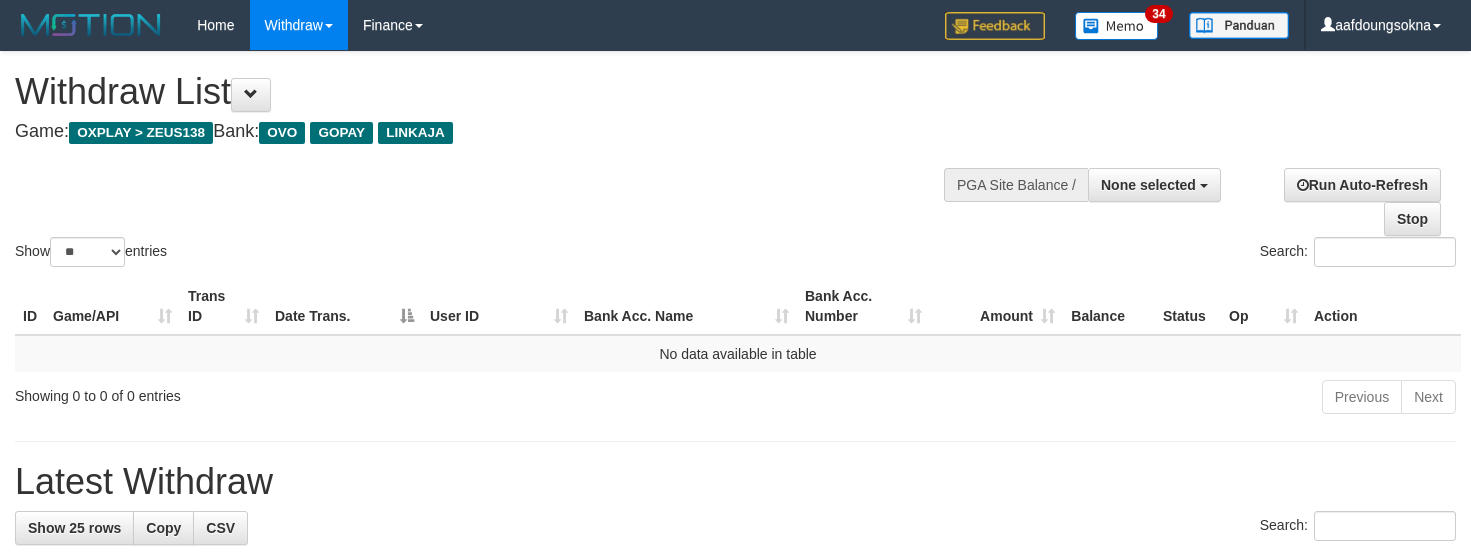 select 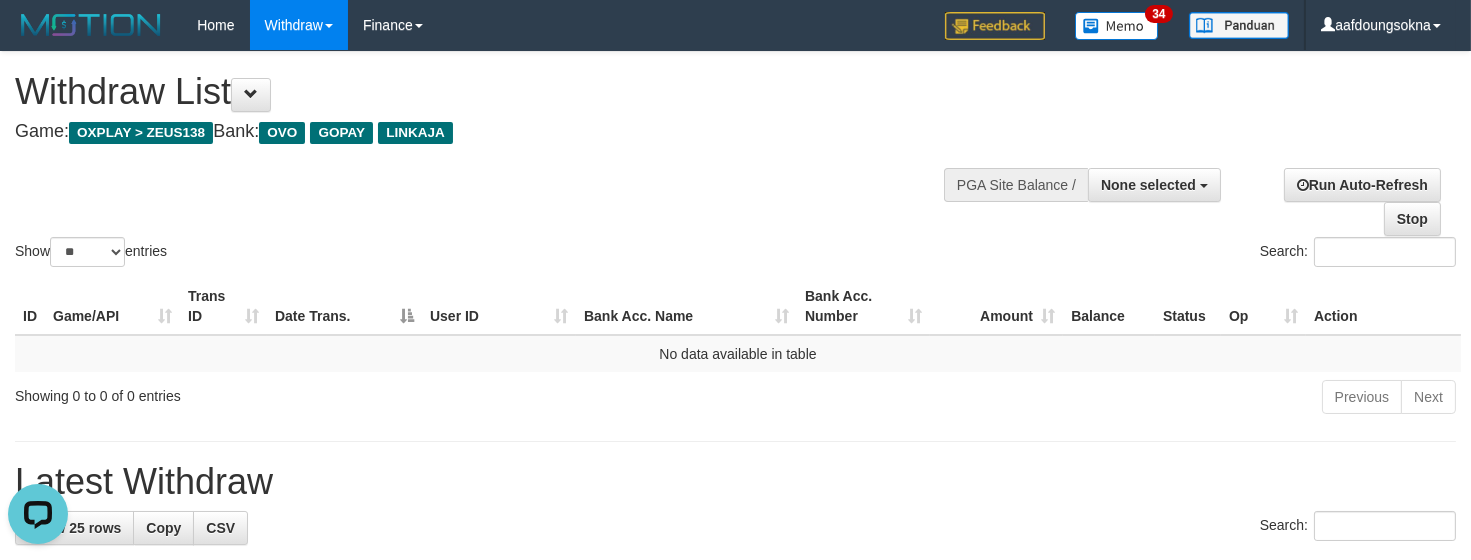 scroll, scrollTop: 0, scrollLeft: 0, axis: both 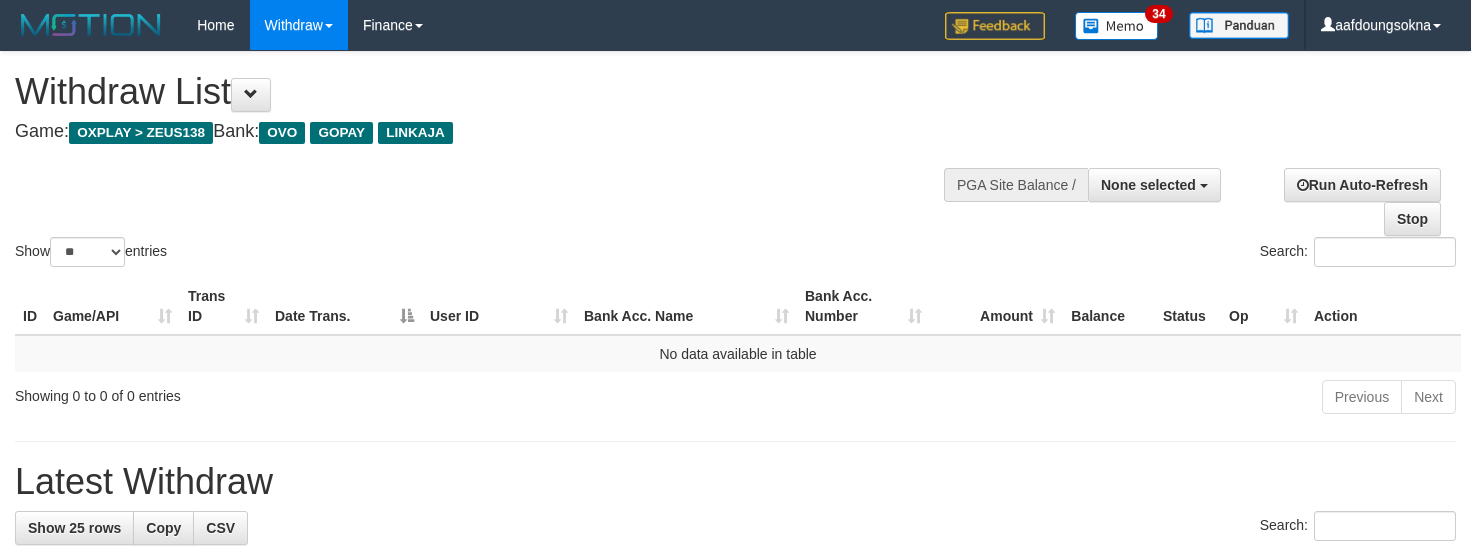 select 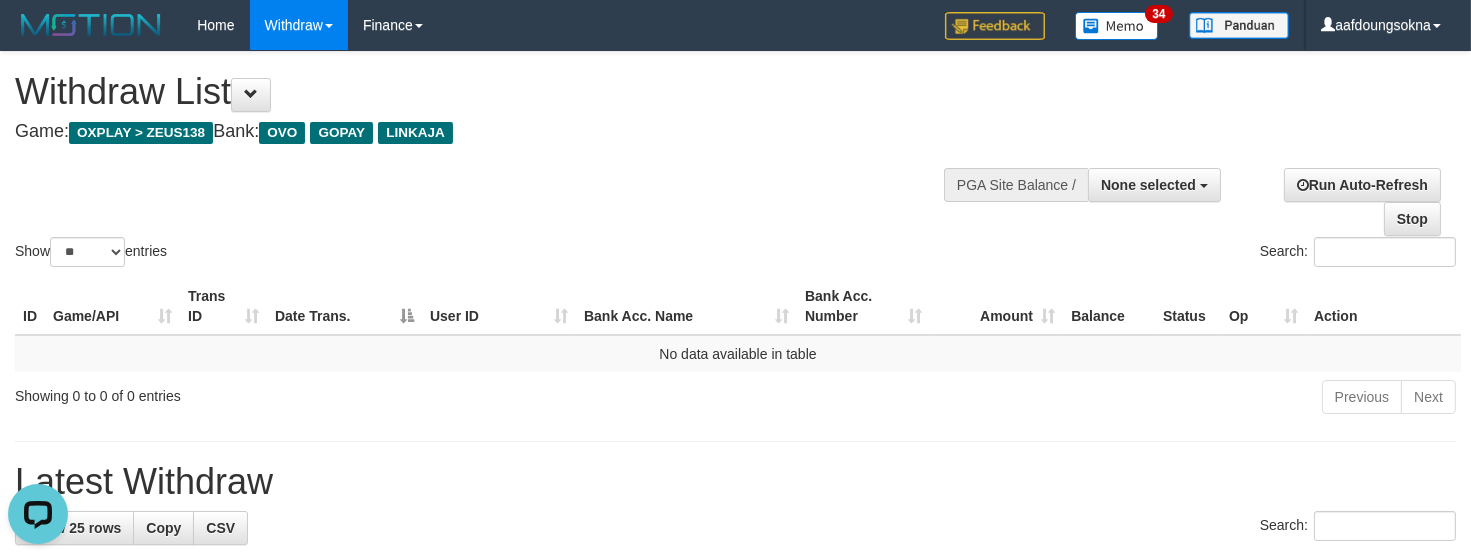 scroll, scrollTop: 0, scrollLeft: 0, axis: both 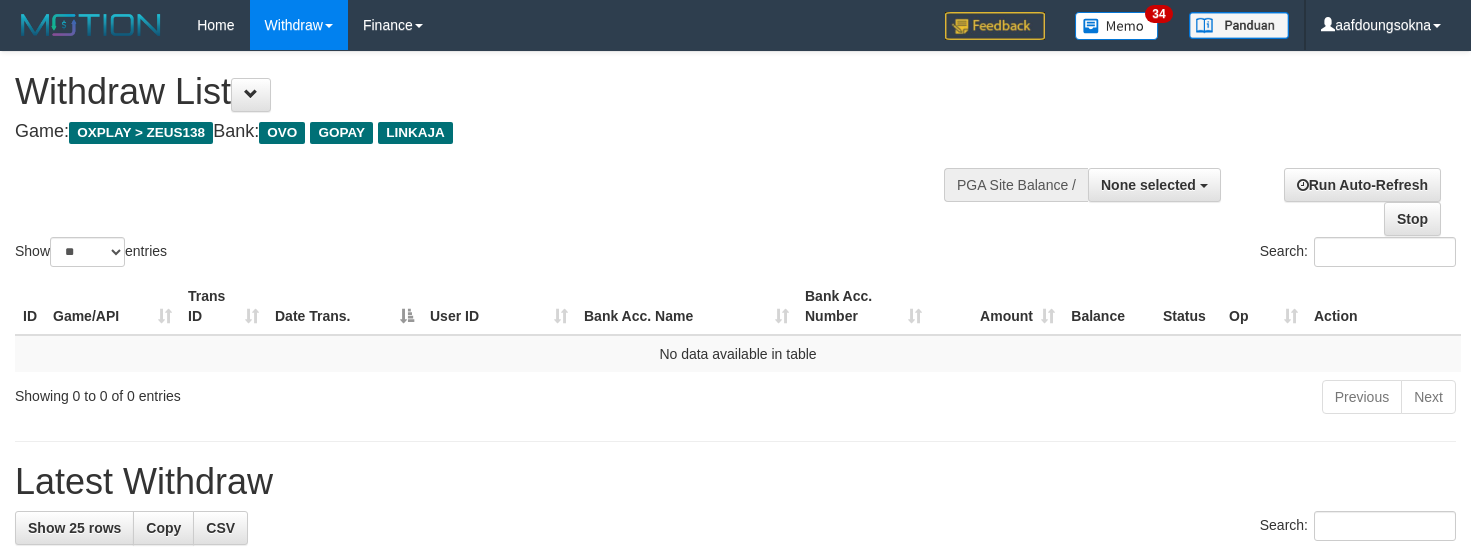select 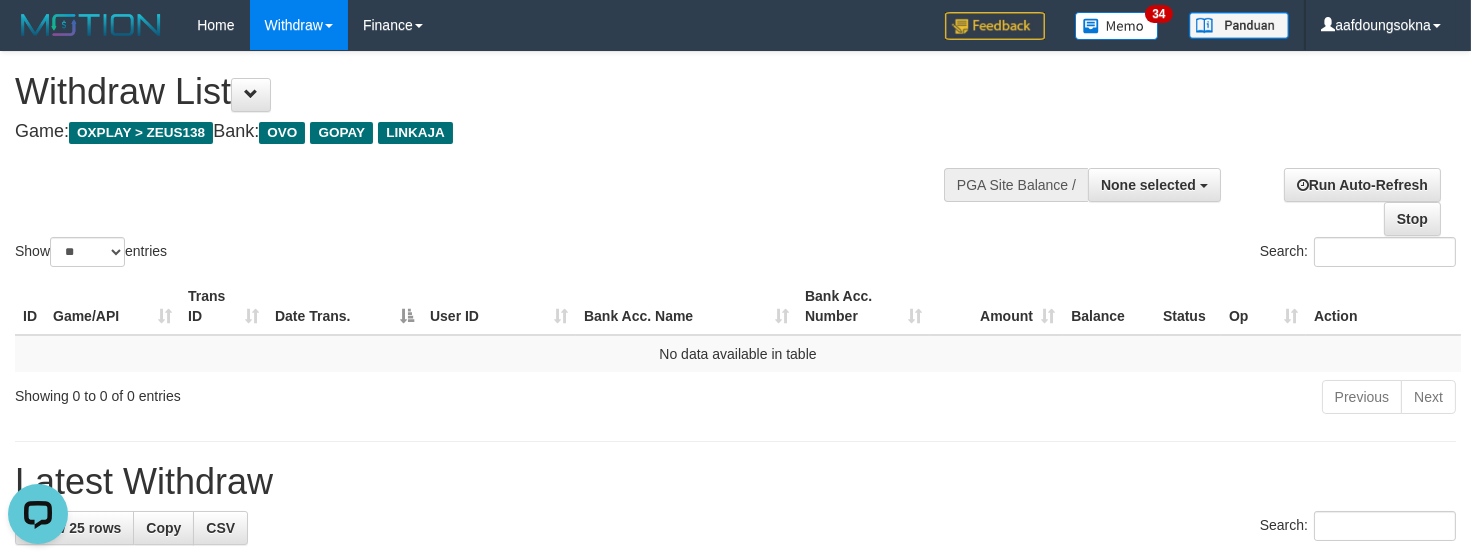 scroll, scrollTop: 0, scrollLeft: 0, axis: both 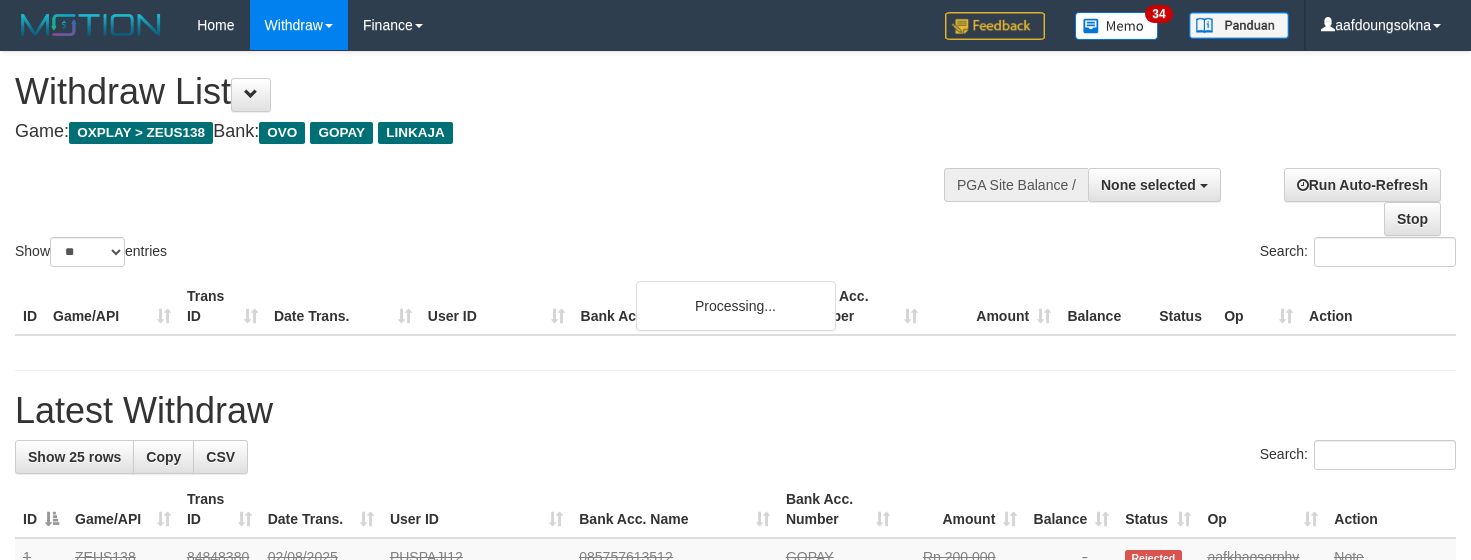 select 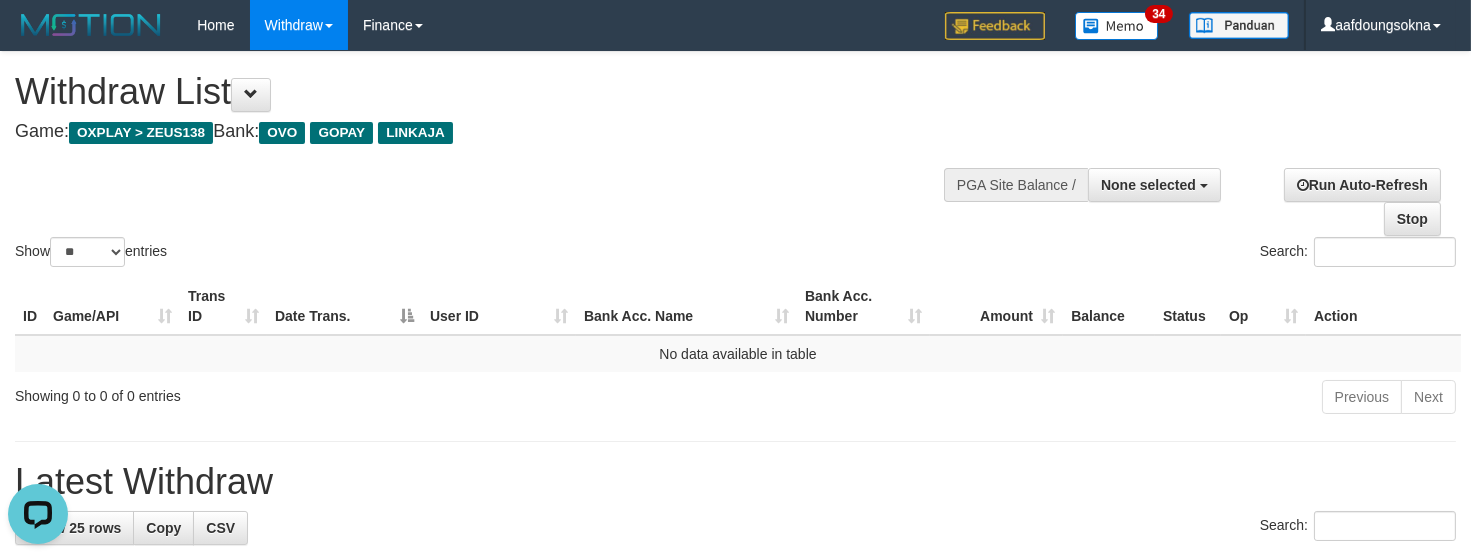 scroll, scrollTop: 0, scrollLeft: 0, axis: both 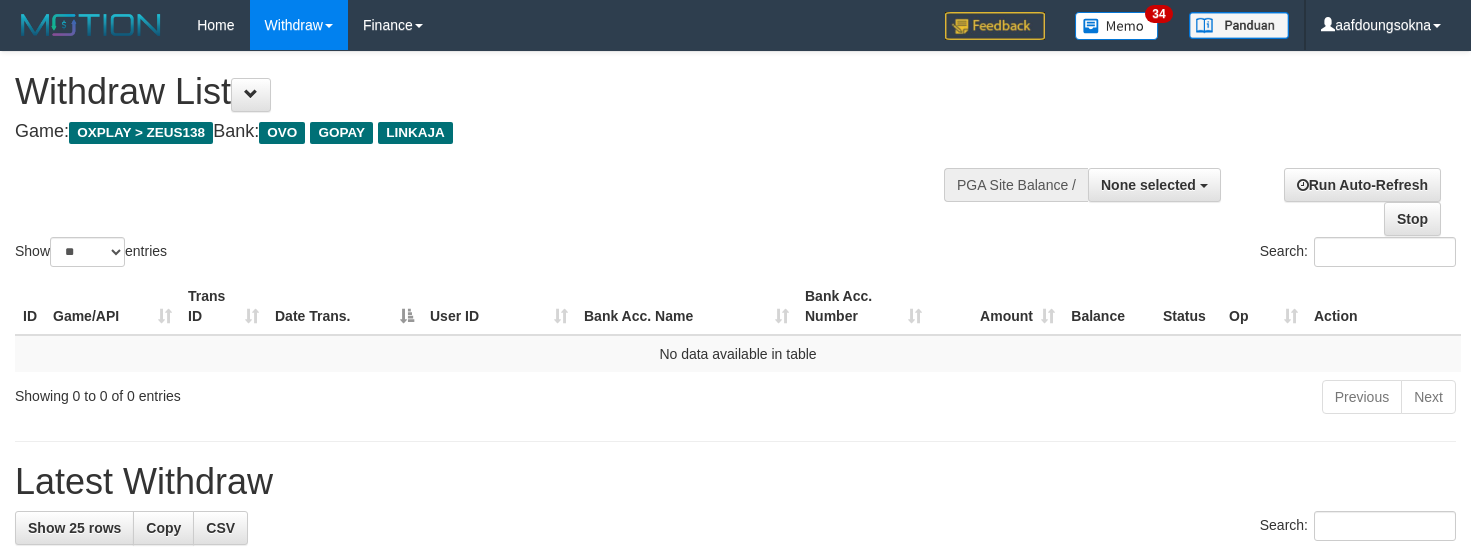 select 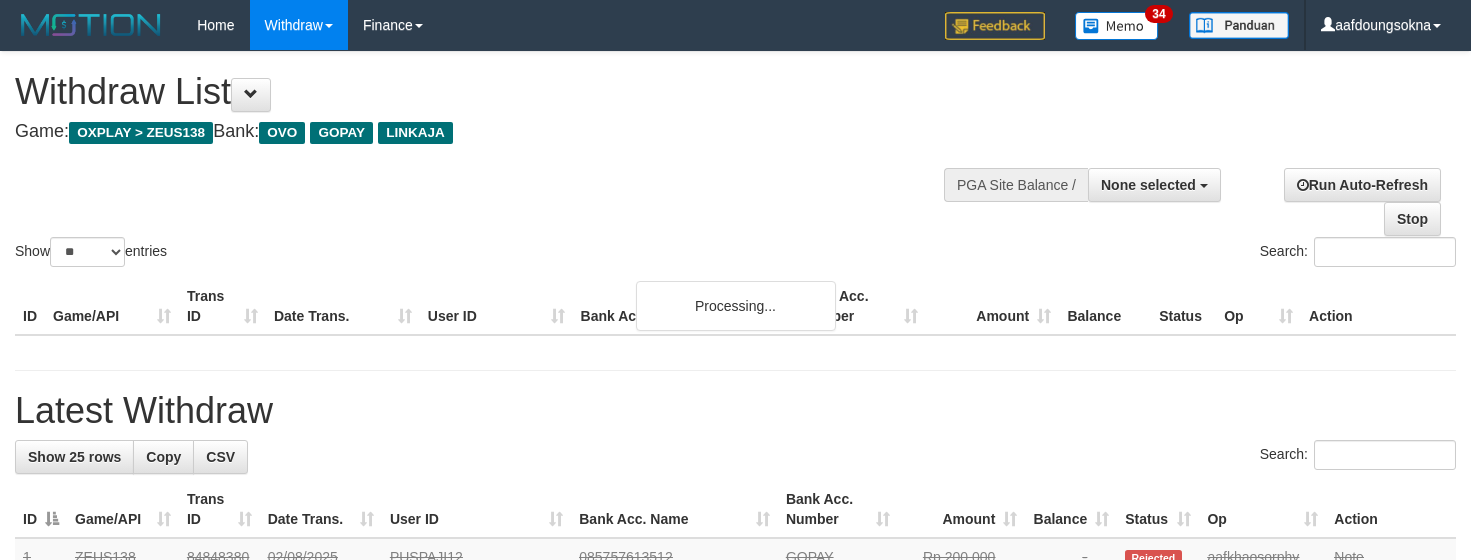 select 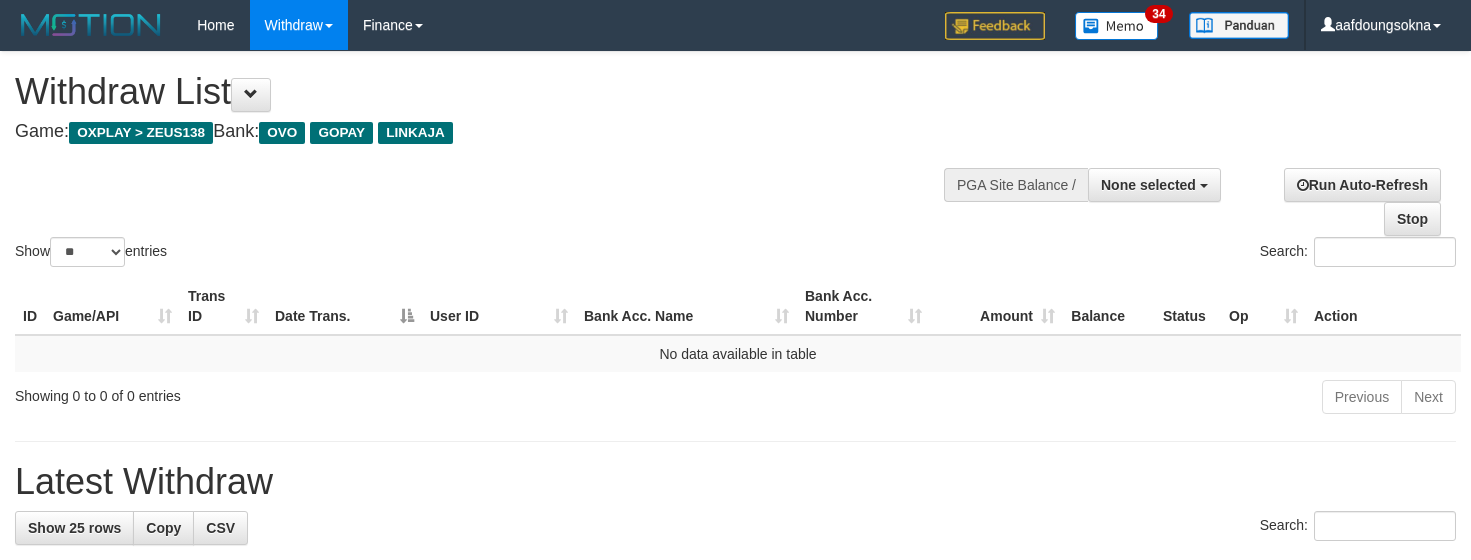 select 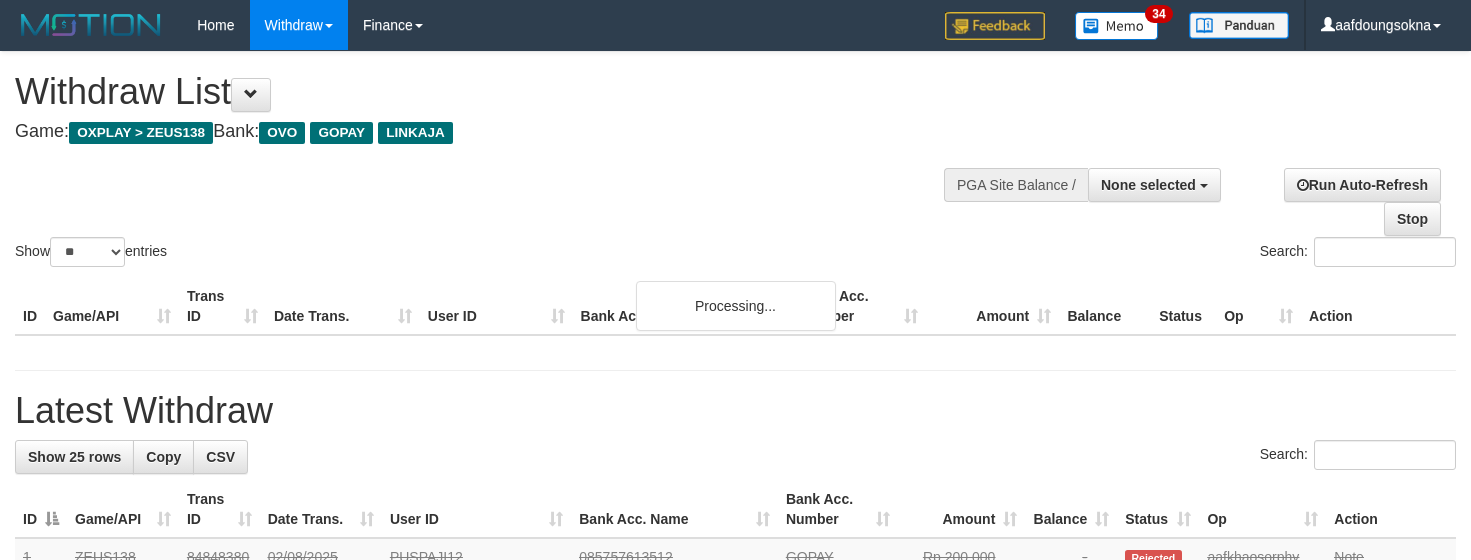 select 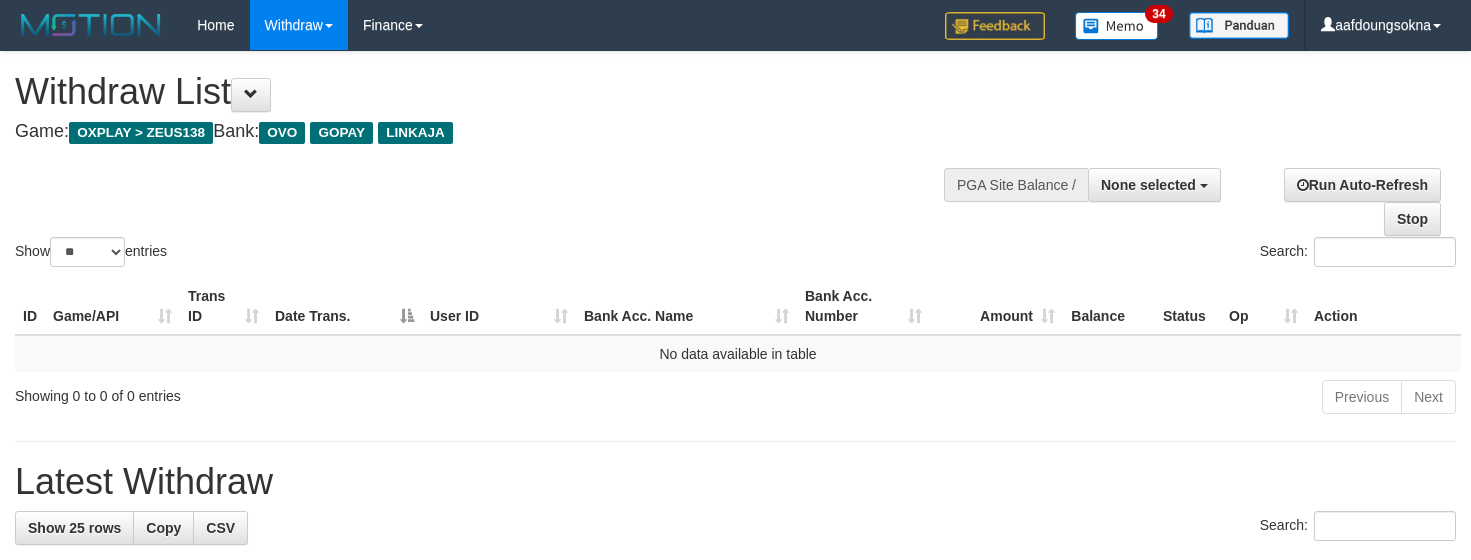 select 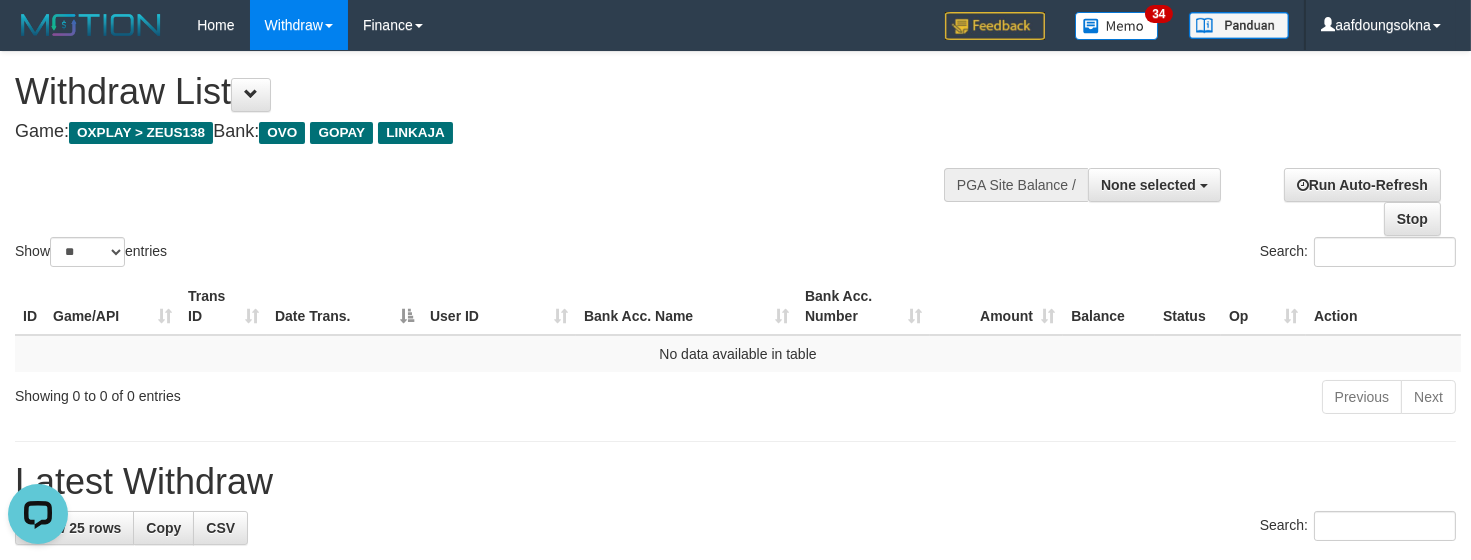 scroll, scrollTop: 0, scrollLeft: 0, axis: both 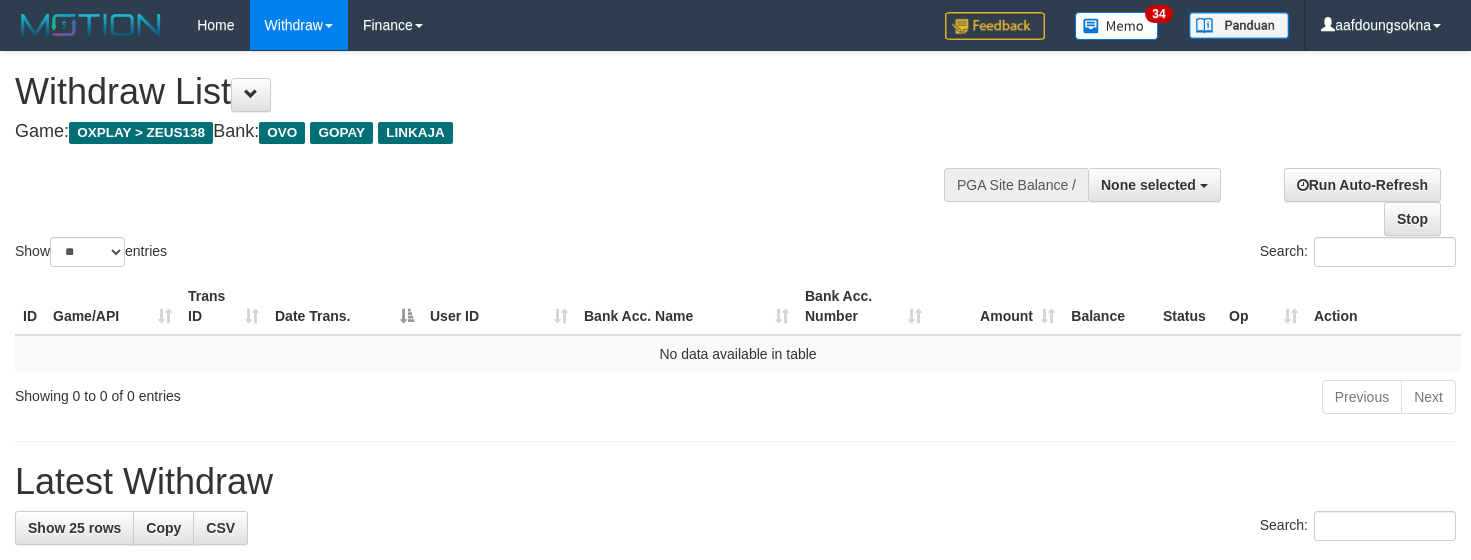 select 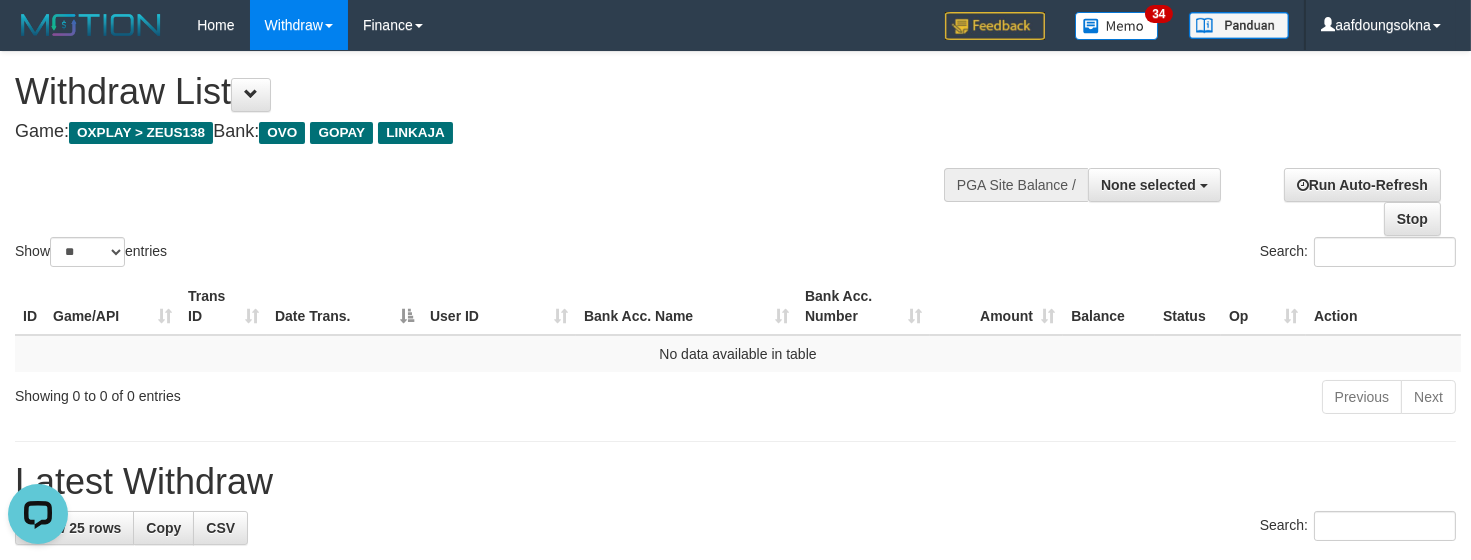 scroll, scrollTop: 0, scrollLeft: 0, axis: both 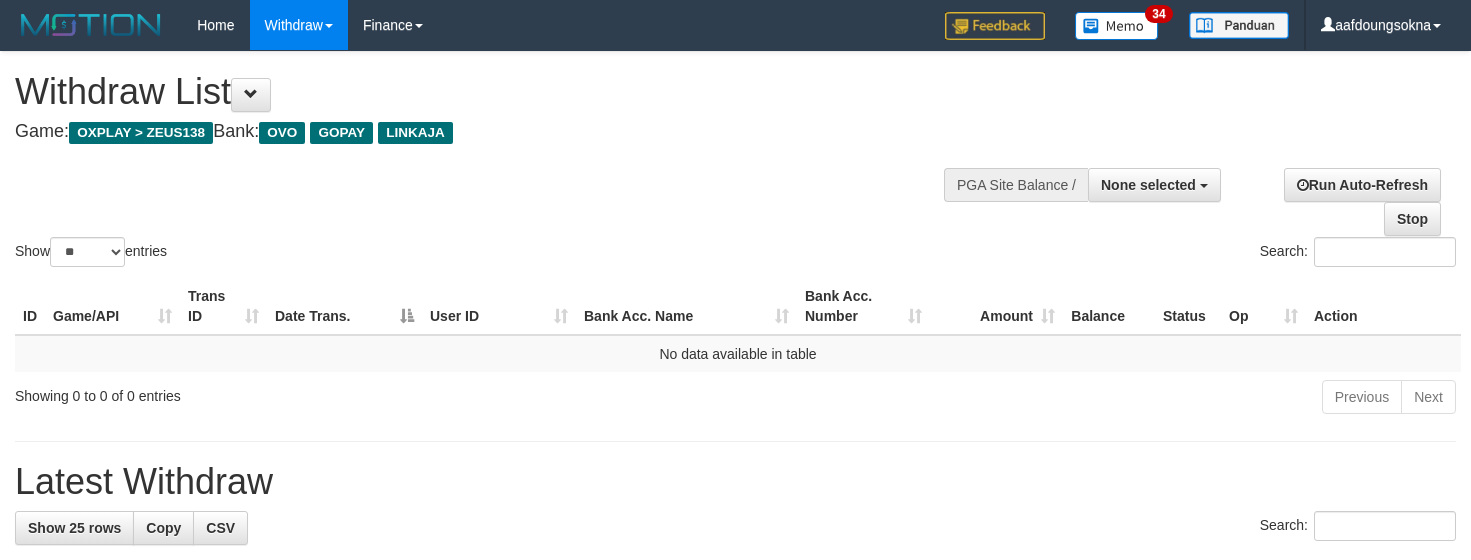 select 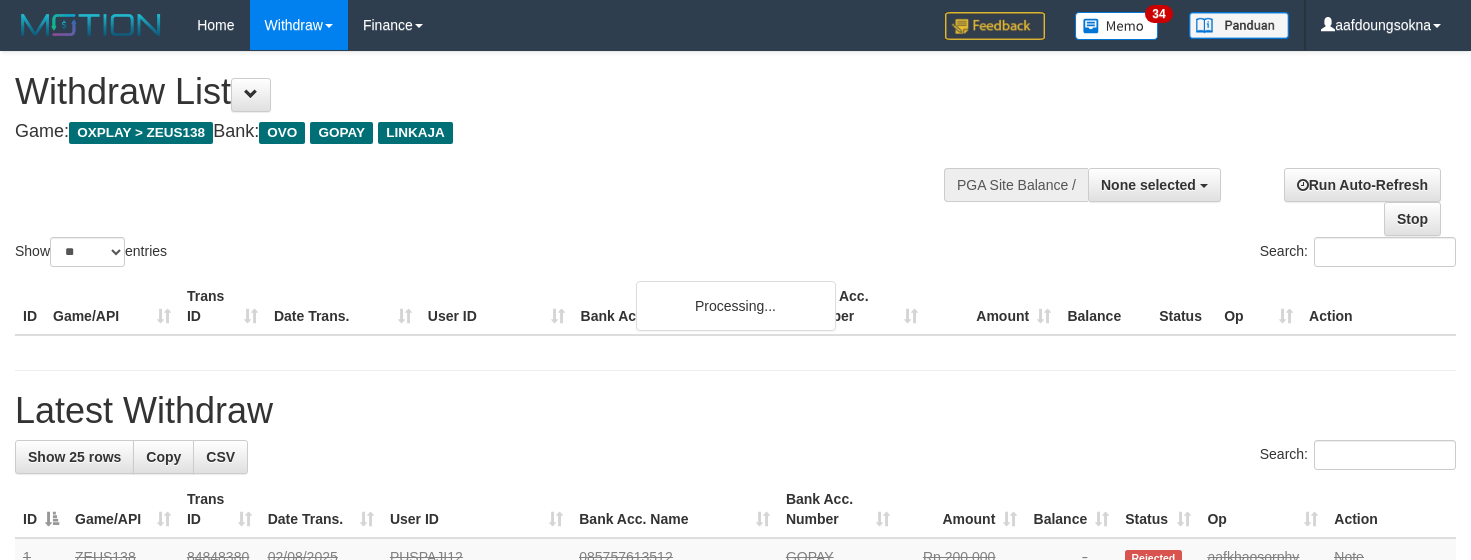 select 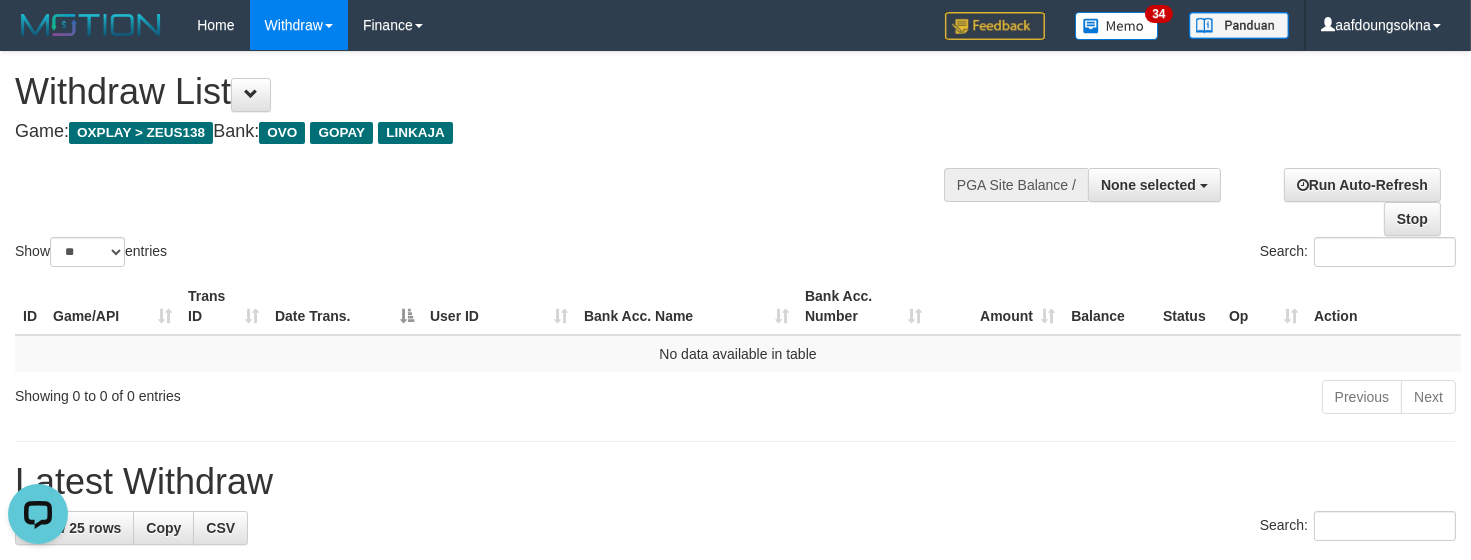 scroll, scrollTop: 0, scrollLeft: 0, axis: both 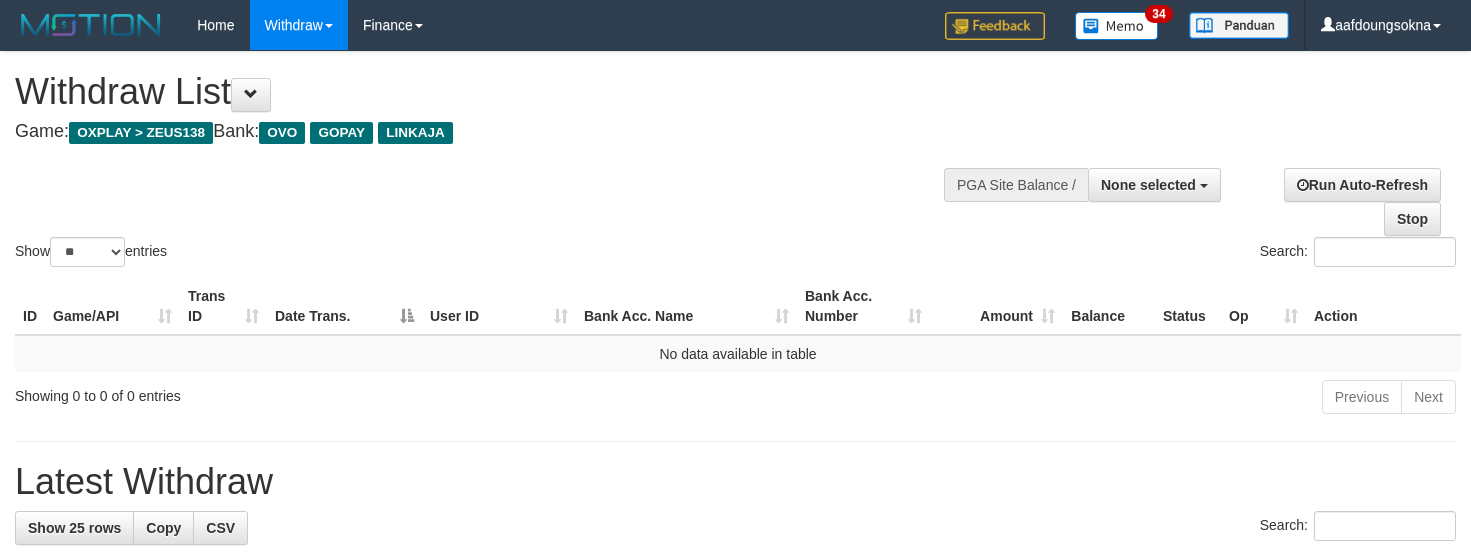select 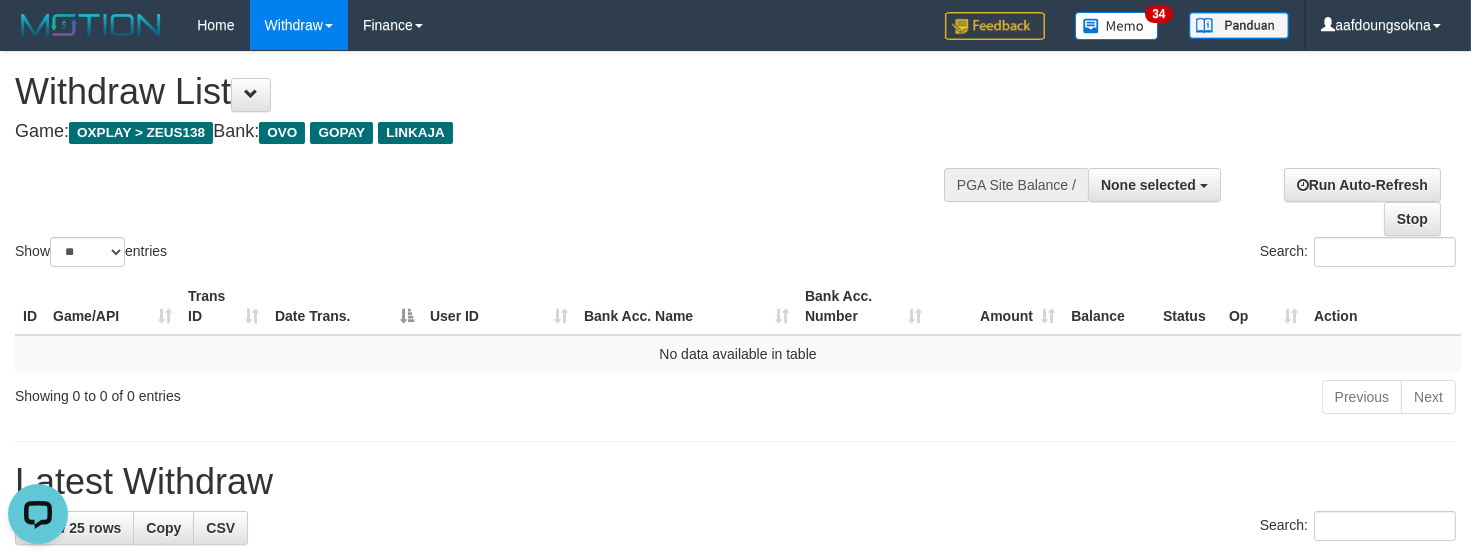 scroll, scrollTop: 0, scrollLeft: 0, axis: both 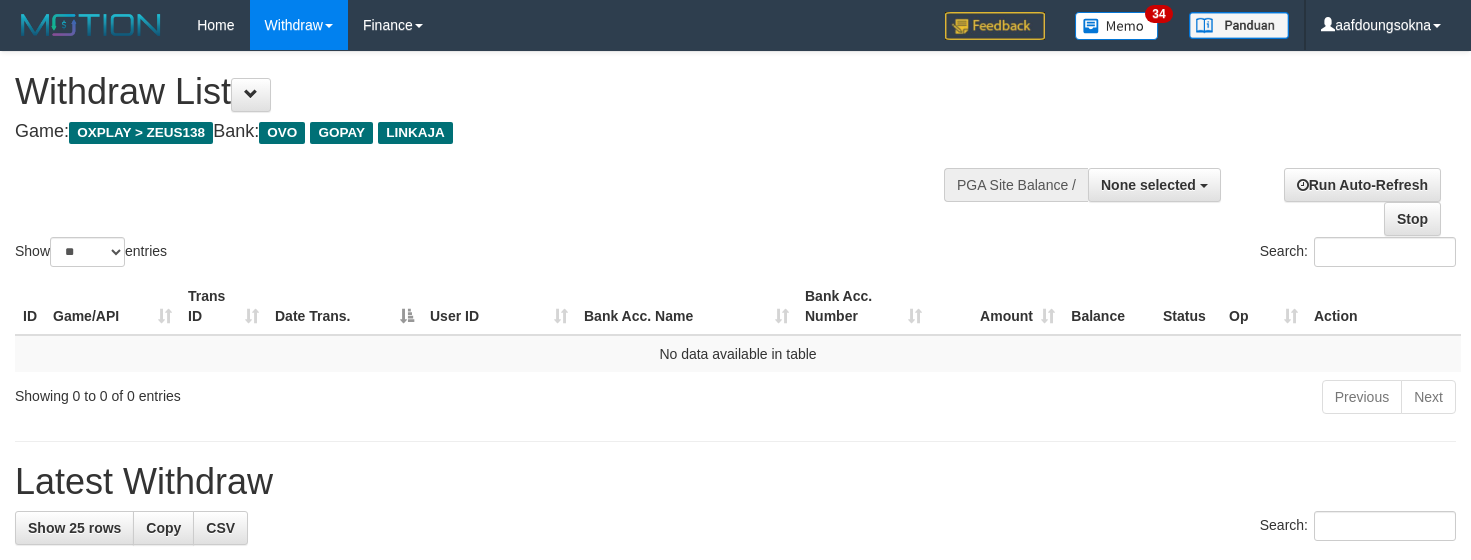 select 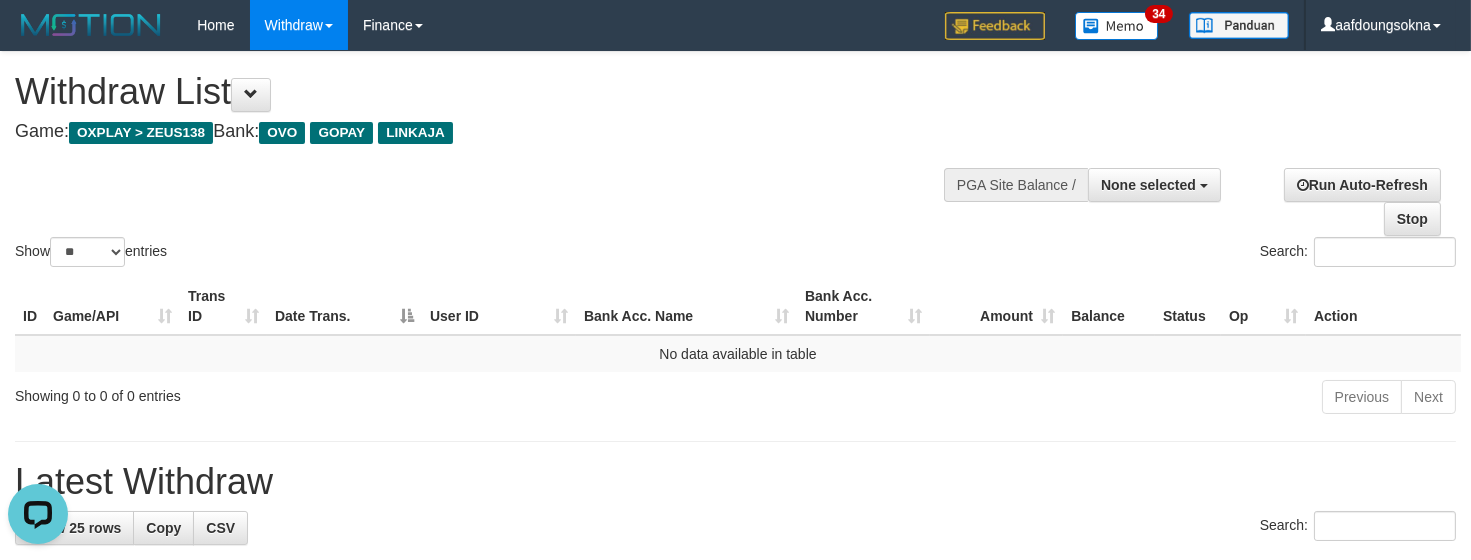 scroll, scrollTop: 0, scrollLeft: 0, axis: both 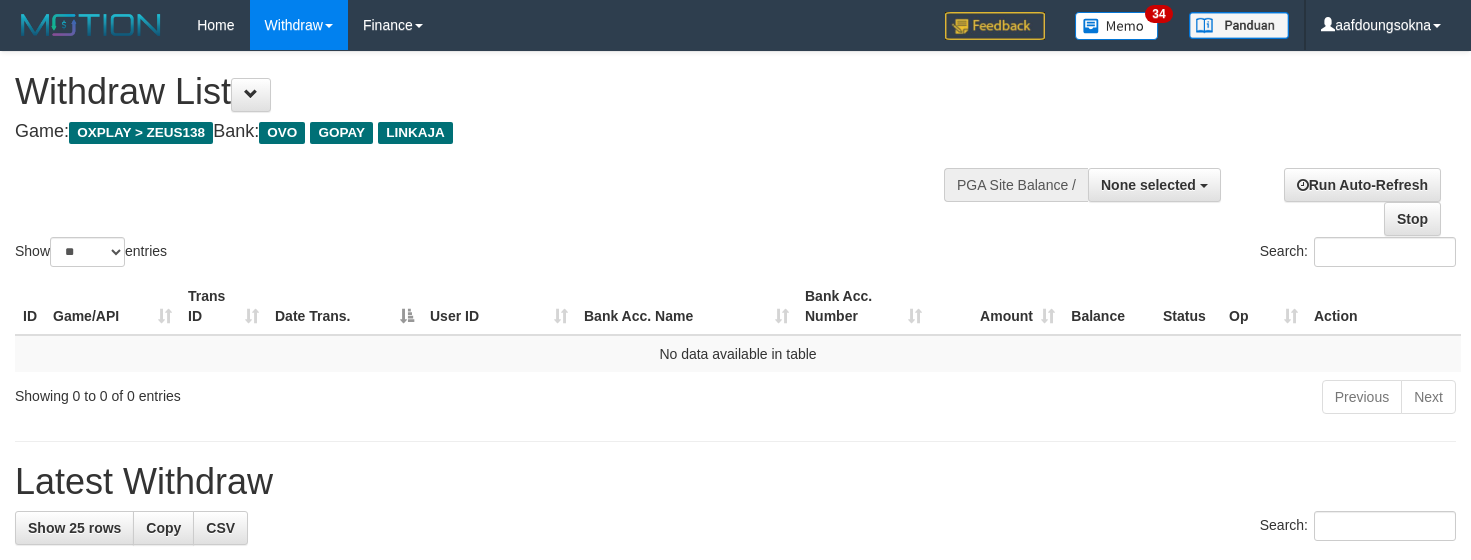 select 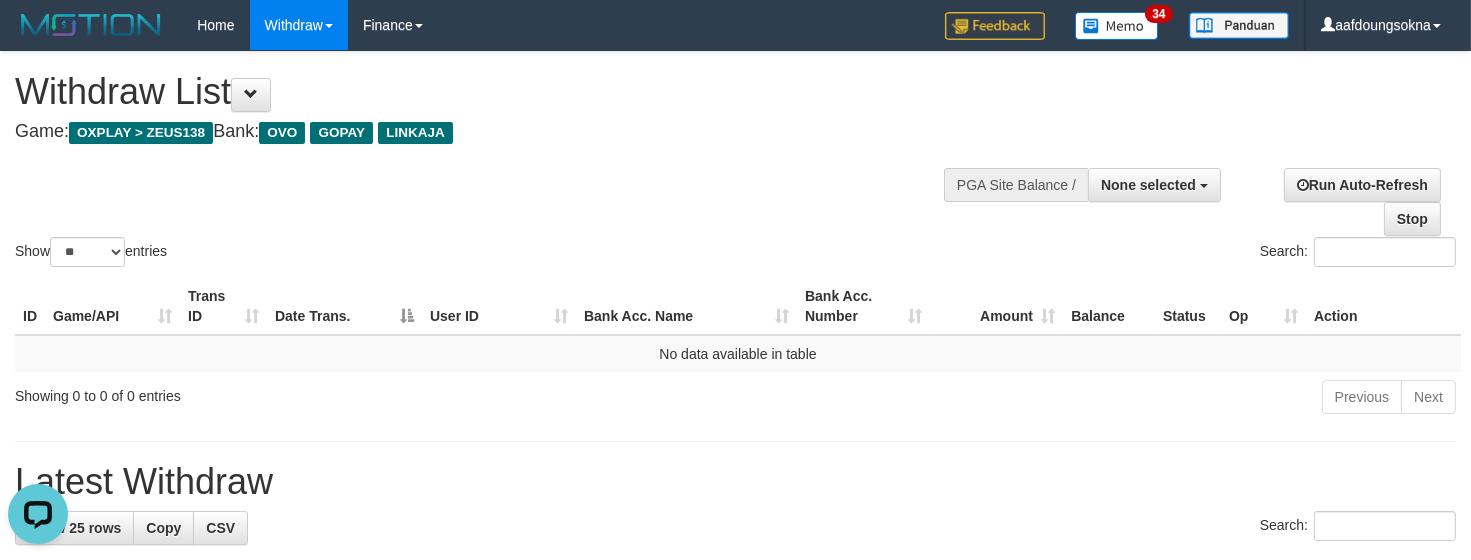 scroll, scrollTop: 0, scrollLeft: 0, axis: both 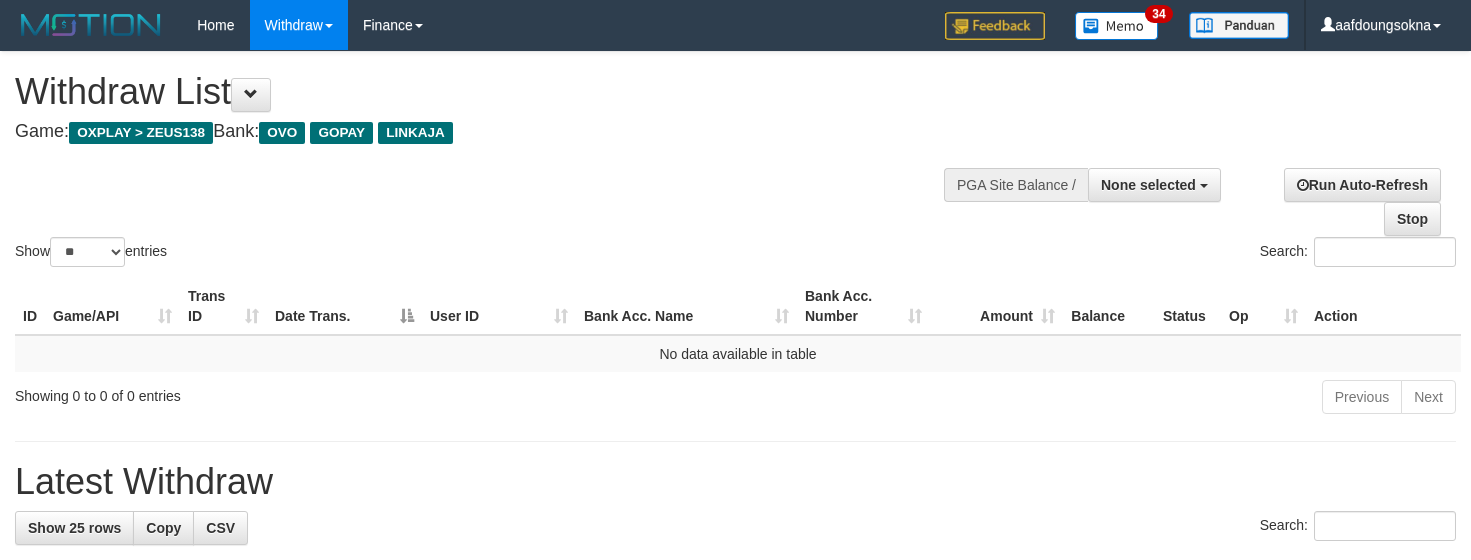 select 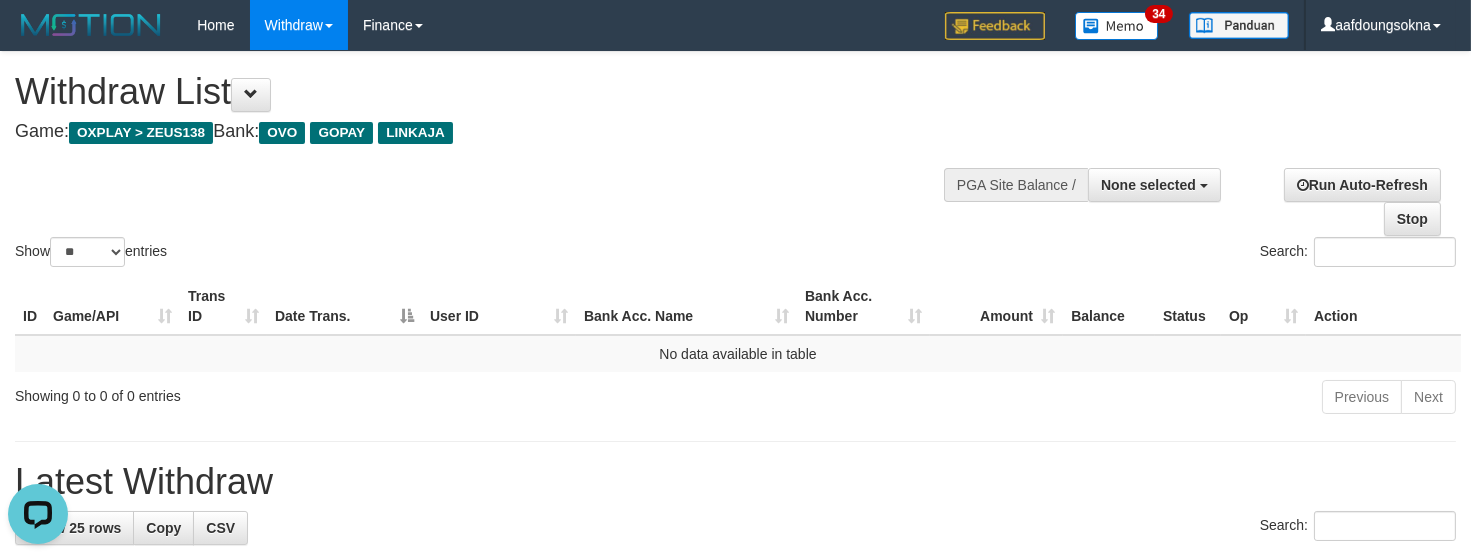scroll, scrollTop: 0, scrollLeft: 0, axis: both 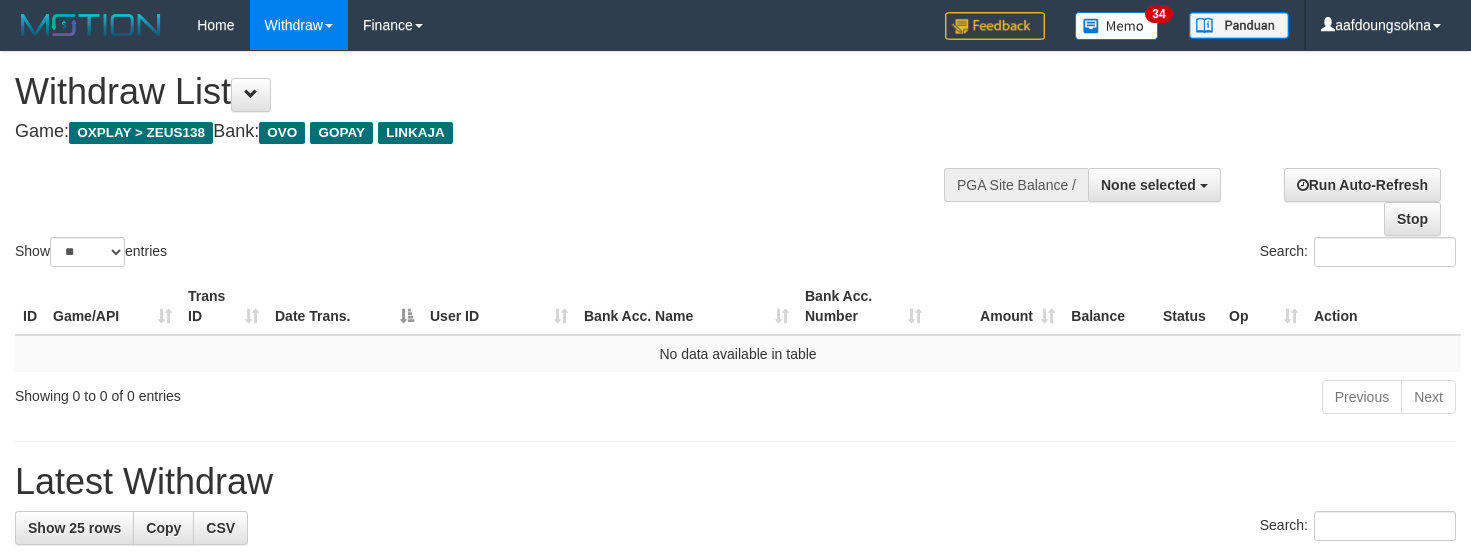 select 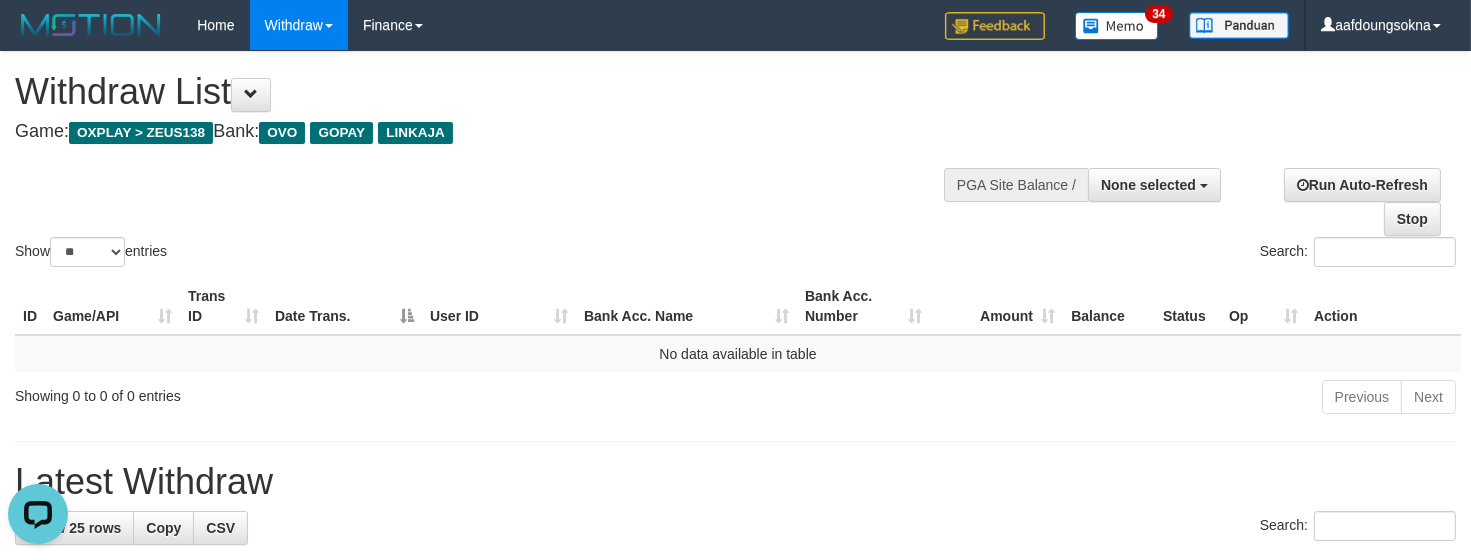 scroll, scrollTop: 0, scrollLeft: 0, axis: both 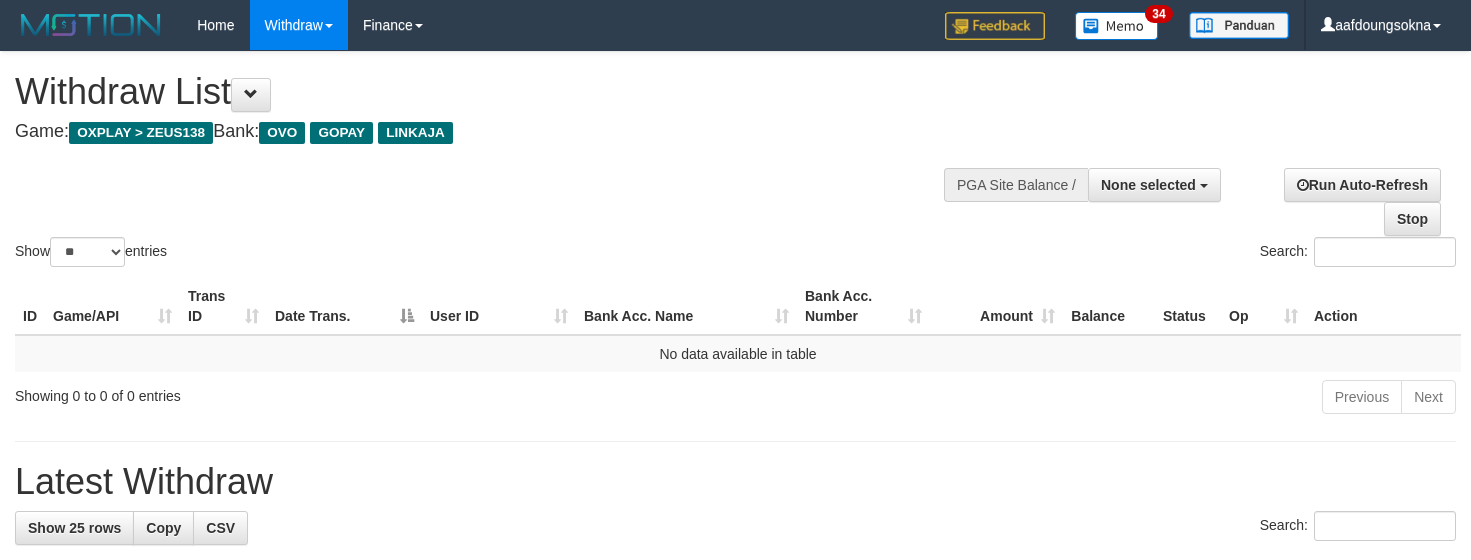 select 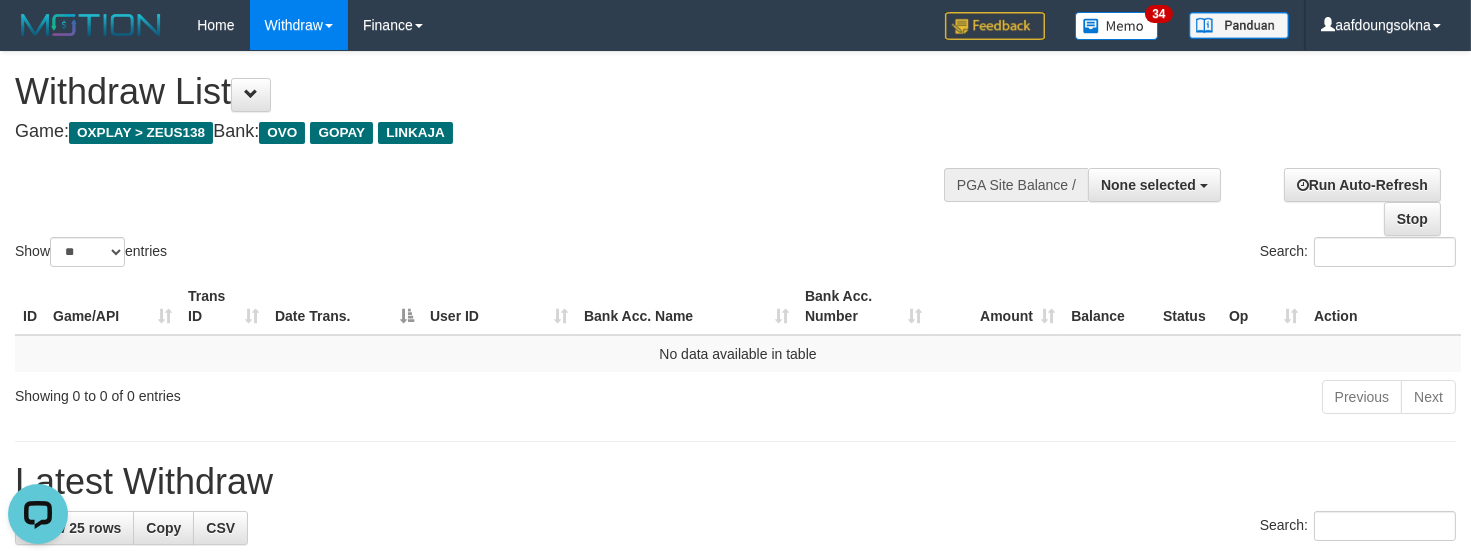 scroll, scrollTop: 0, scrollLeft: 0, axis: both 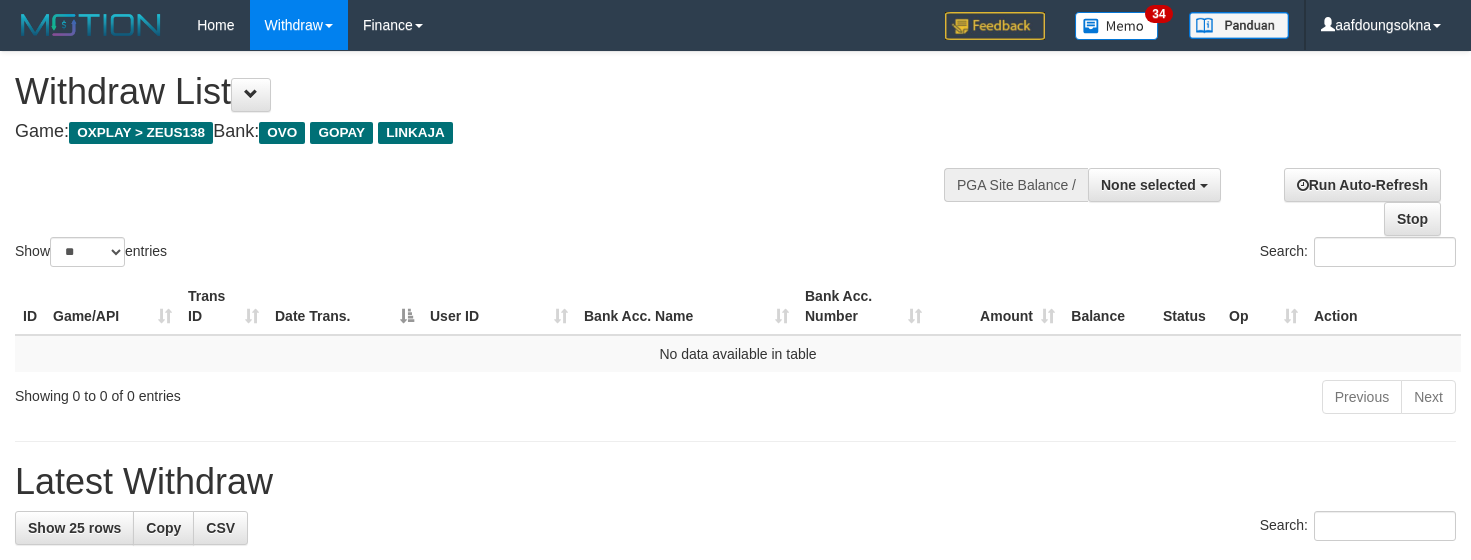 select 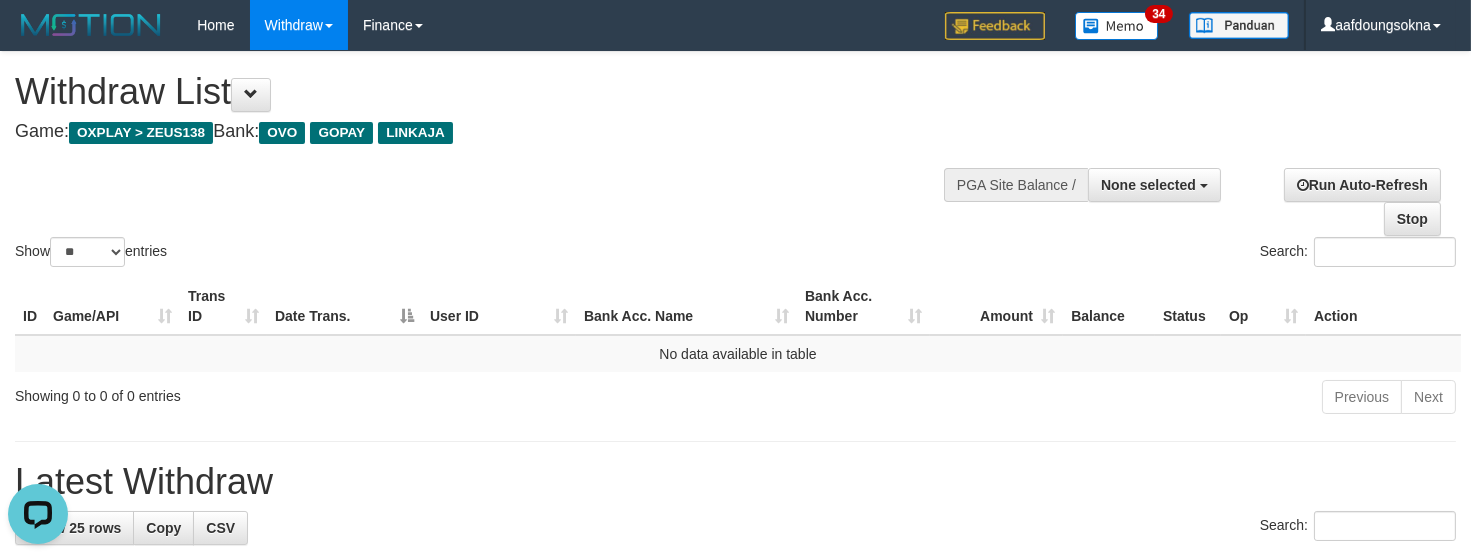 scroll, scrollTop: 0, scrollLeft: 0, axis: both 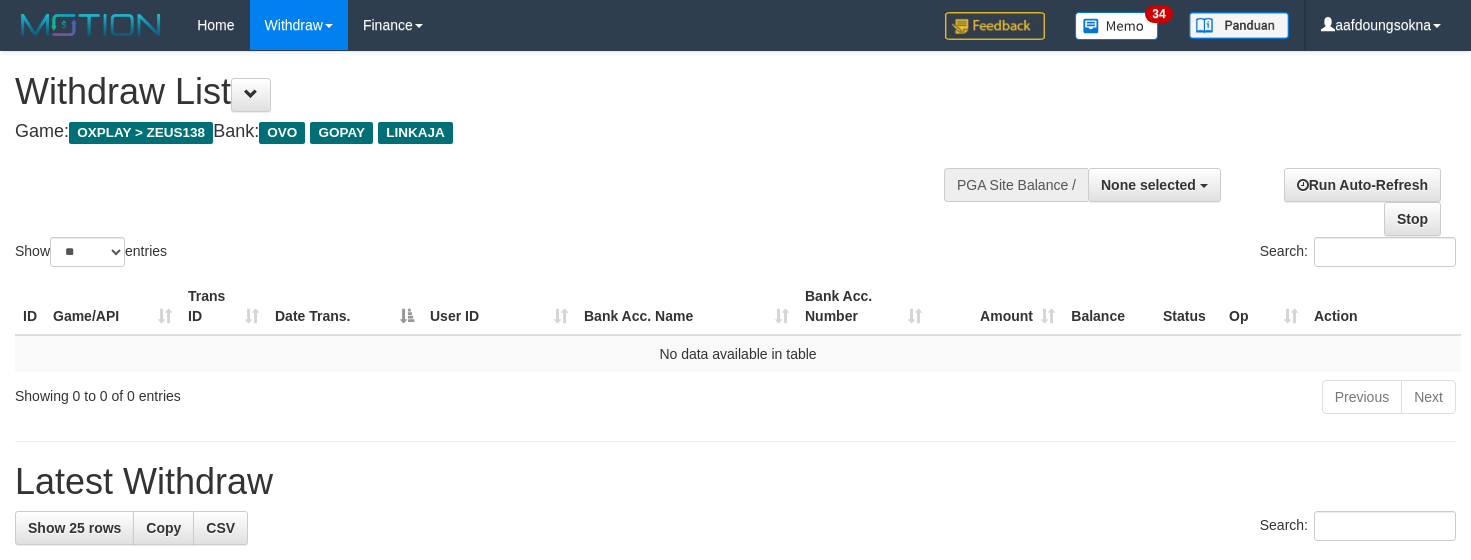 select 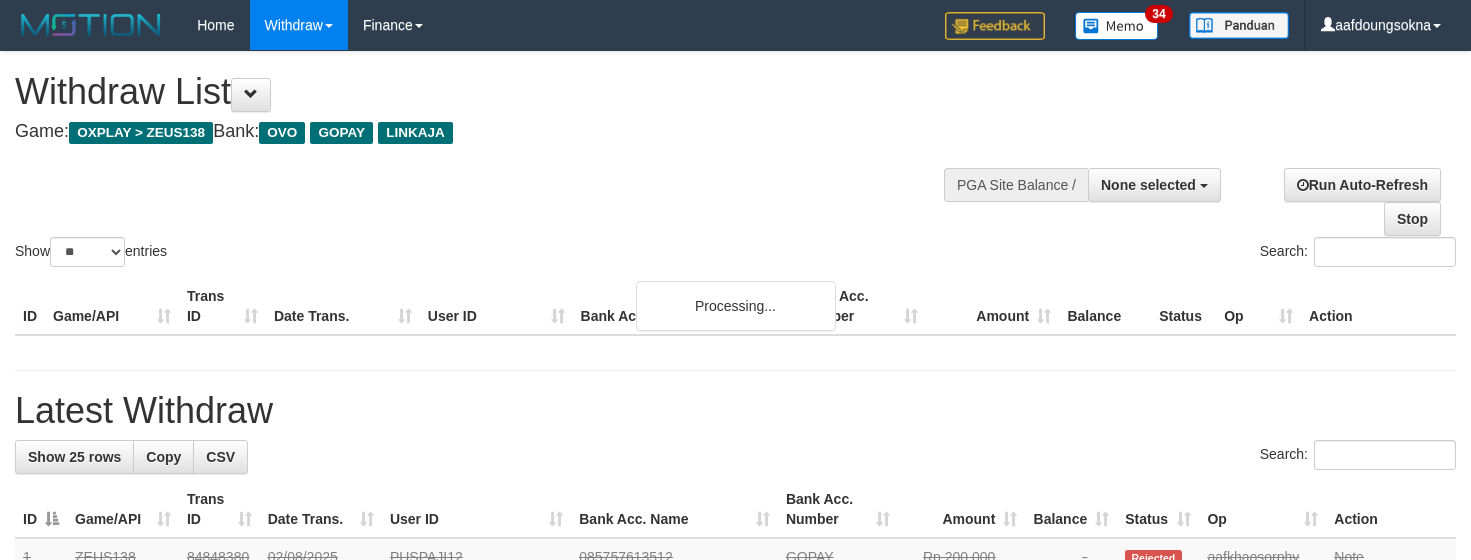 select 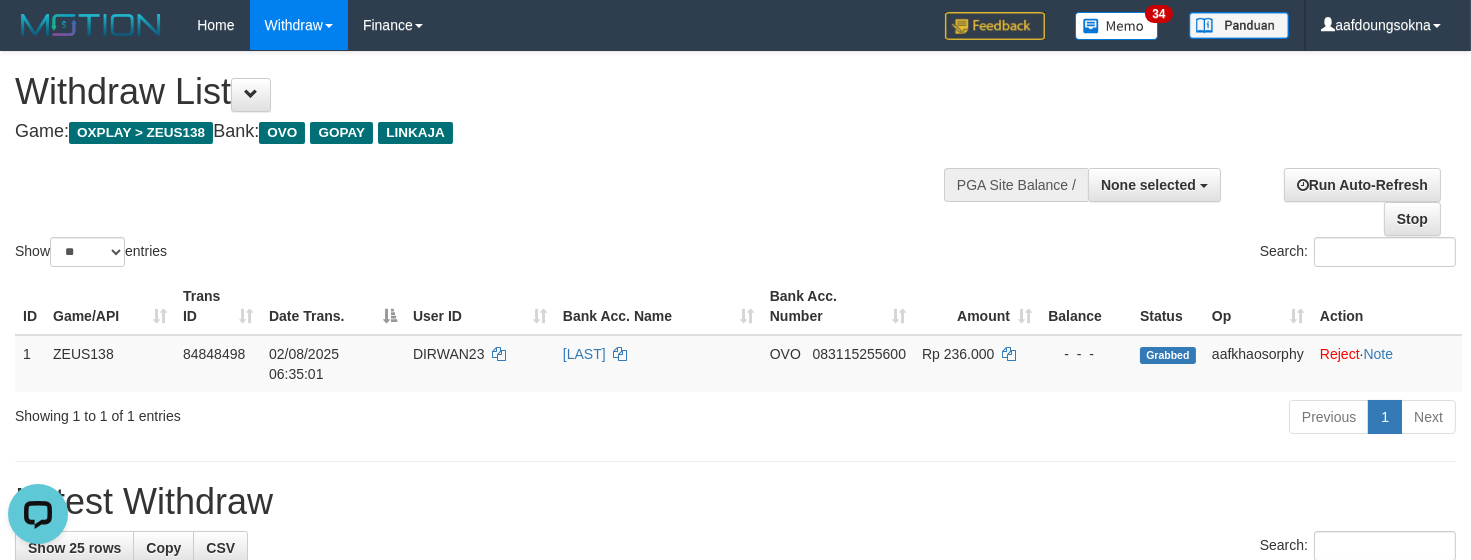 scroll, scrollTop: 0, scrollLeft: 0, axis: both 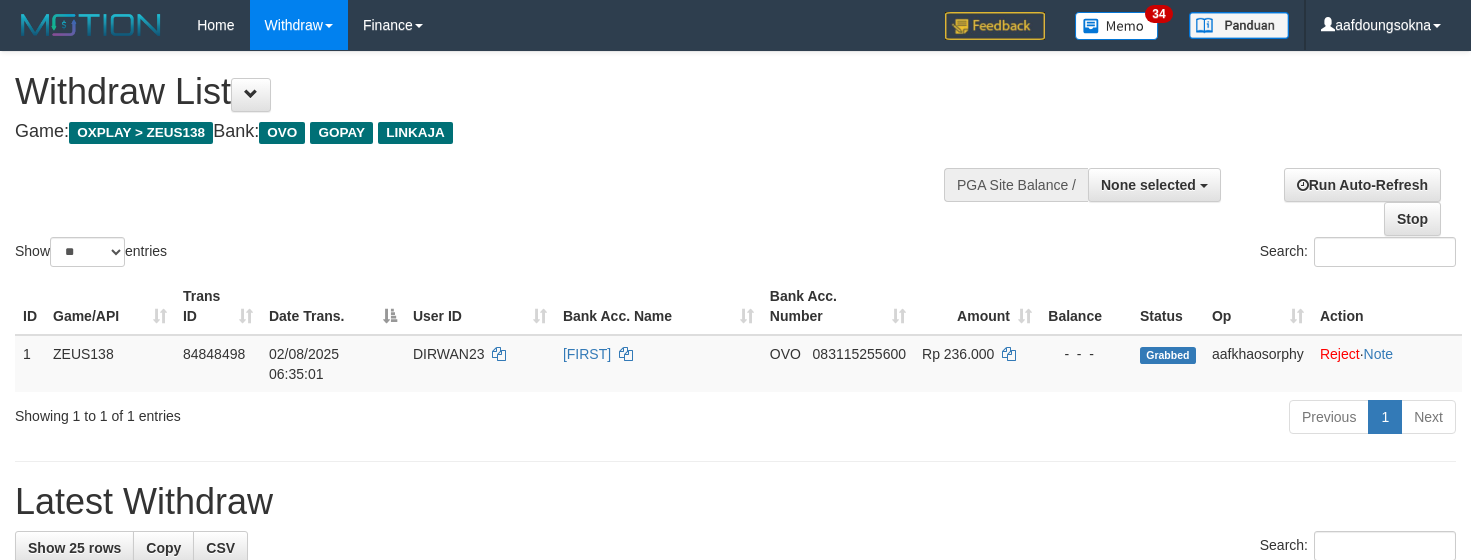 select 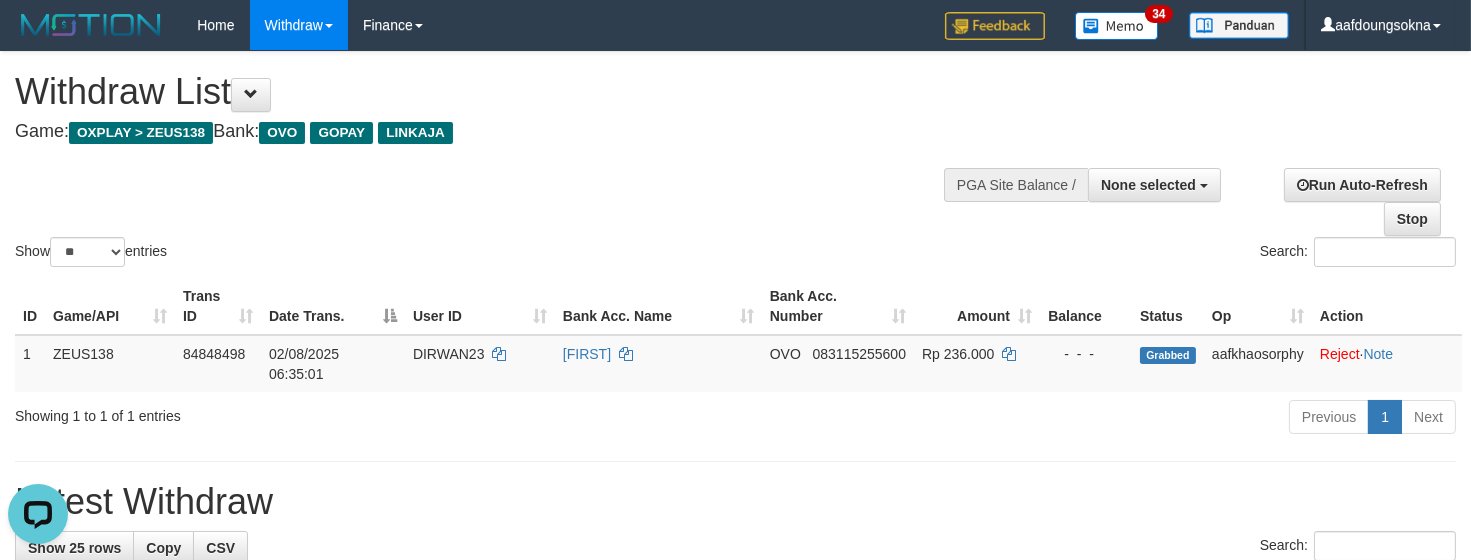 scroll, scrollTop: 0, scrollLeft: 0, axis: both 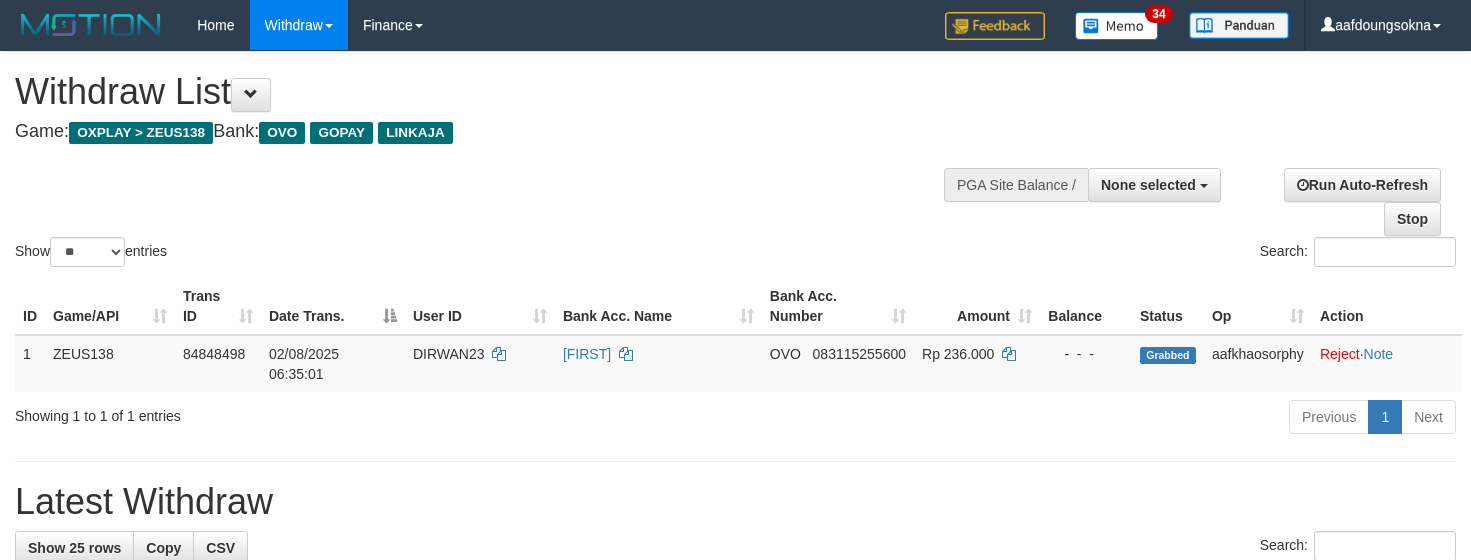 select 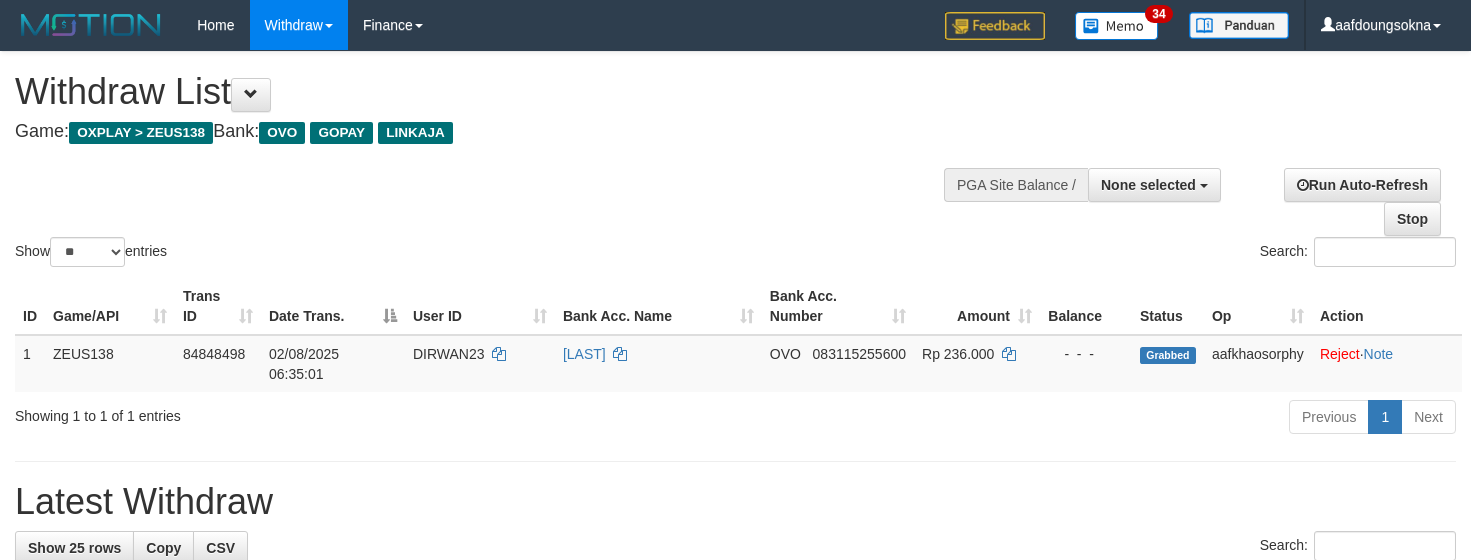 select 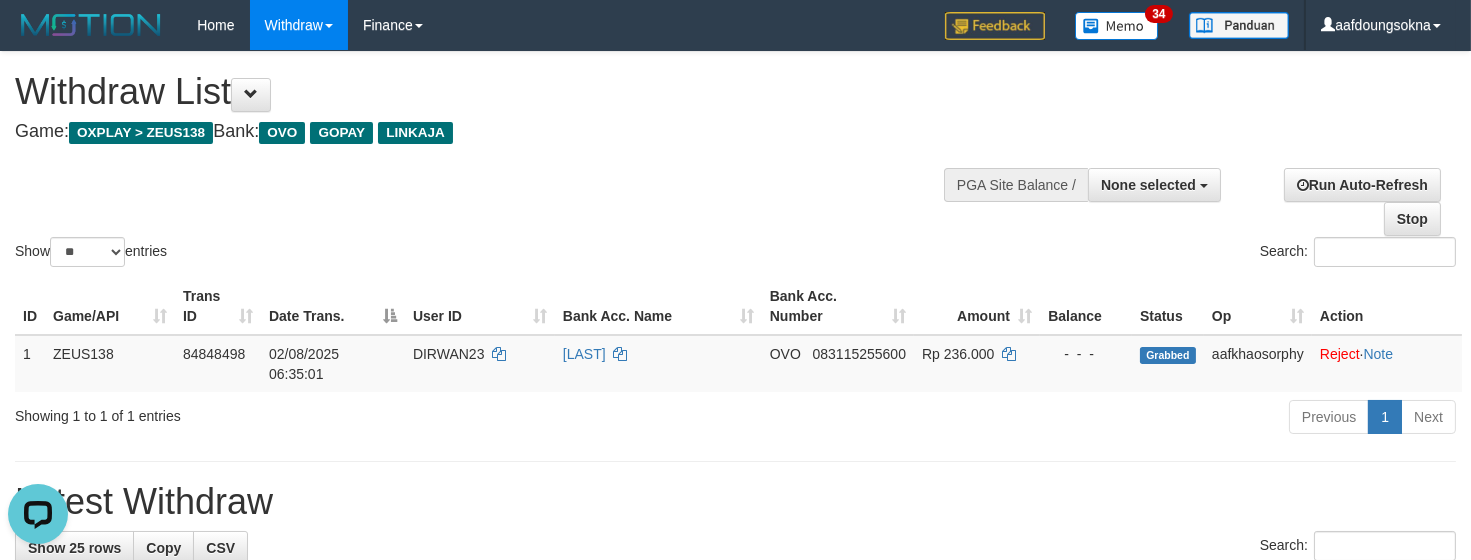scroll, scrollTop: 0, scrollLeft: 0, axis: both 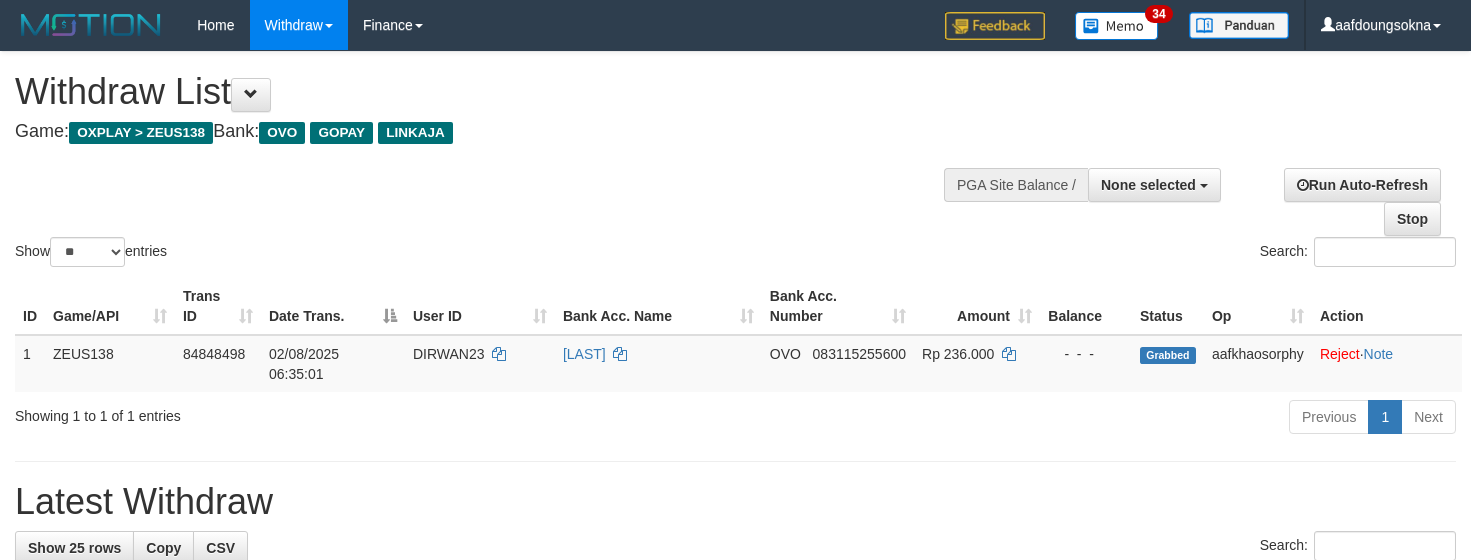 select 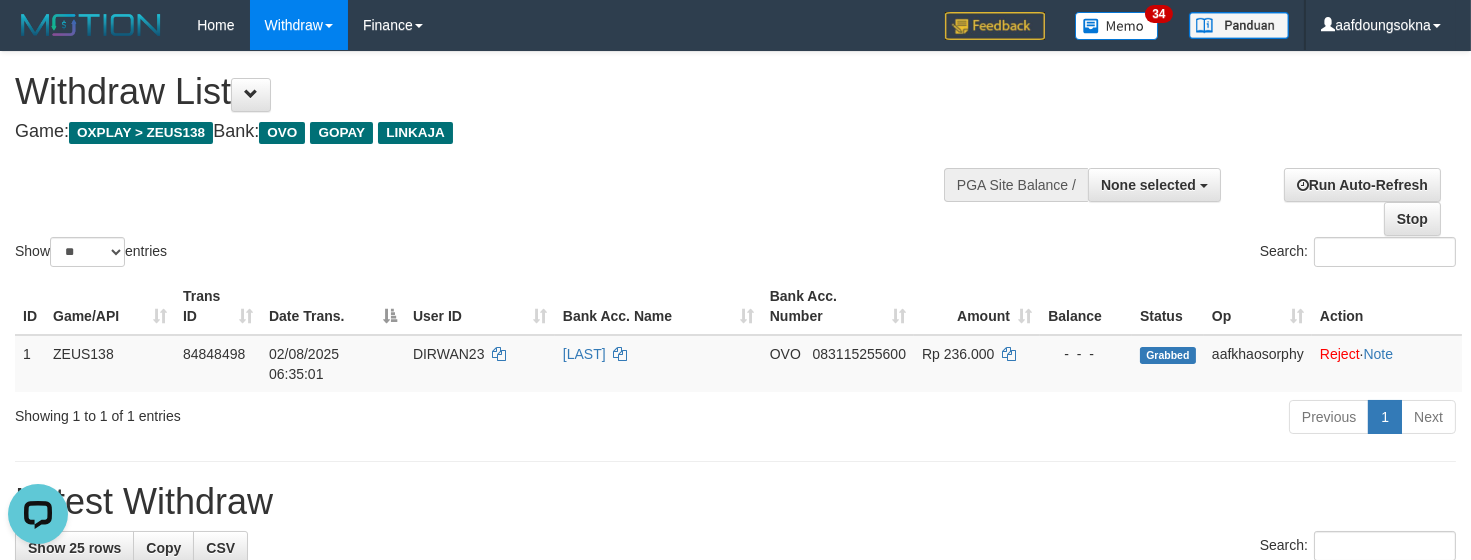scroll, scrollTop: 0, scrollLeft: 0, axis: both 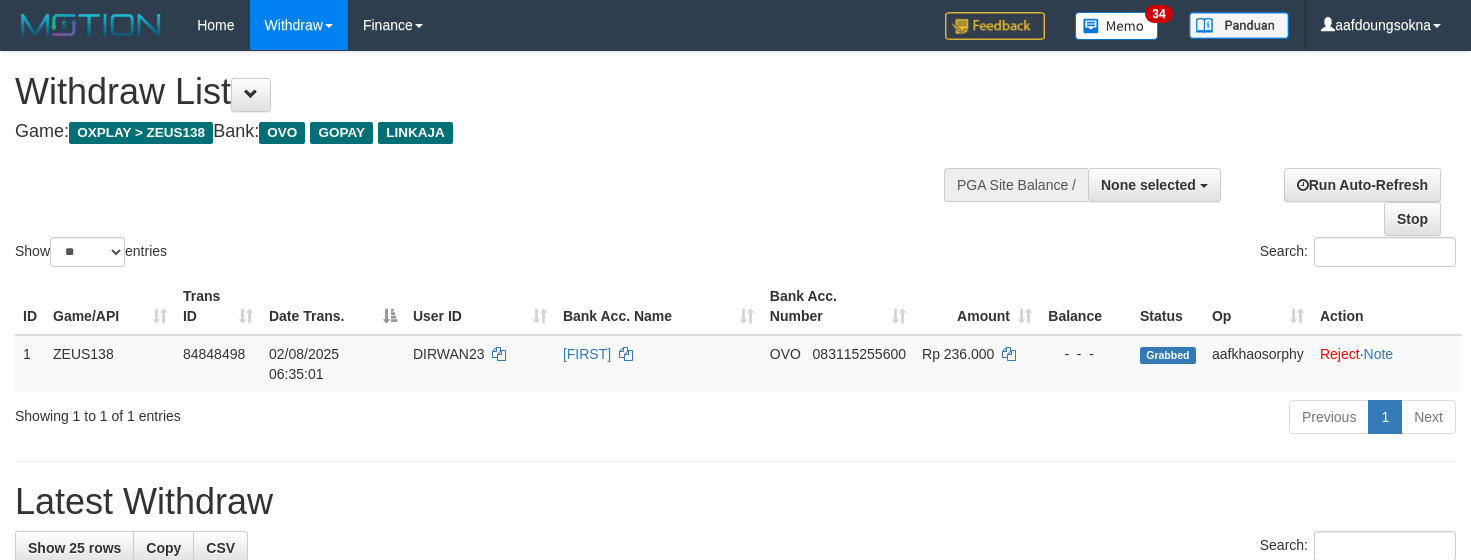 select 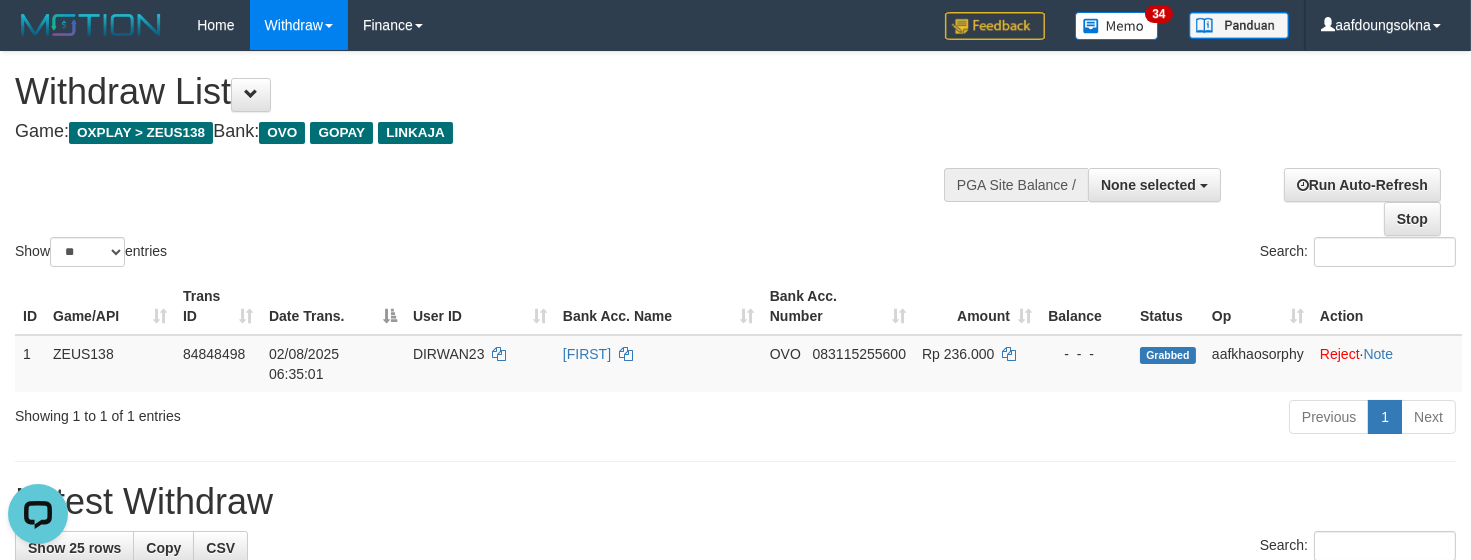scroll, scrollTop: 0, scrollLeft: 0, axis: both 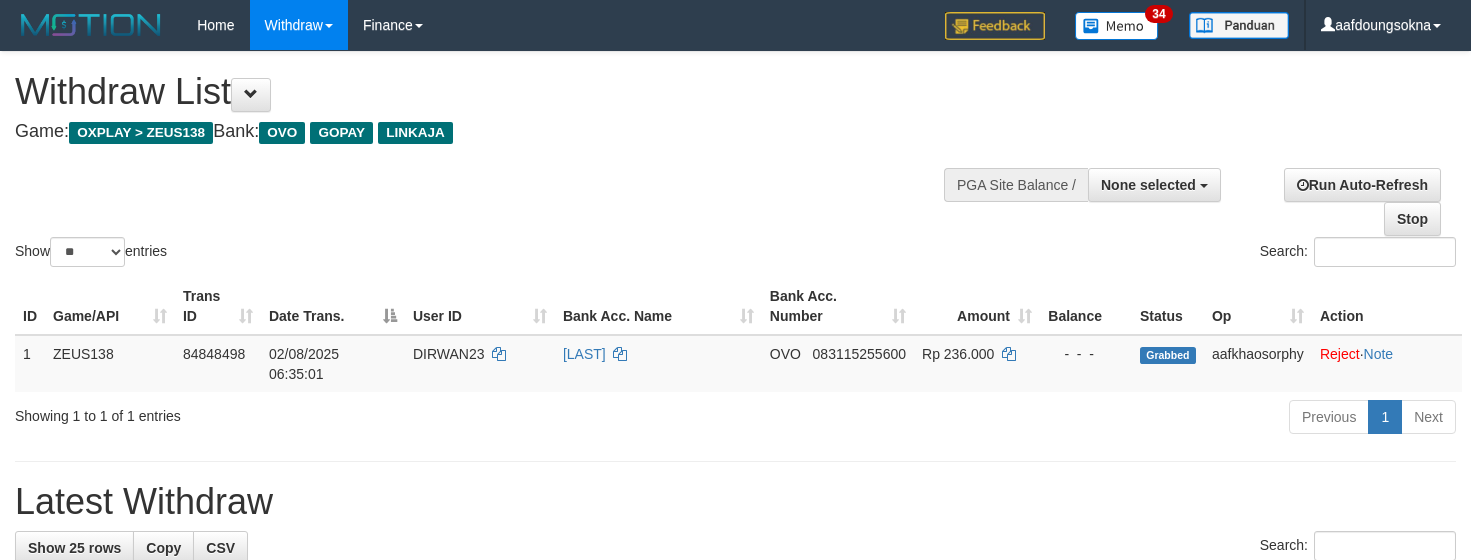 select 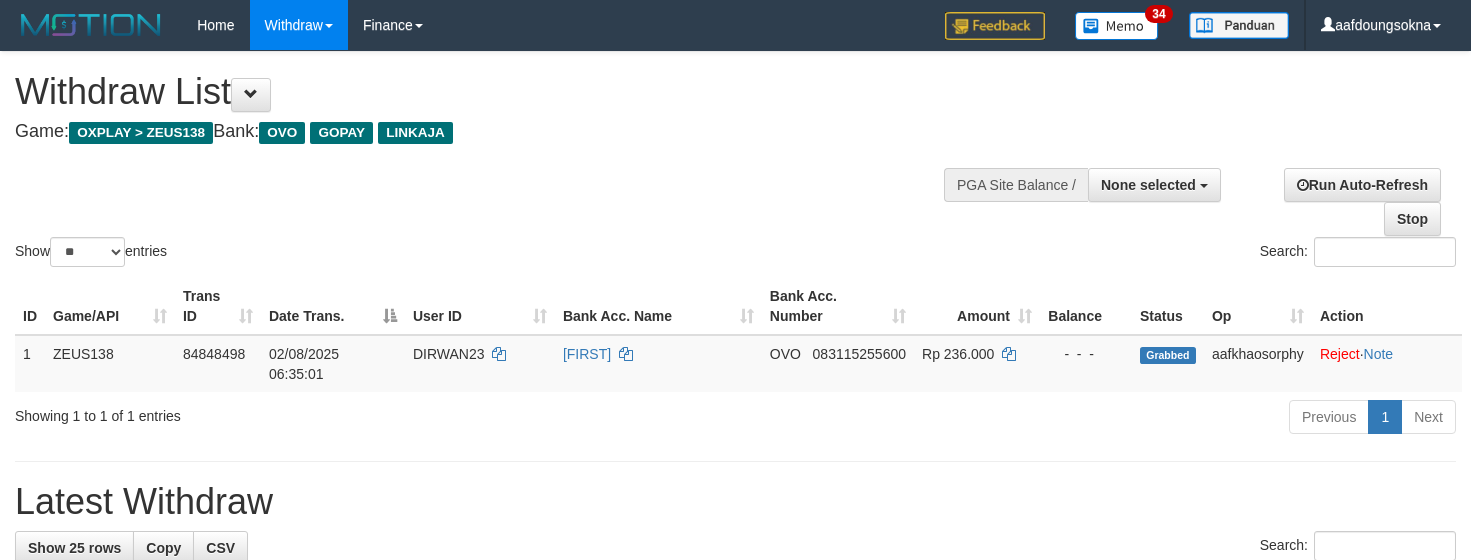 select 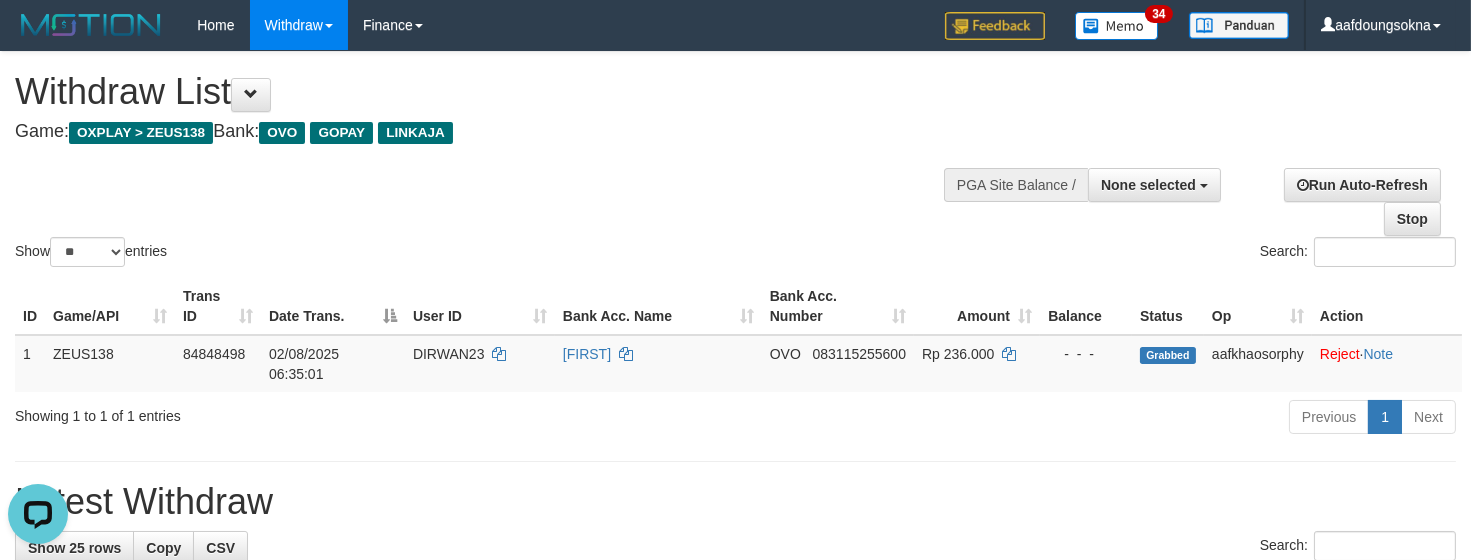 scroll, scrollTop: 0, scrollLeft: 0, axis: both 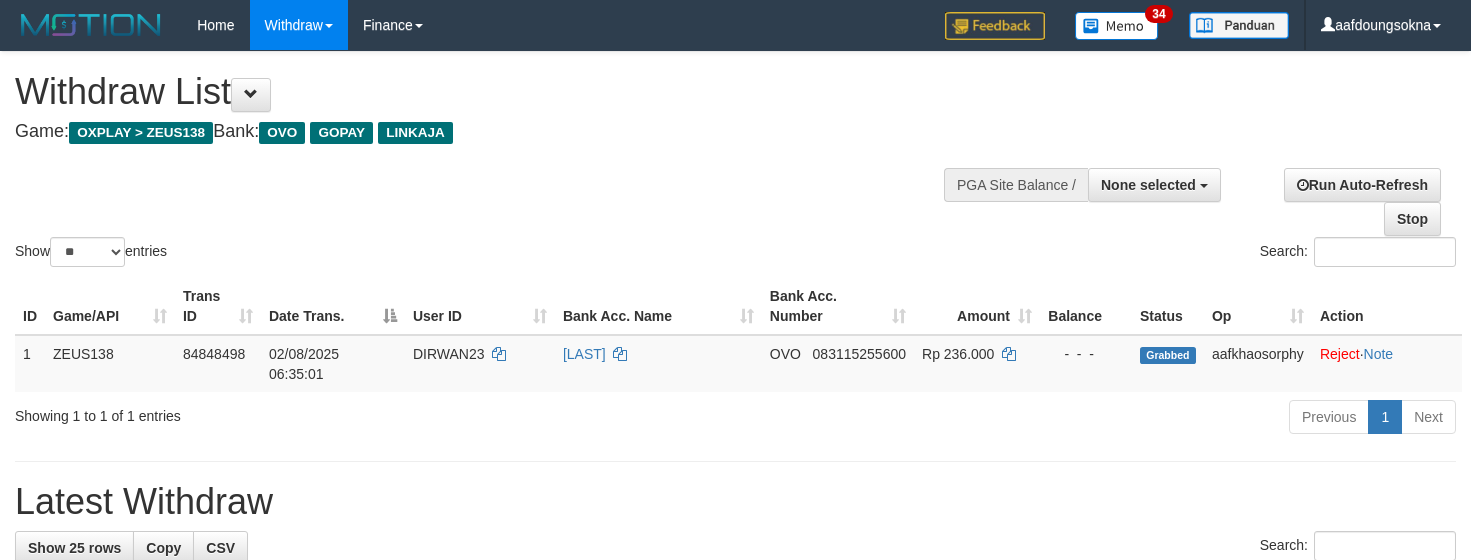 select 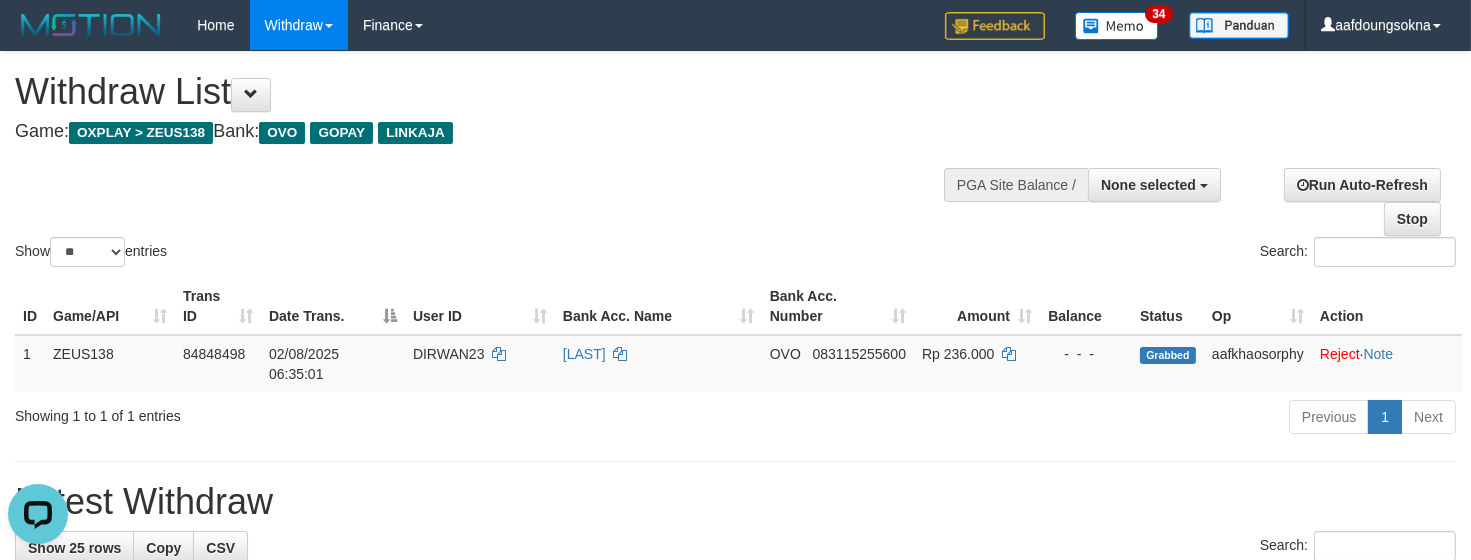 scroll, scrollTop: 0, scrollLeft: 0, axis: both 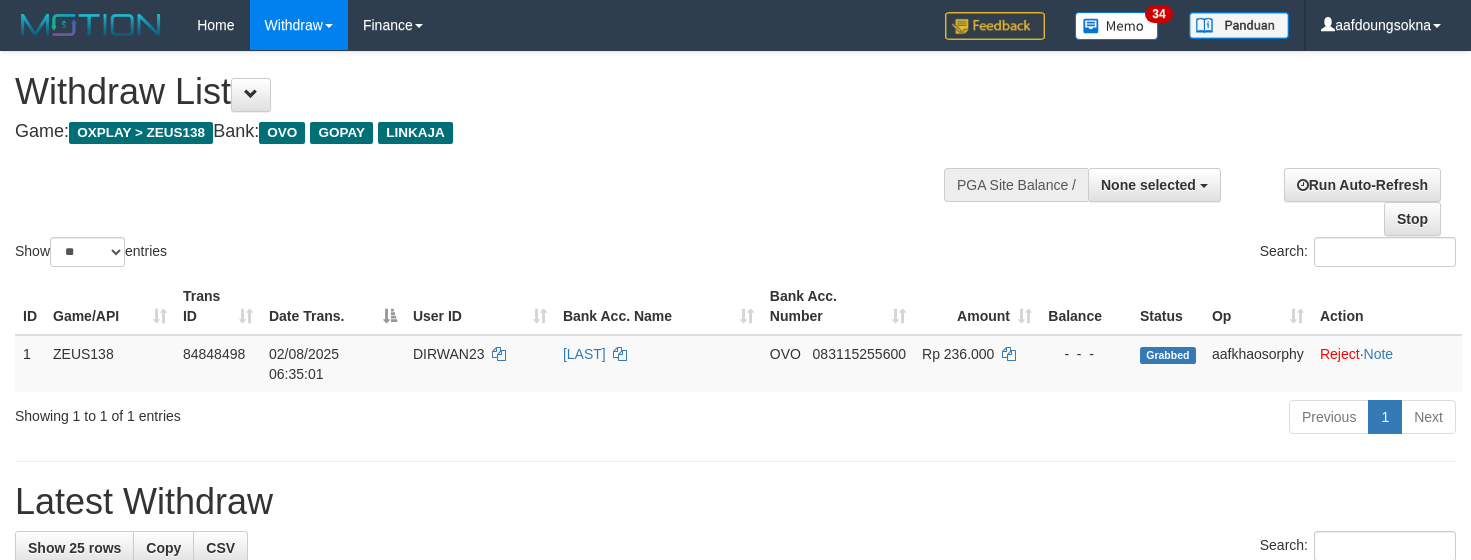 select 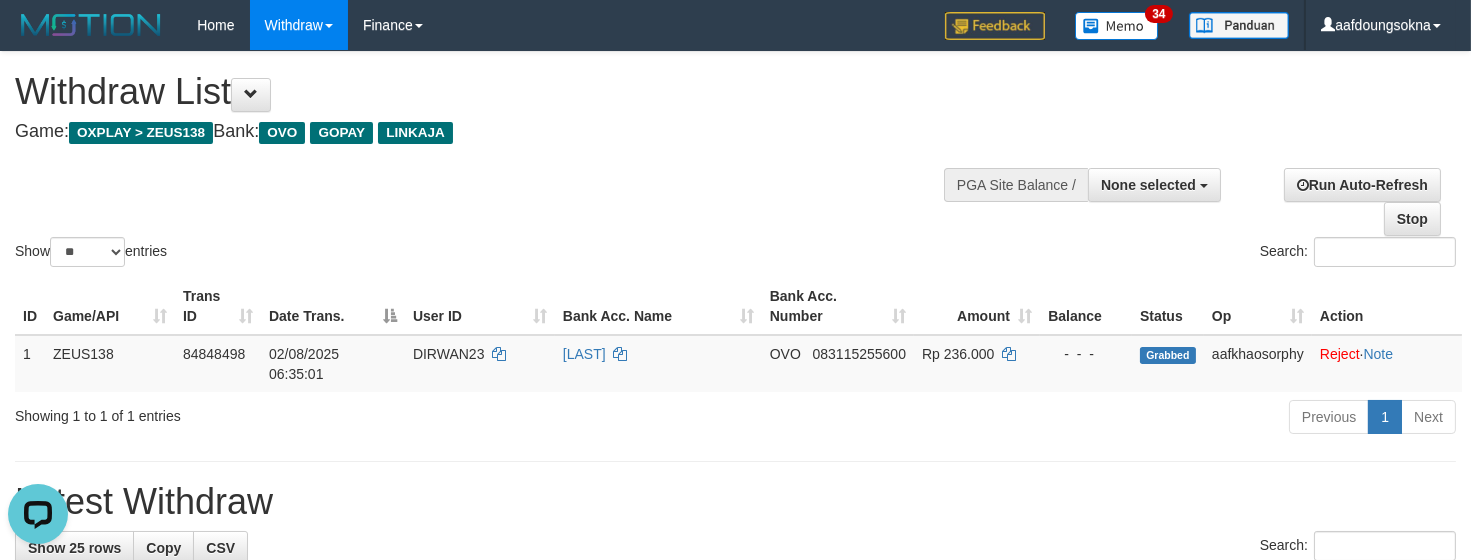 scroll, scrollTop: 0, scrollLeft: 0, axis: both 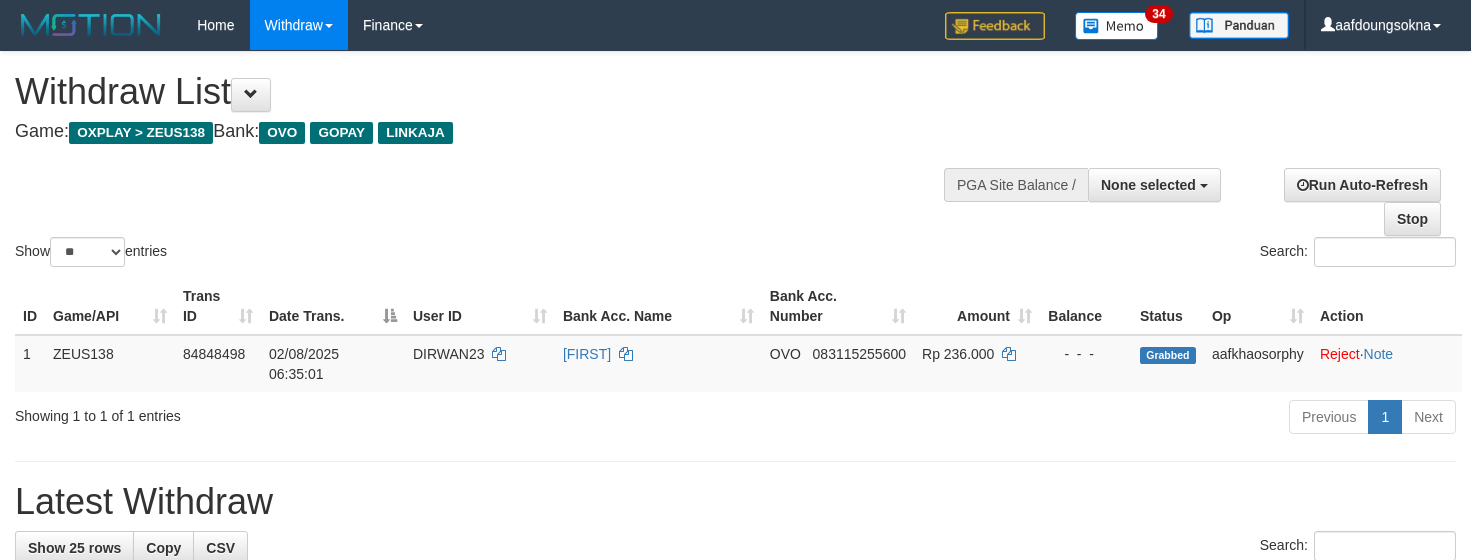 select 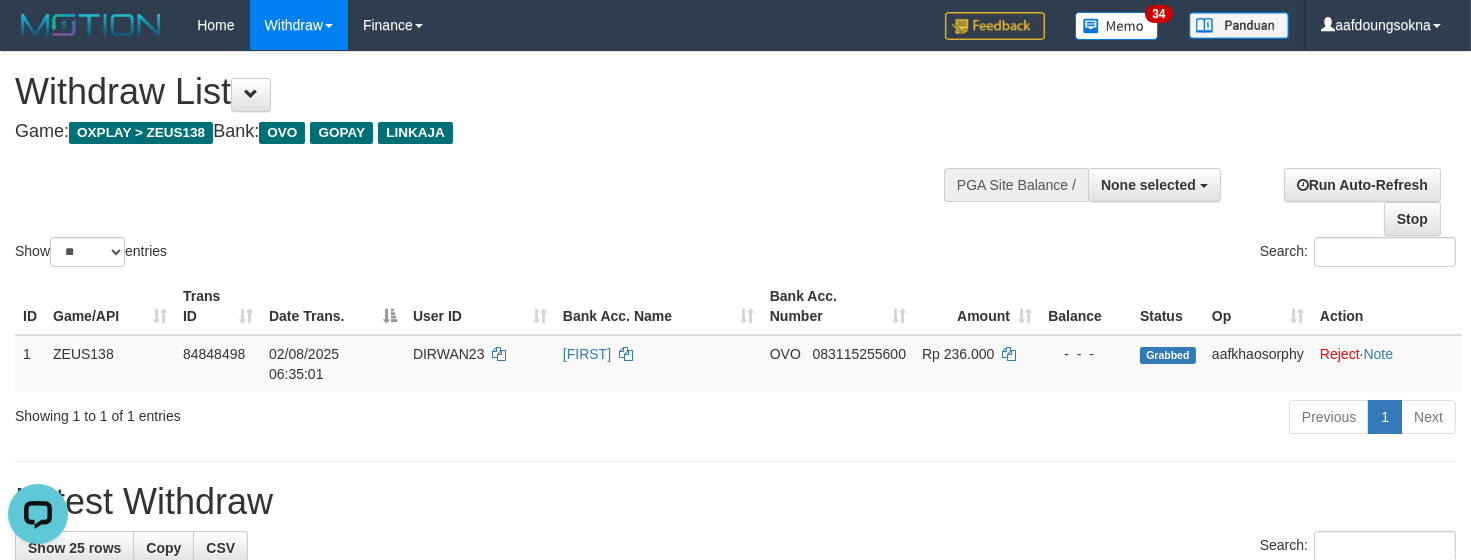 scroll, scrollTop: 0, scrollLeft: 0, axis: both 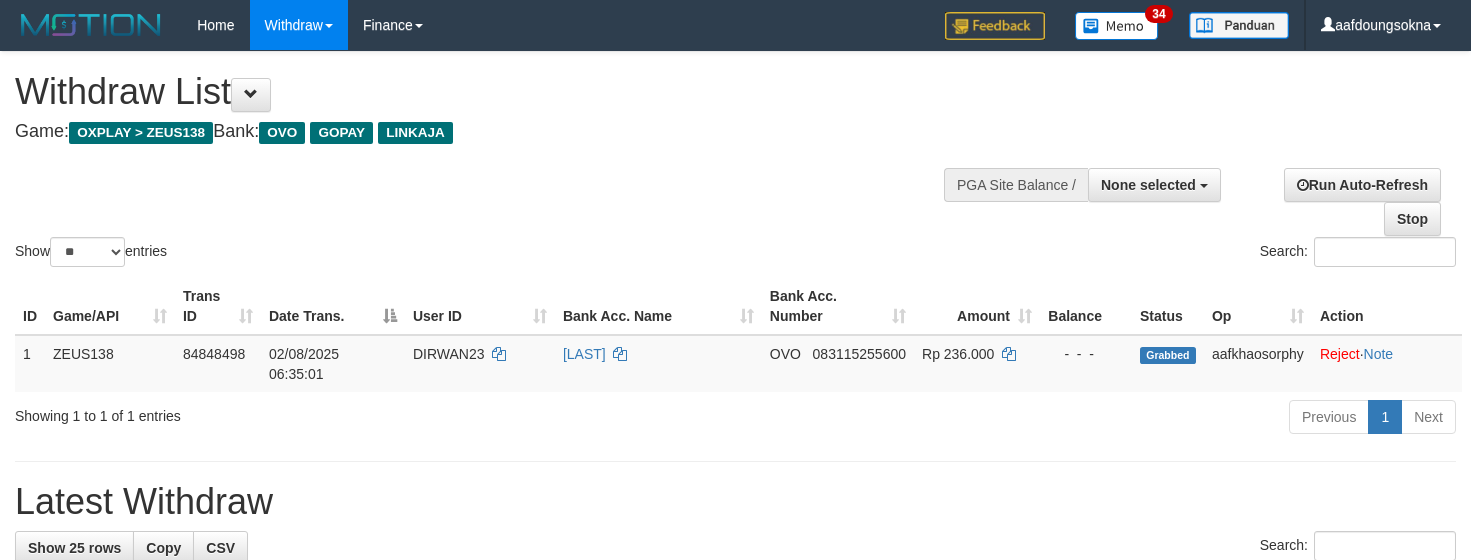 select 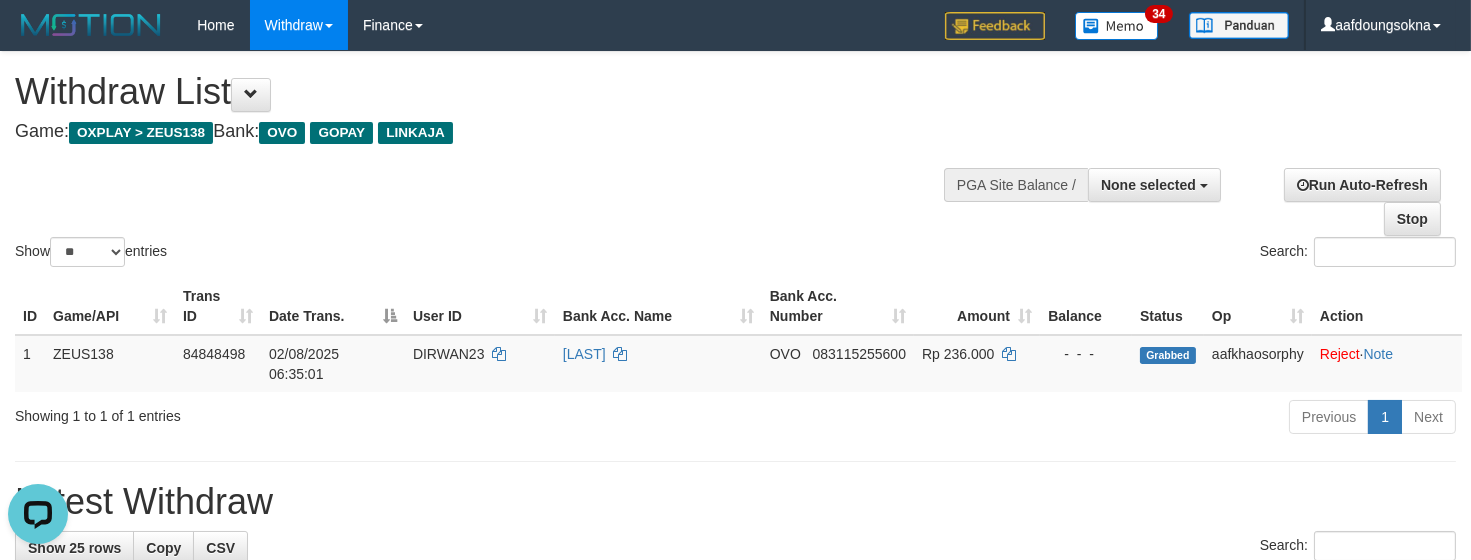 scroll, scrollTop: 0, scrollLeft: 0, axis: both 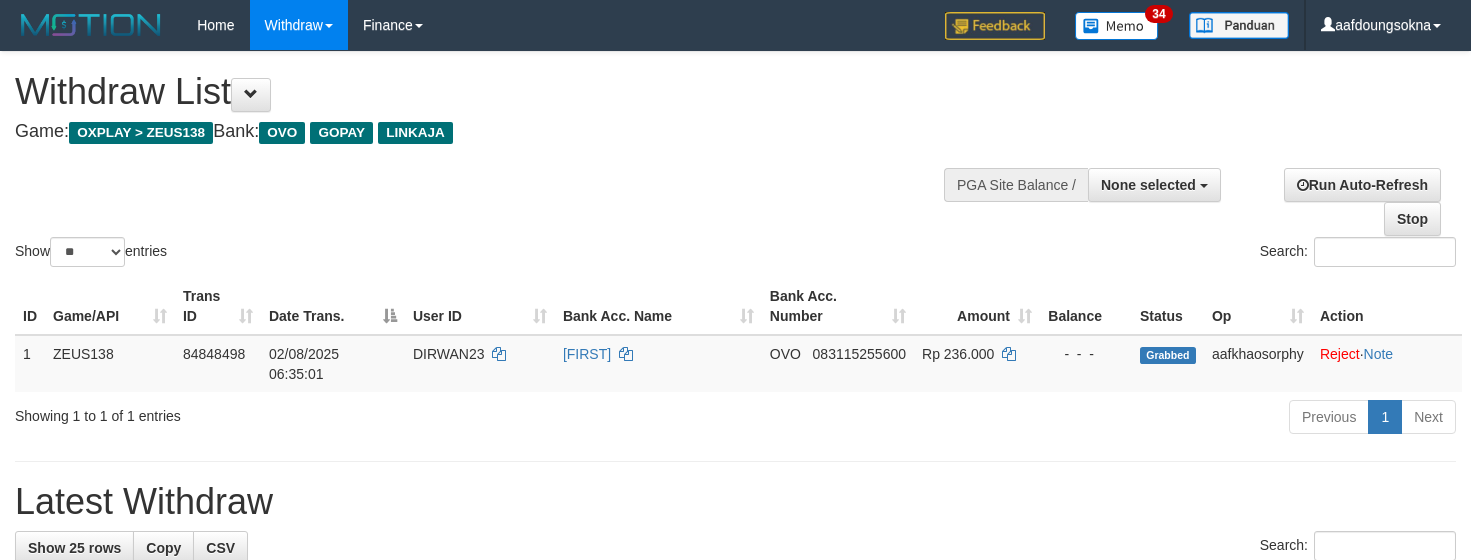 select 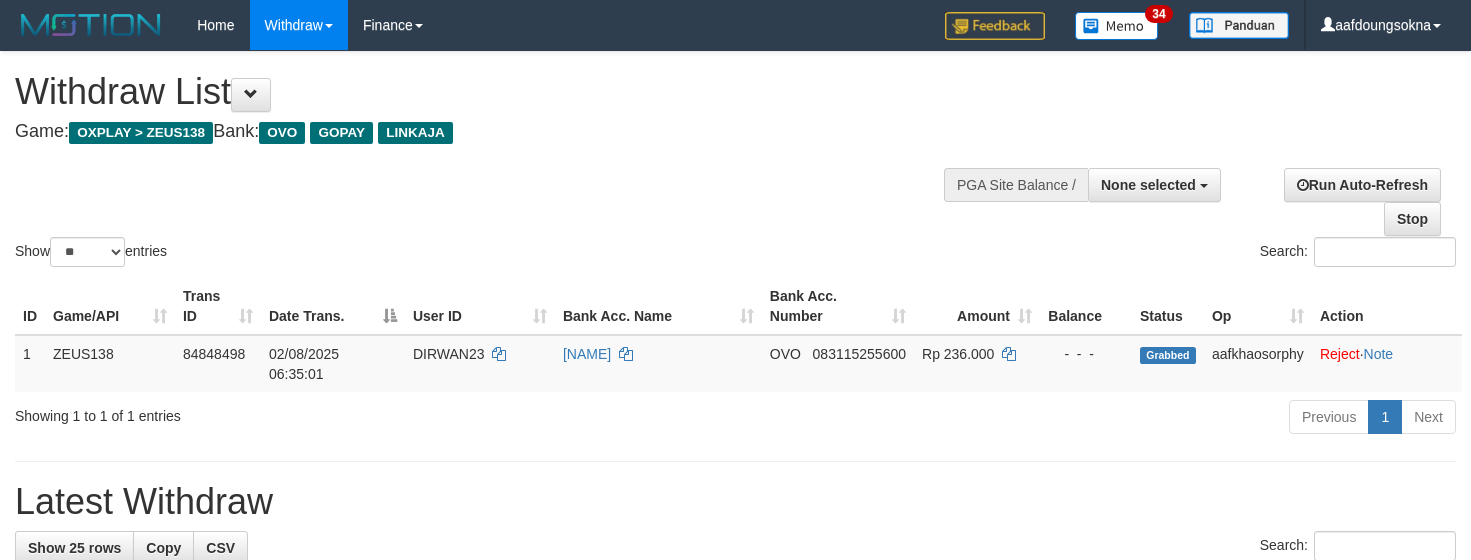 select 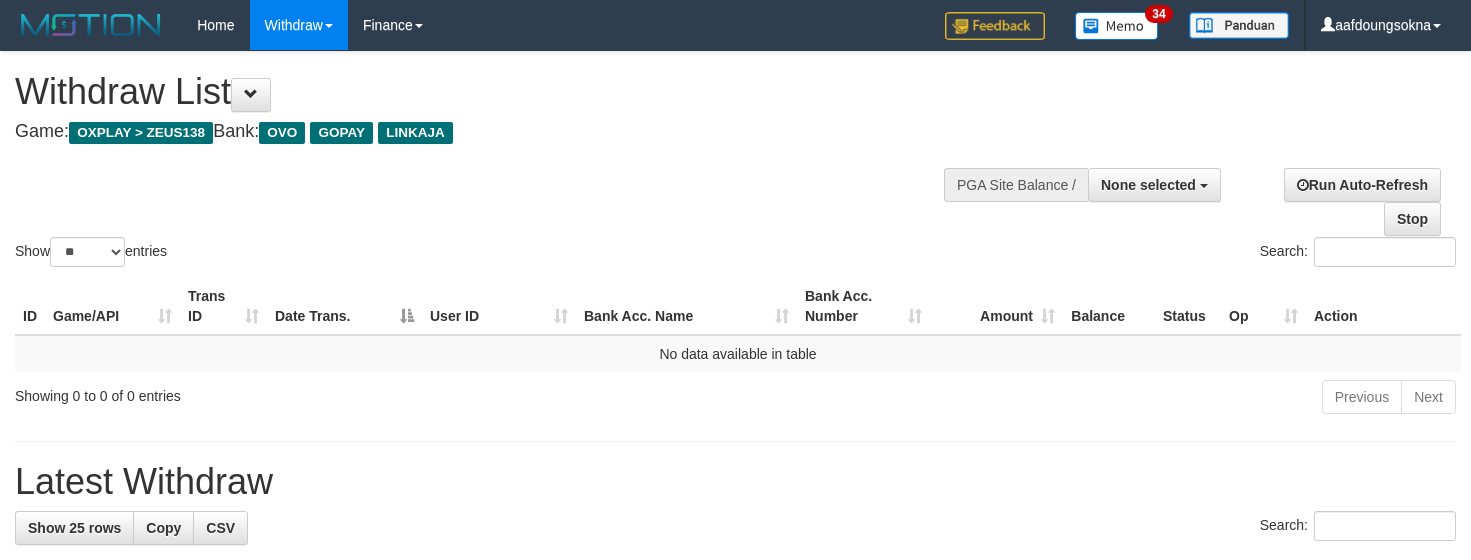 select 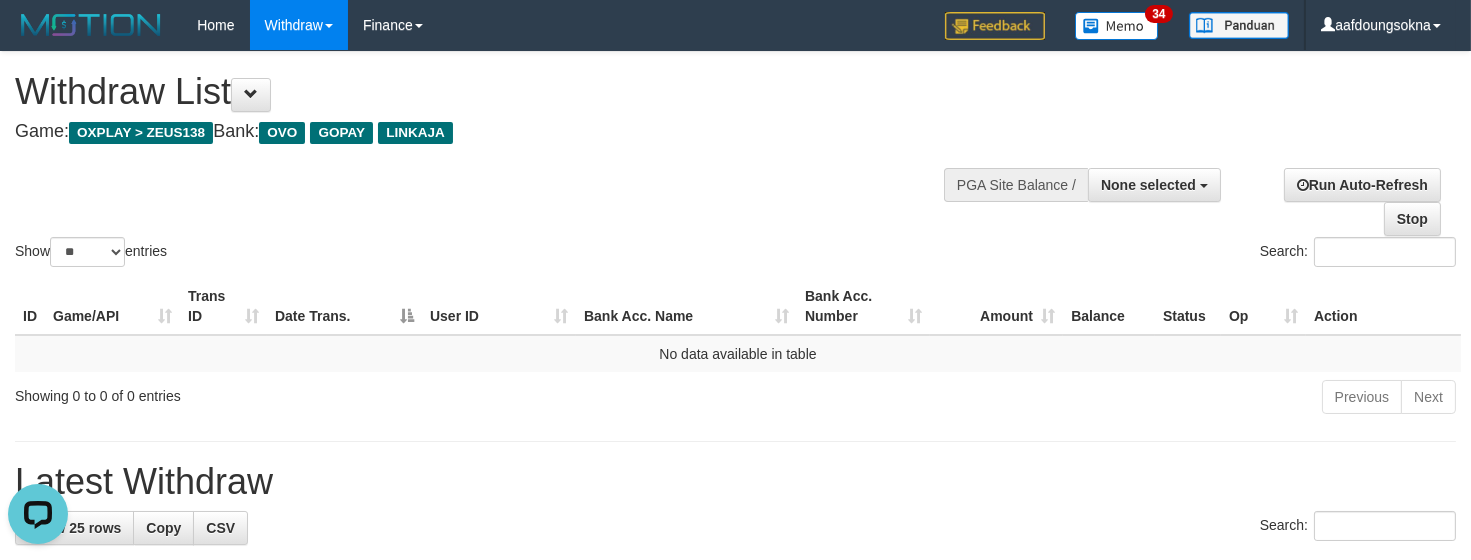 scroll, scrollTop: 0, scrollLeft: 0, axis: both 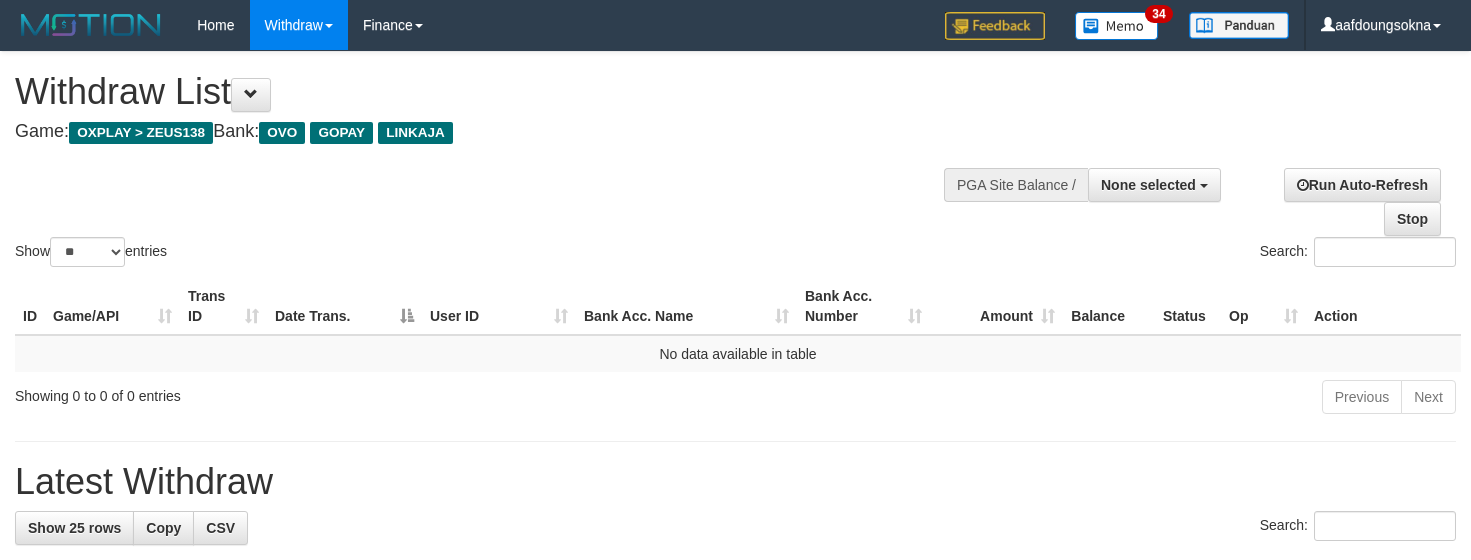 select 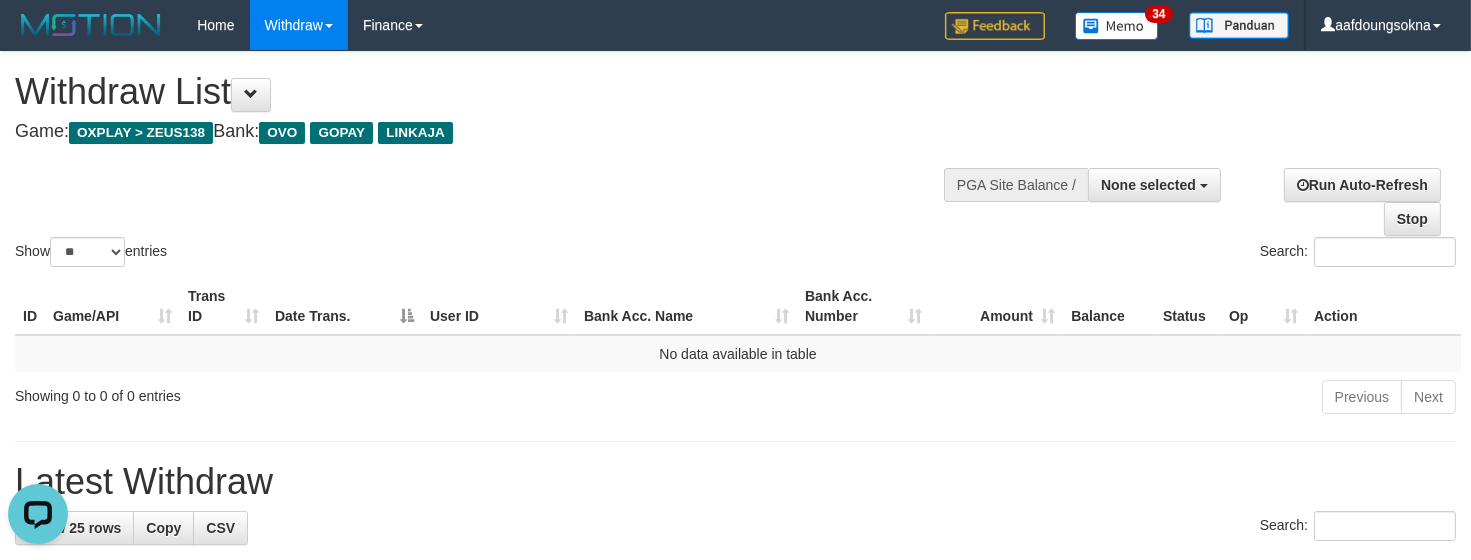 scroll, scrollTop: 0, scrollLeft: 0, axis: both 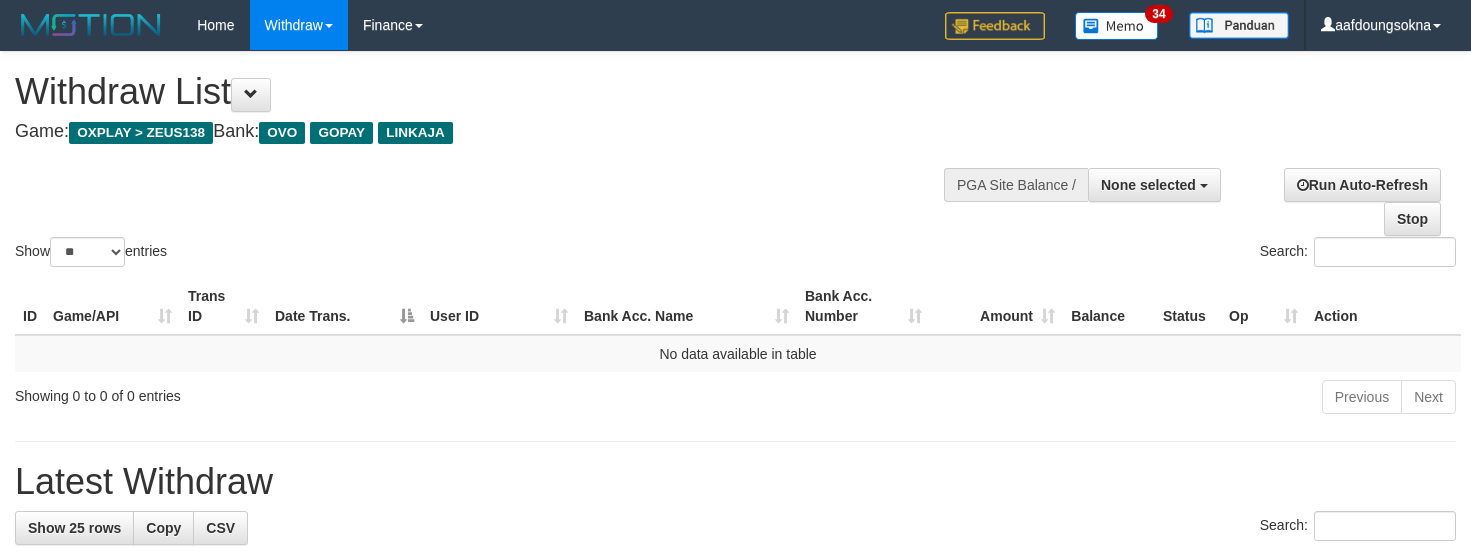select 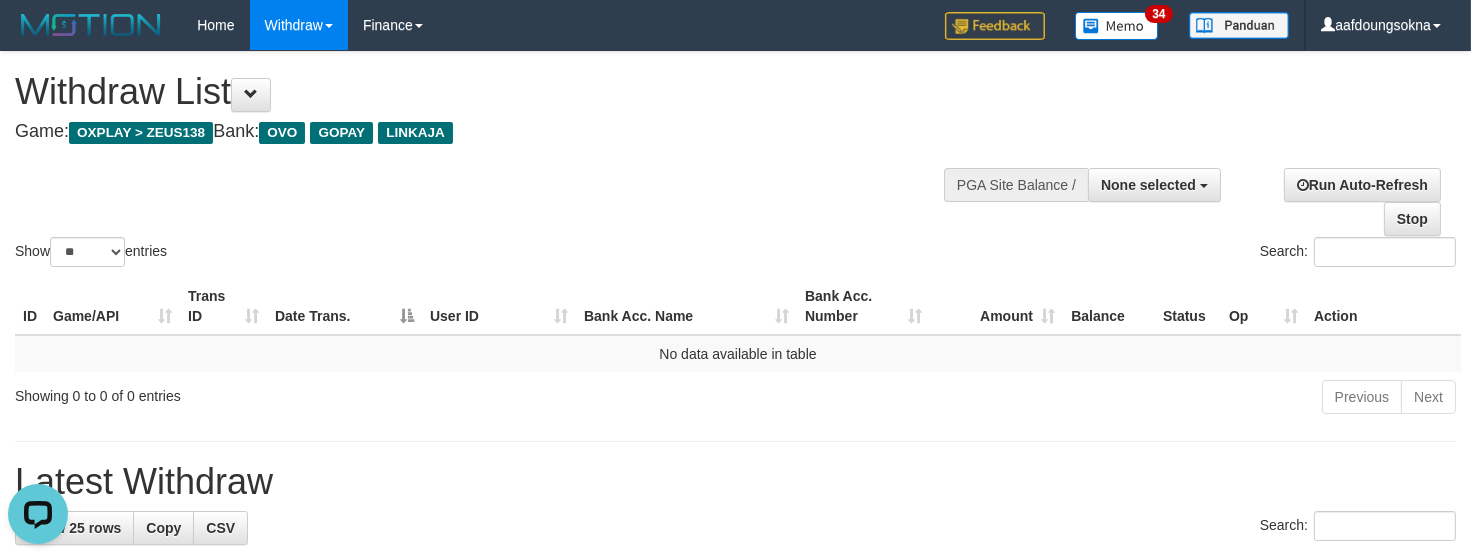 scroll, scrollTop: 0, scrollLeft: 0, axis: both 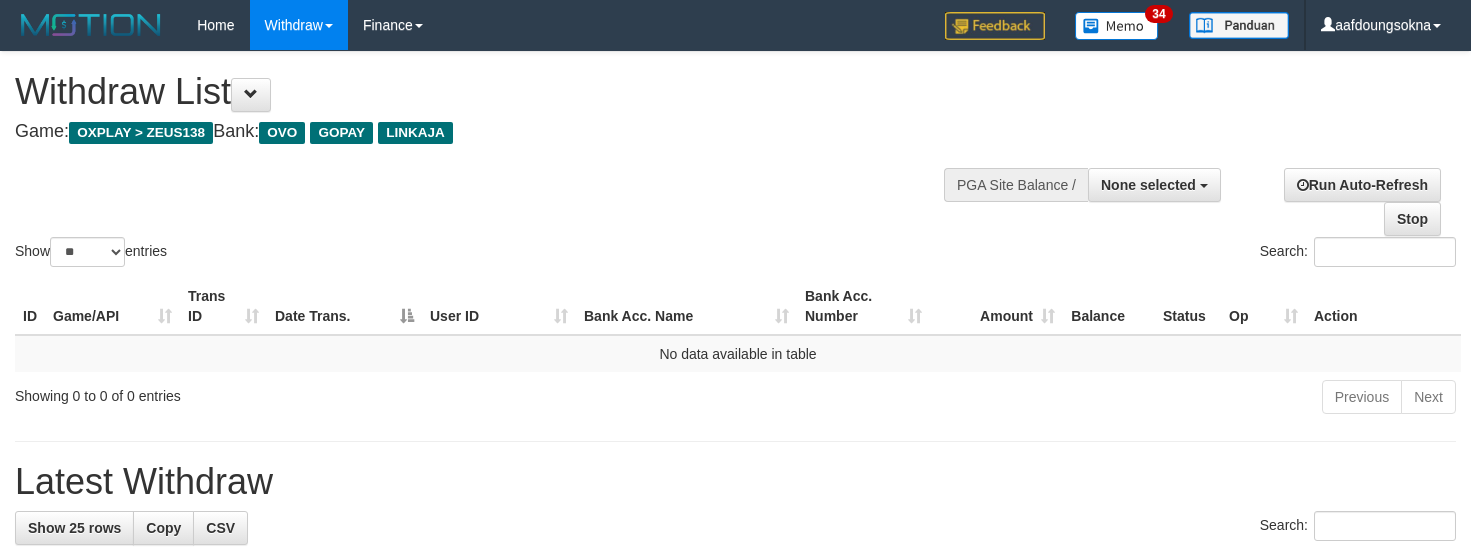 select 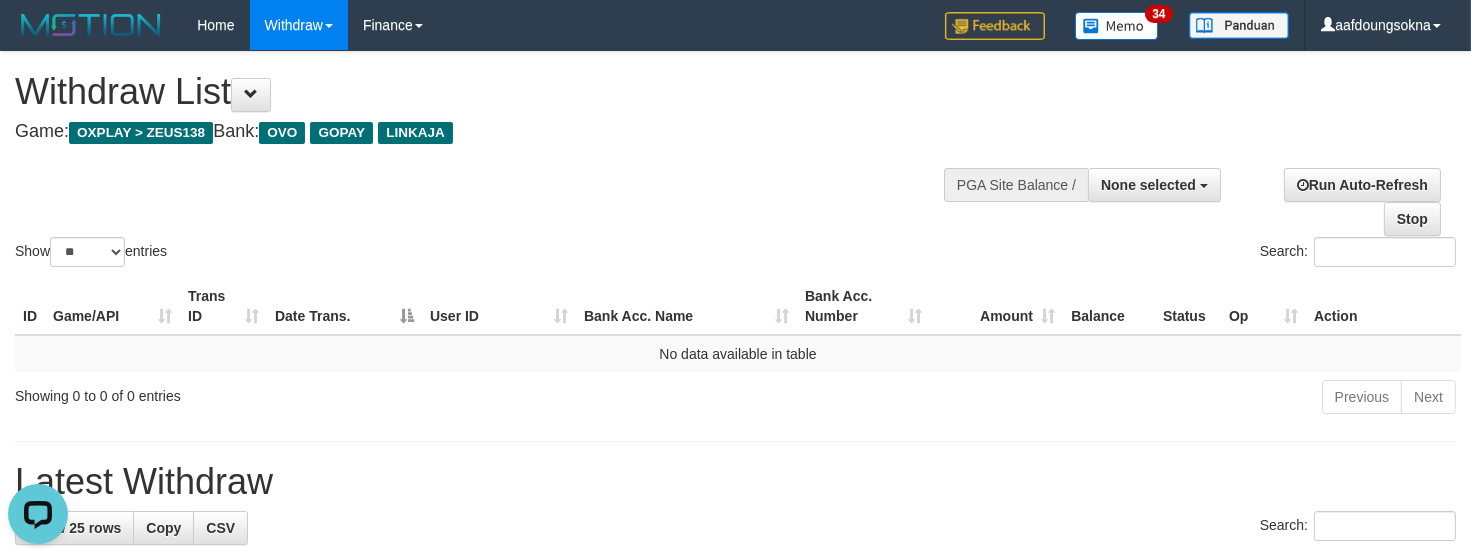 scroll, scrollTop: 0, scrollLeft: 0, axis: both 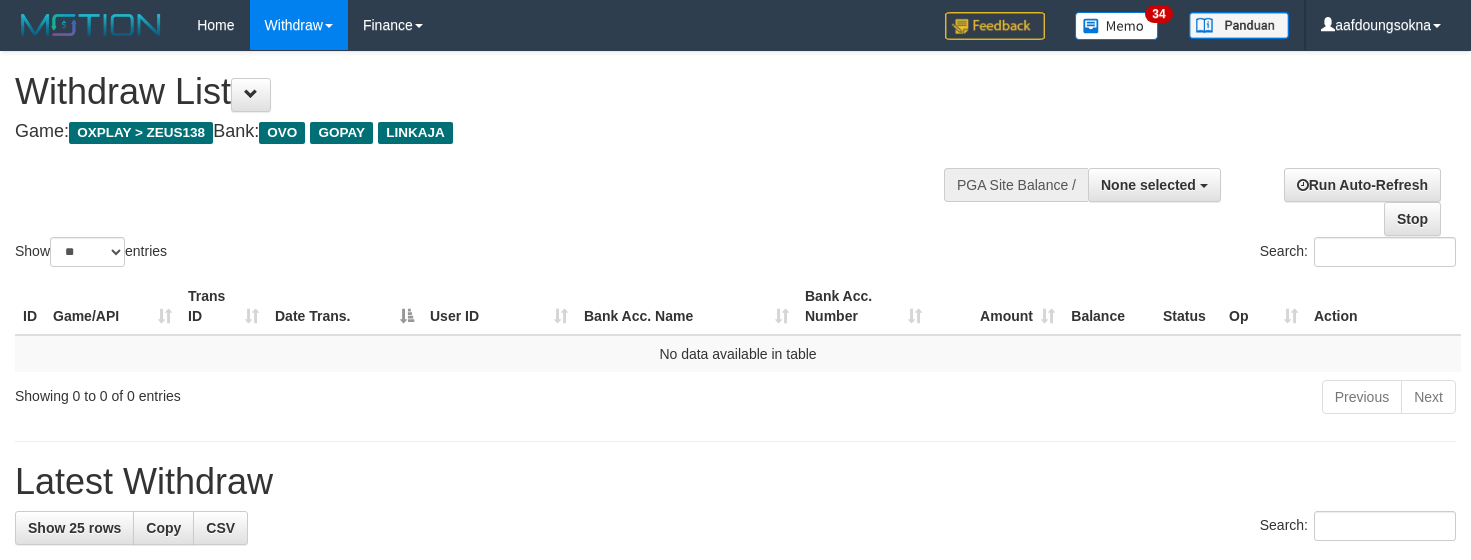 select 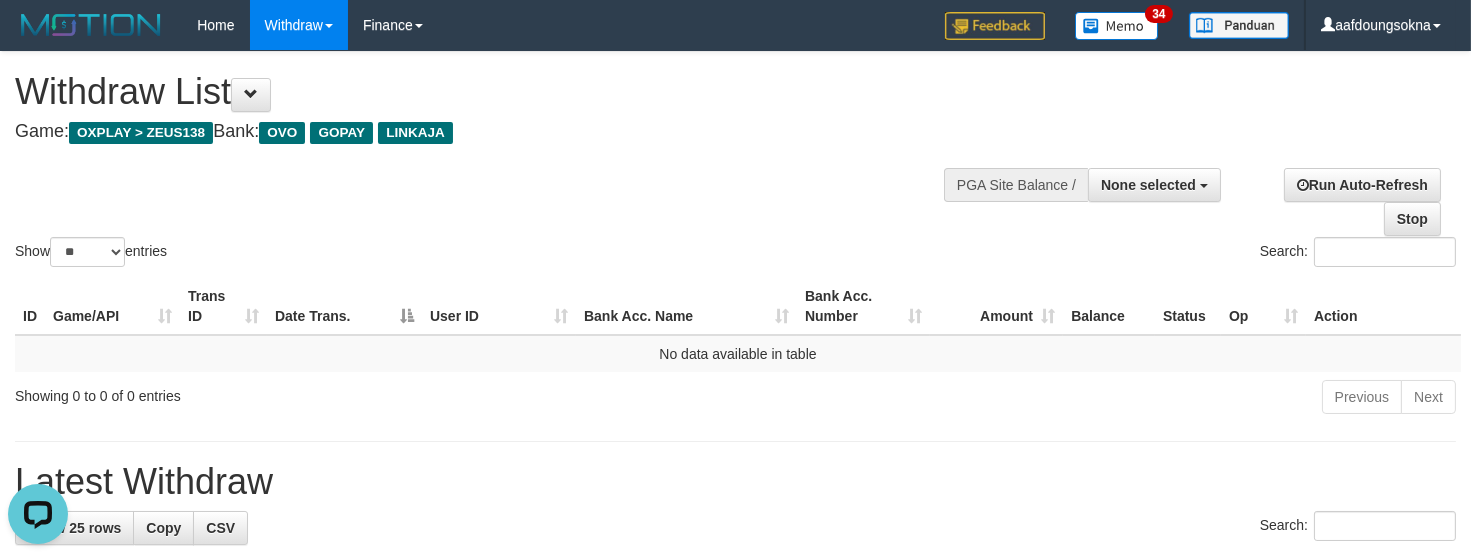 scroll, scrollTop: 0, scrollLeft: 0, axis: both 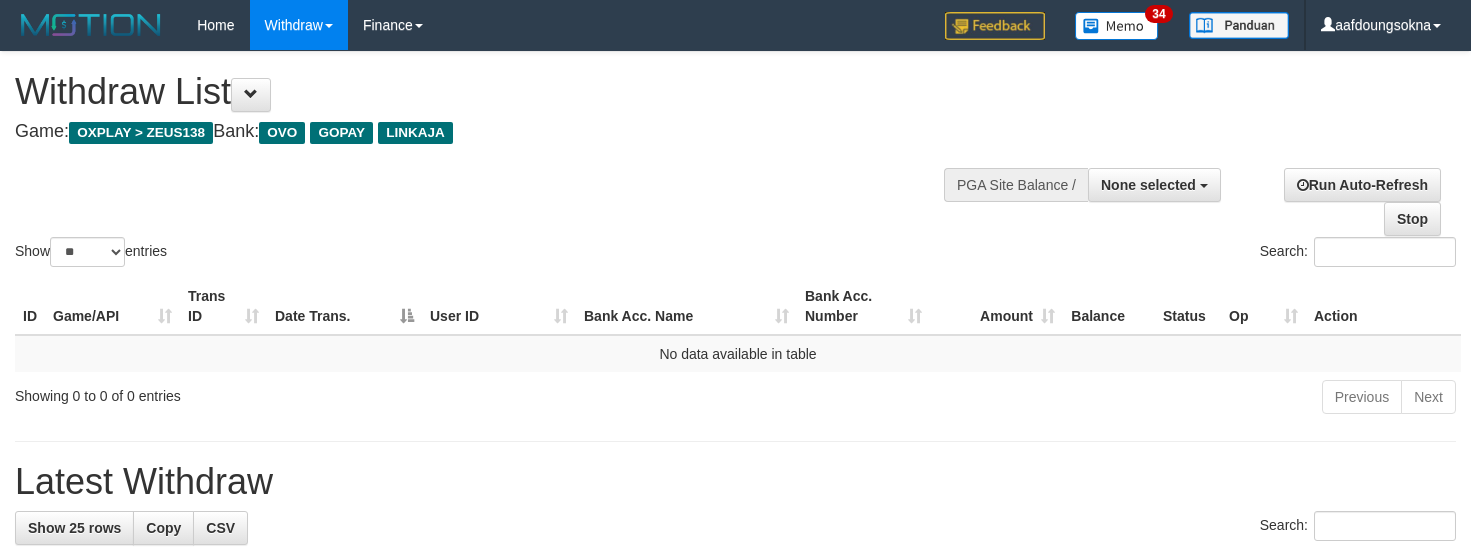 select 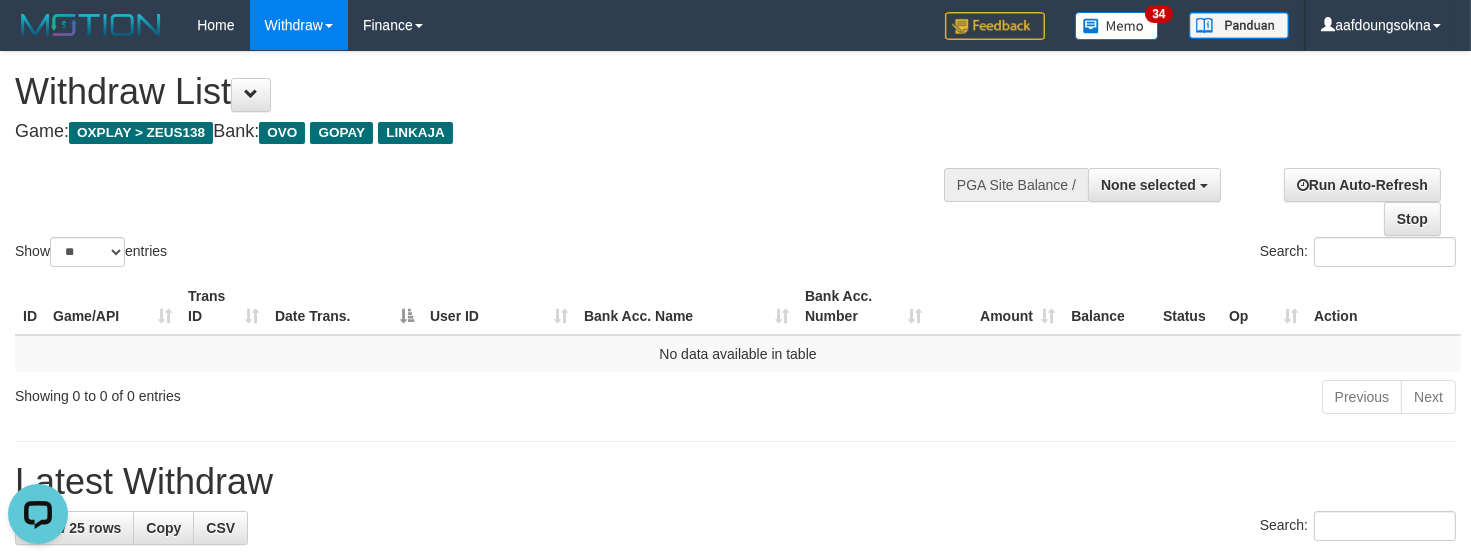 scroll, scrollTop: 0, scrollLeft: 0, axis: both 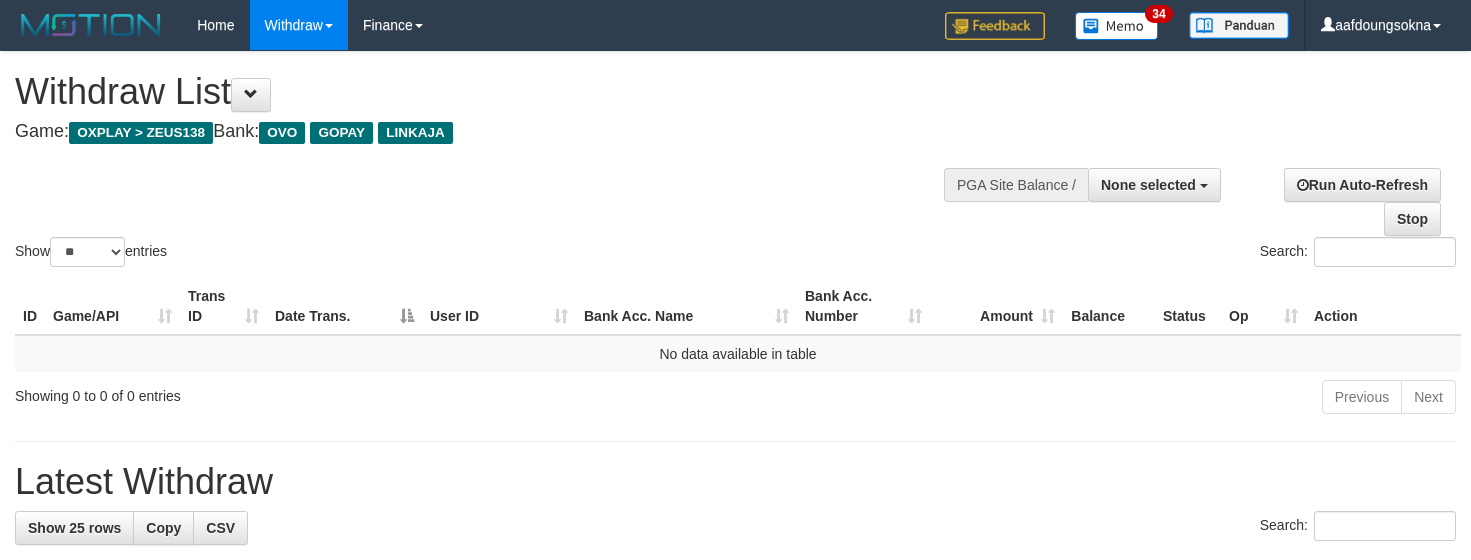 select 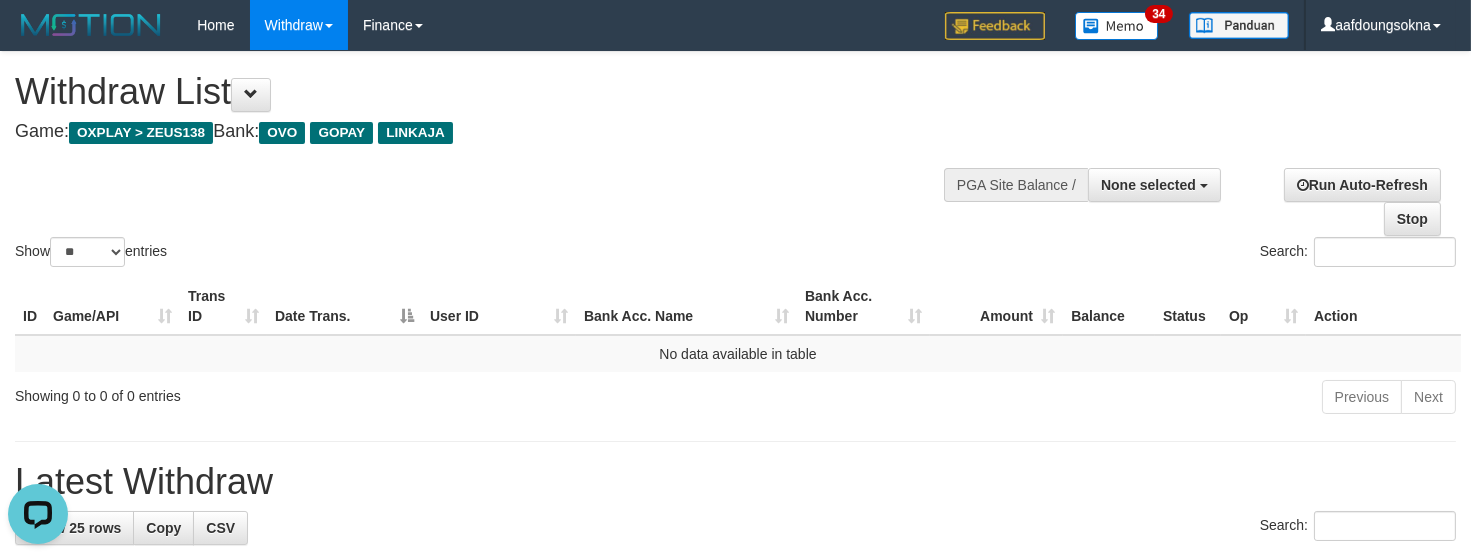 scroll, scrollTop: 0, scrollLeft: 0, axis: both 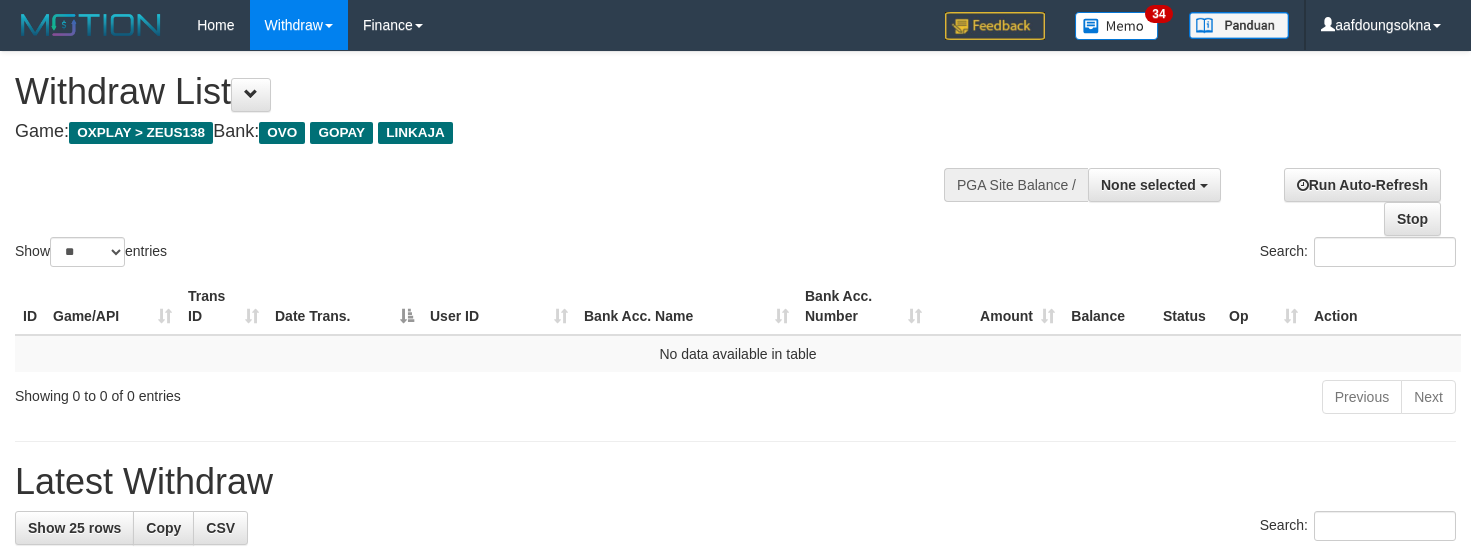 select 